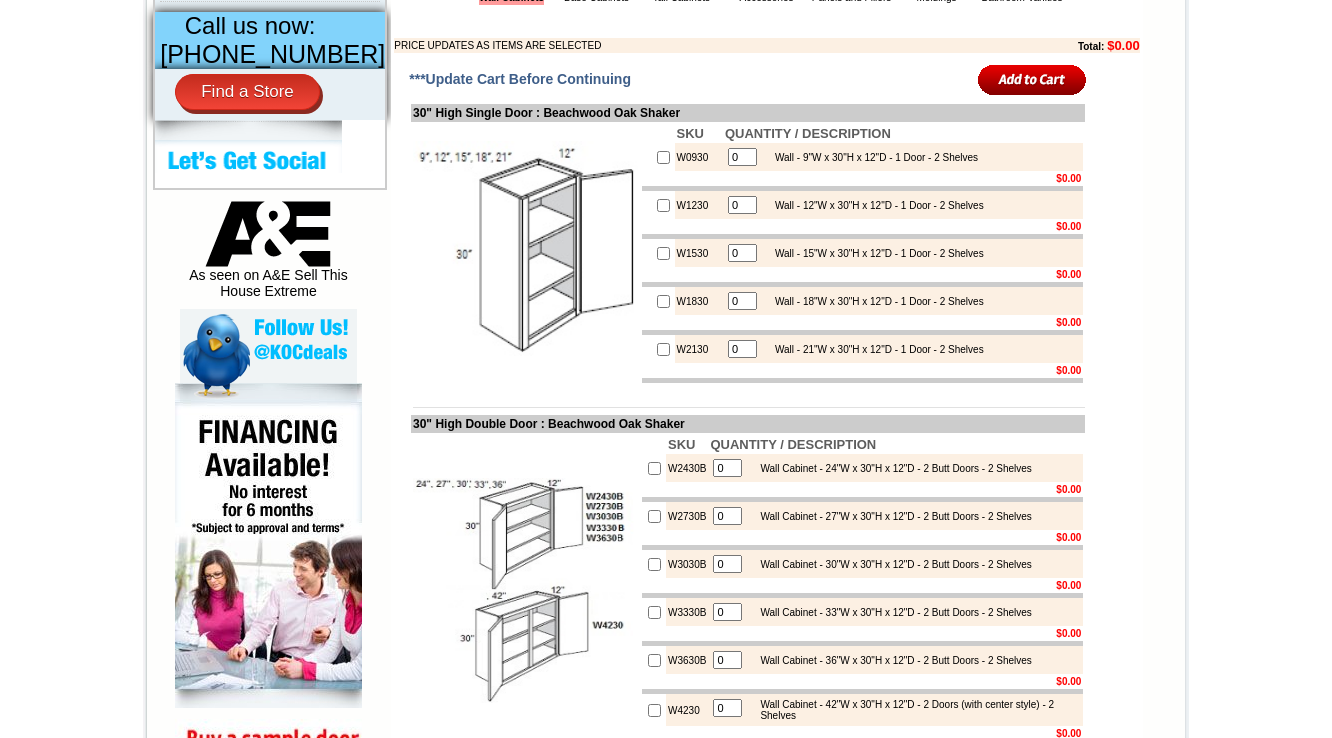 scroll, scrollTop: 880, scrollLeft: 0, axis: vertical 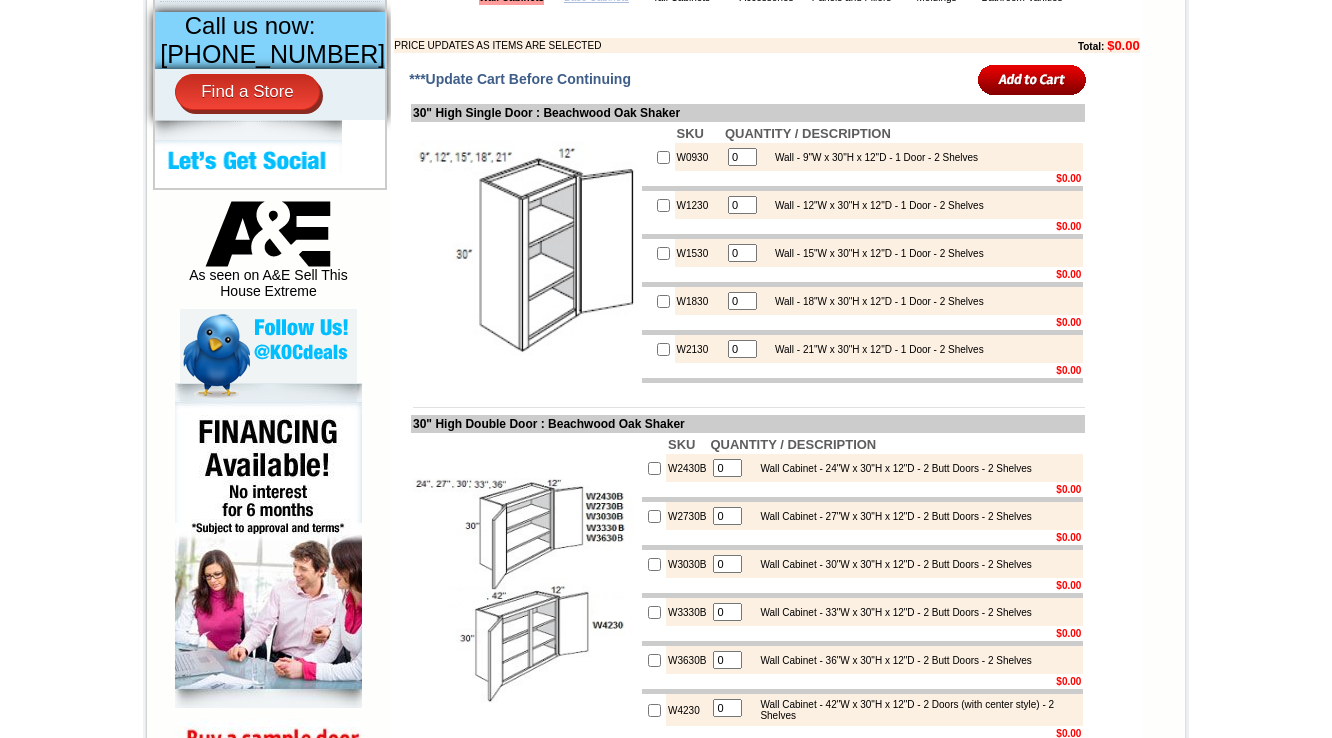 click on "Base Cabinets" at bounding box center [596, -3] 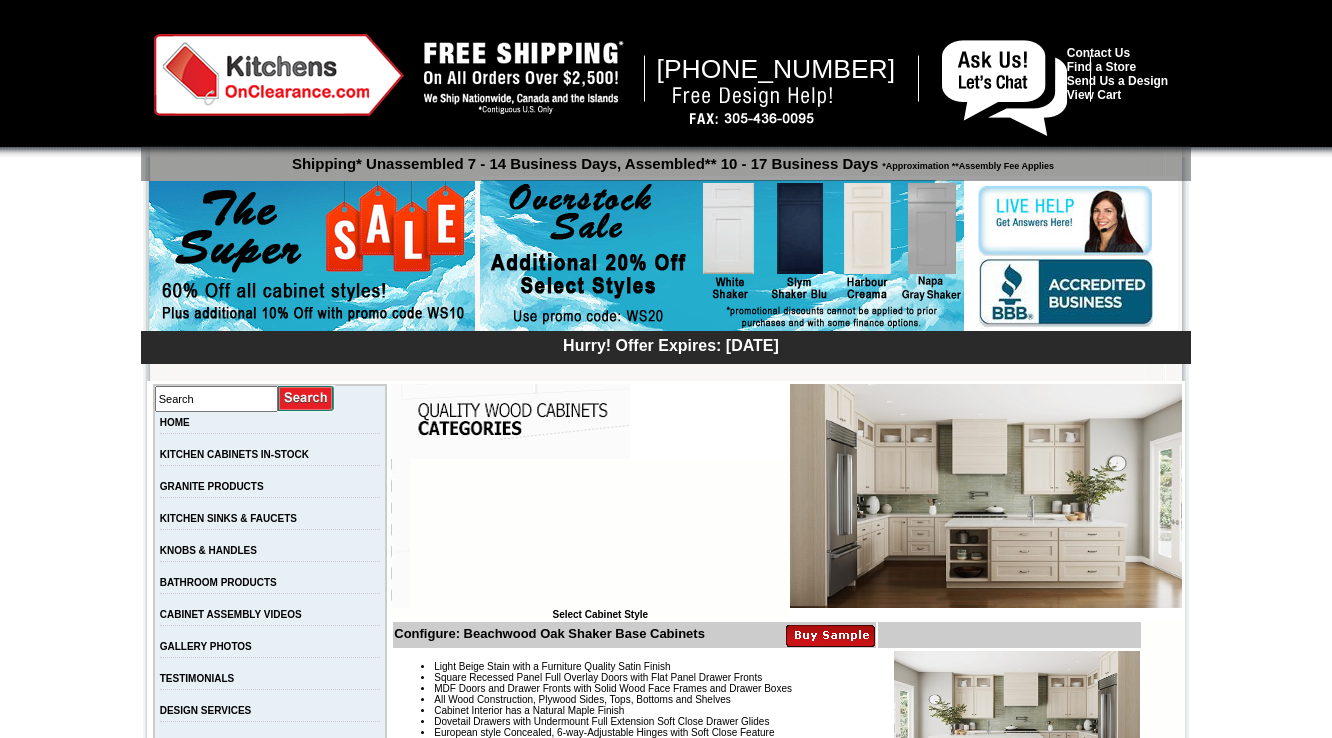 scroll, scrollTop: 480, scrollLeft: 0, axis: vertical 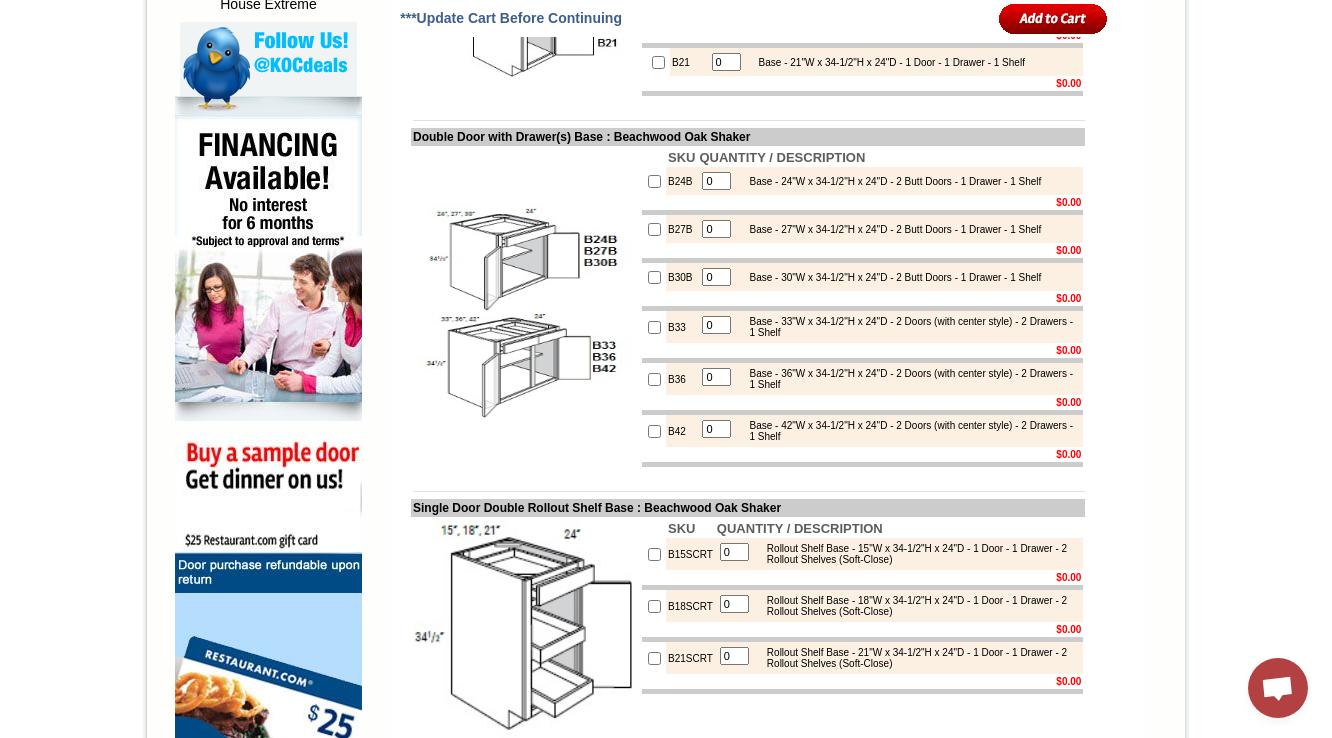 click on "B24B" at bounding box center (681, 181) 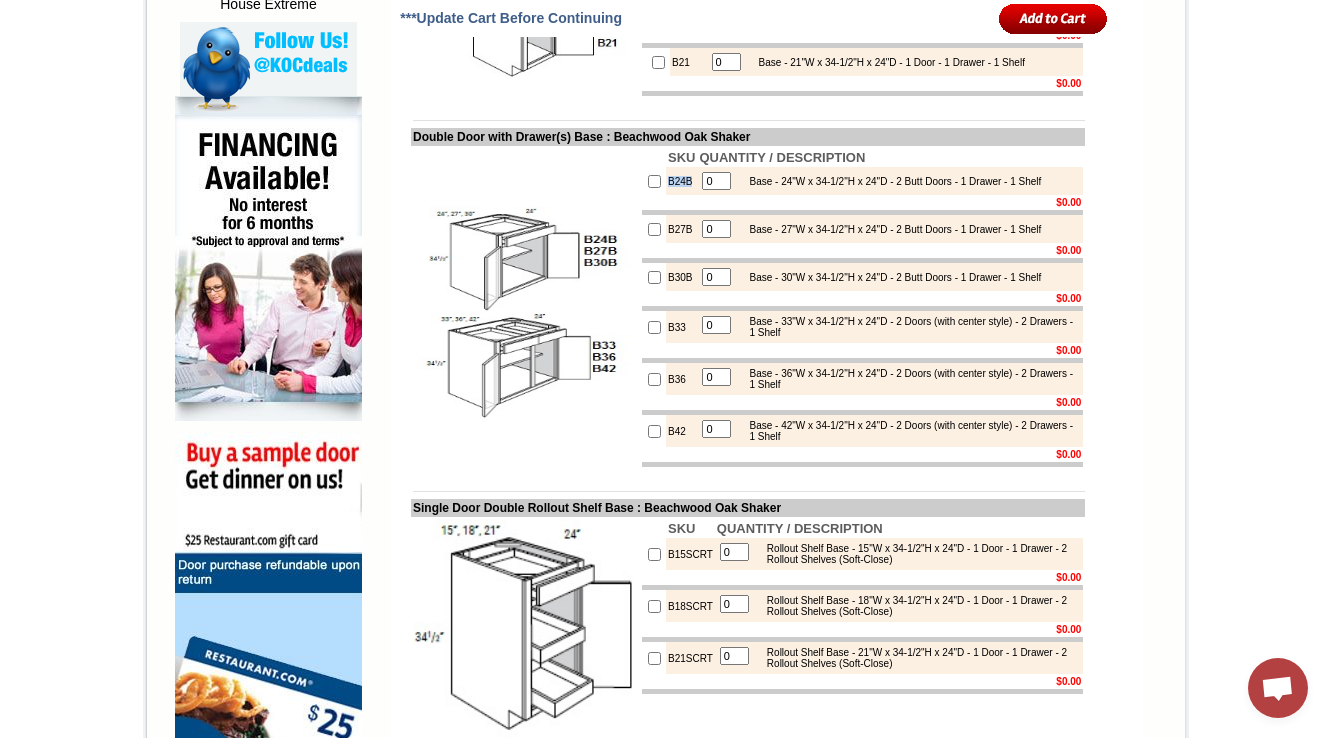 click on "B24B" at bounding box center [681, 181] 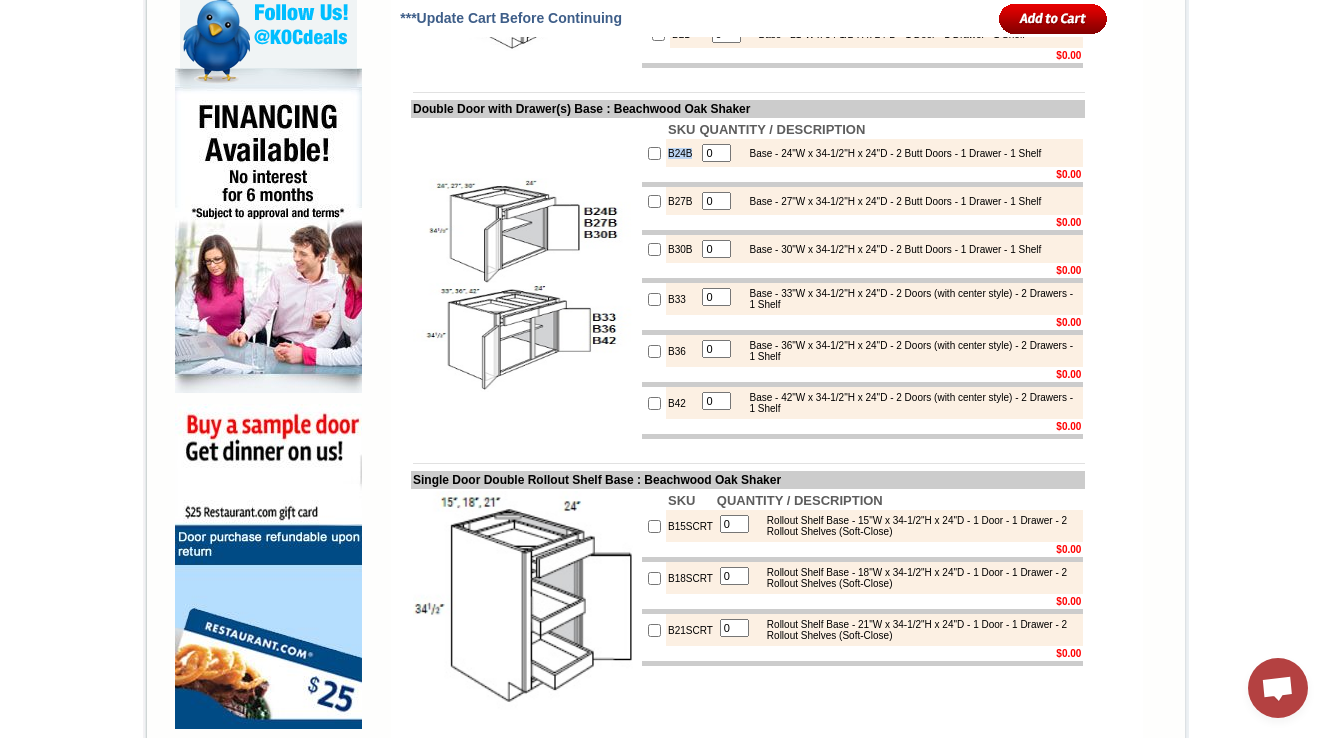 scroll, scrollTop: 1167, scrollLeft: 0, axis: vertical 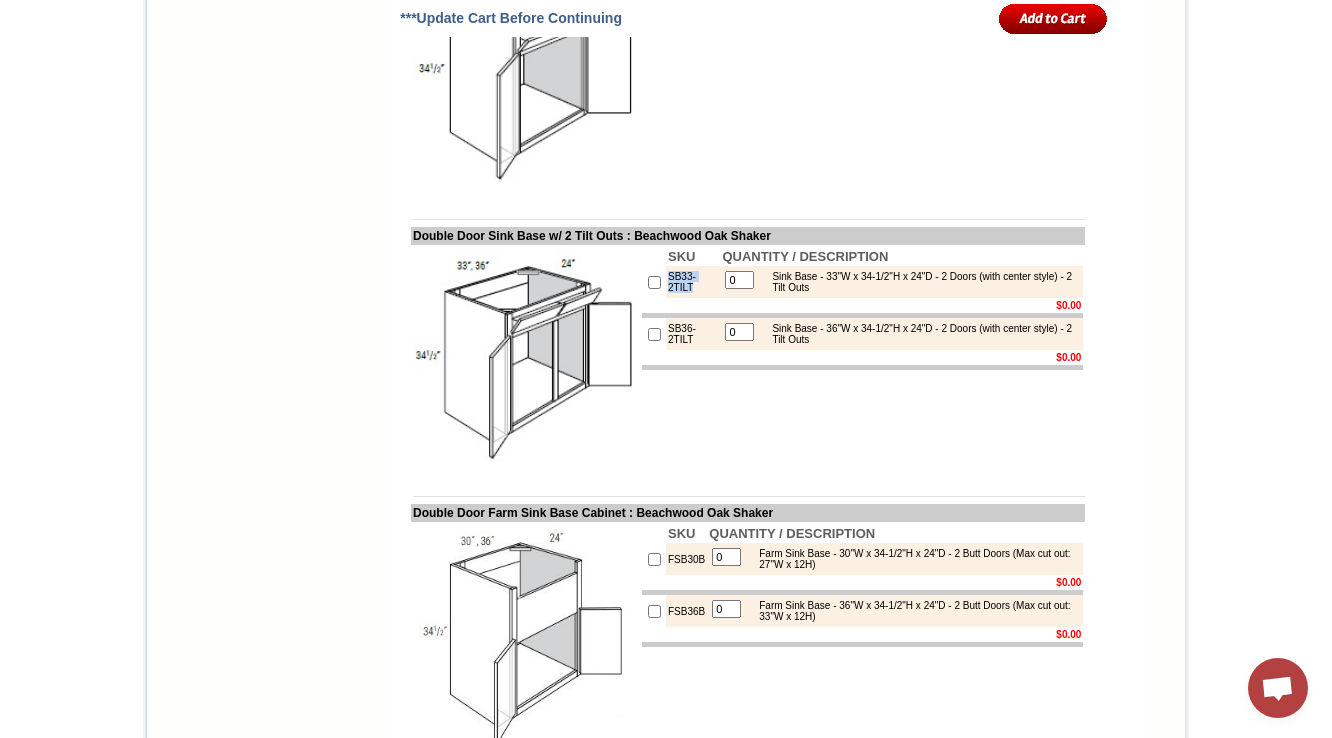 drag, startPoint x: 680, startPoint y: 391, endPoint x: 641, endPoint y: 374, distance: 42.544094 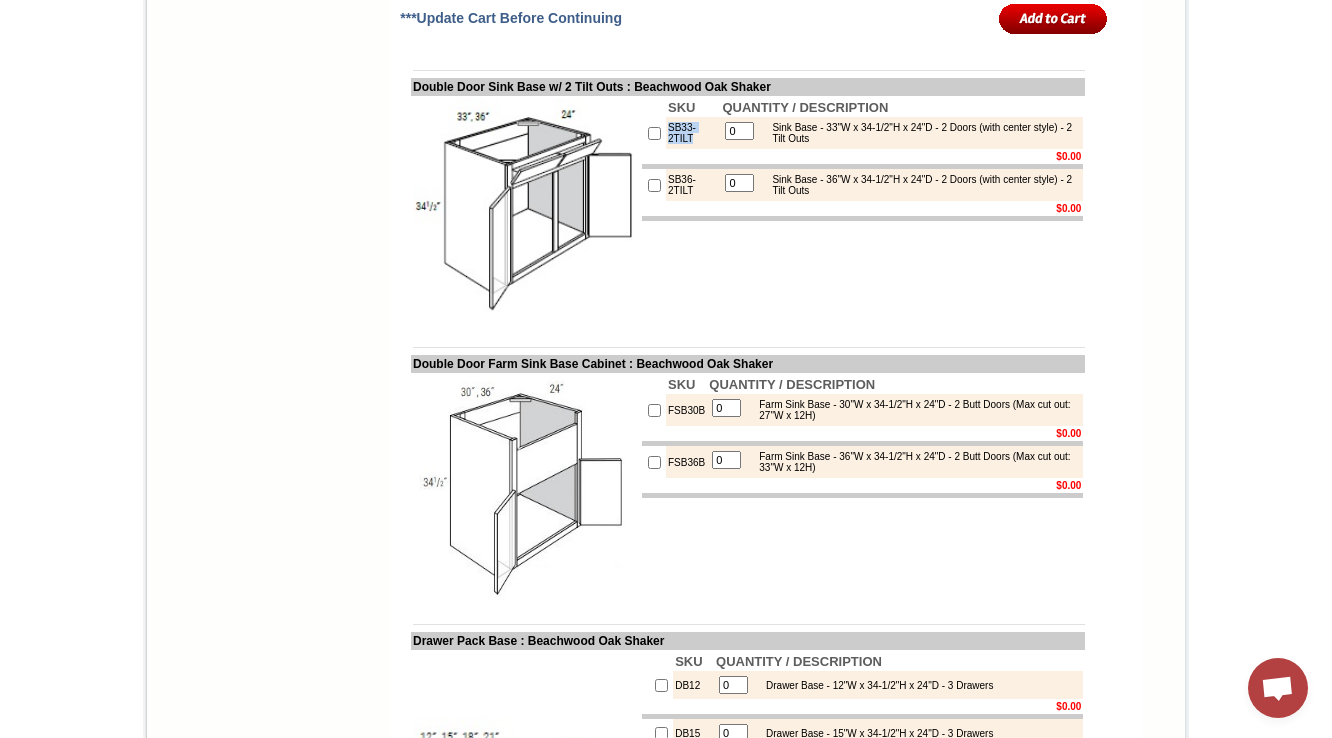 scroll, scrollTop: 3807, scrollLeft: 0, axis: vertical 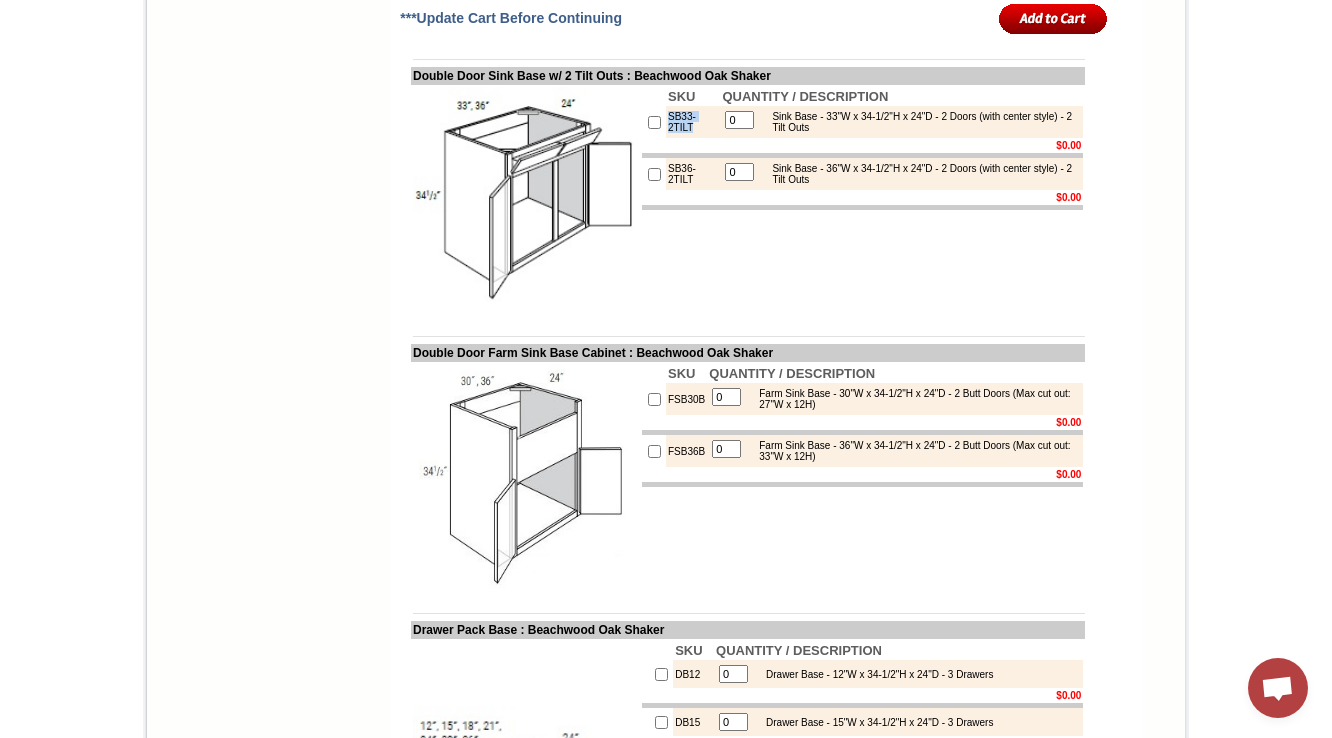 click at bounding box center (525, 199) 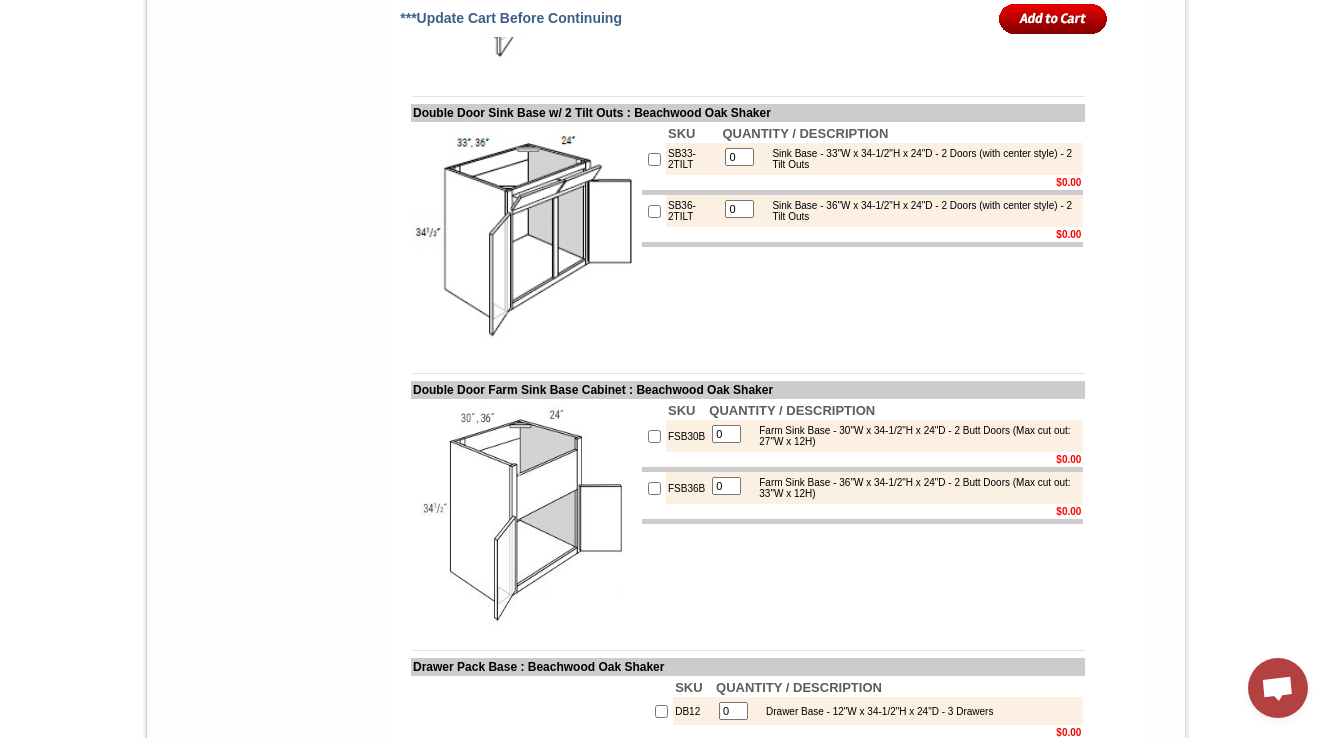scroll, scrollTop: 3807, scrollLeft: 0, axis: vertical 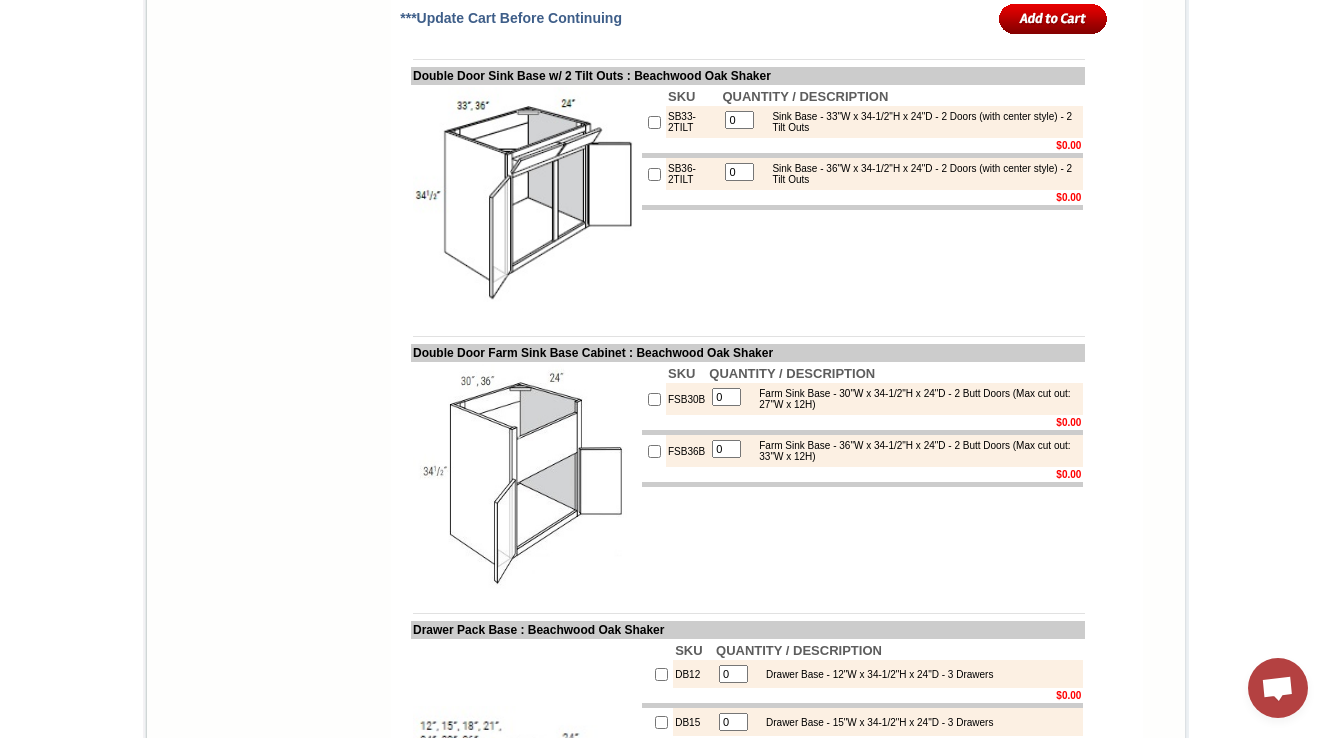 click on "SKU
QUANTITY / DESCRIPTION
SB33-2TILT
0 Sink Base - 33"W x 34-1/2"H x 24"D - 2 Doors (with center style) - 2 Tilt Outs
$0.00
SB36-2TILT
0 Sink Base - 36"W x 34-1/2"H x 24"D - 2 Doors (with center style) - 2 Tilt Outs
$0.00" at bounding box center [862, 199] 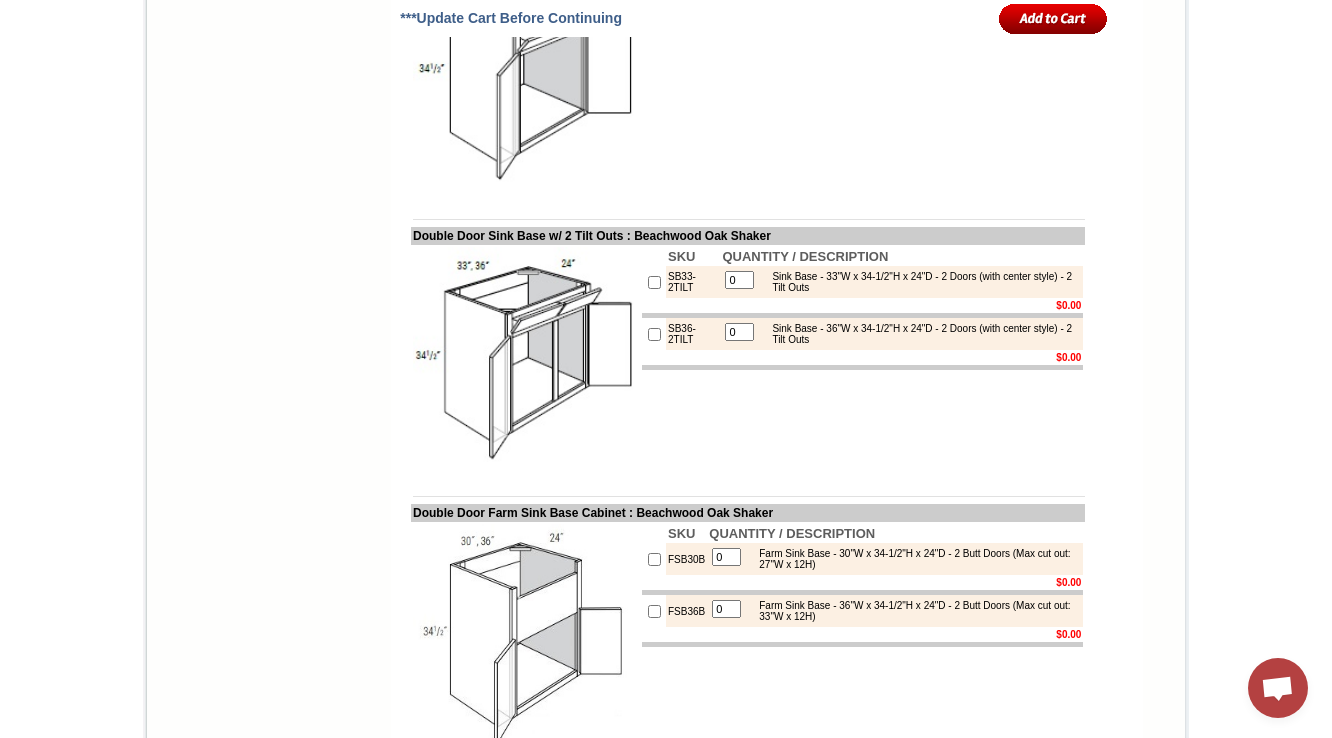 scroll, scrollTop: 3807, scrollLeft: 0, axis: vertical 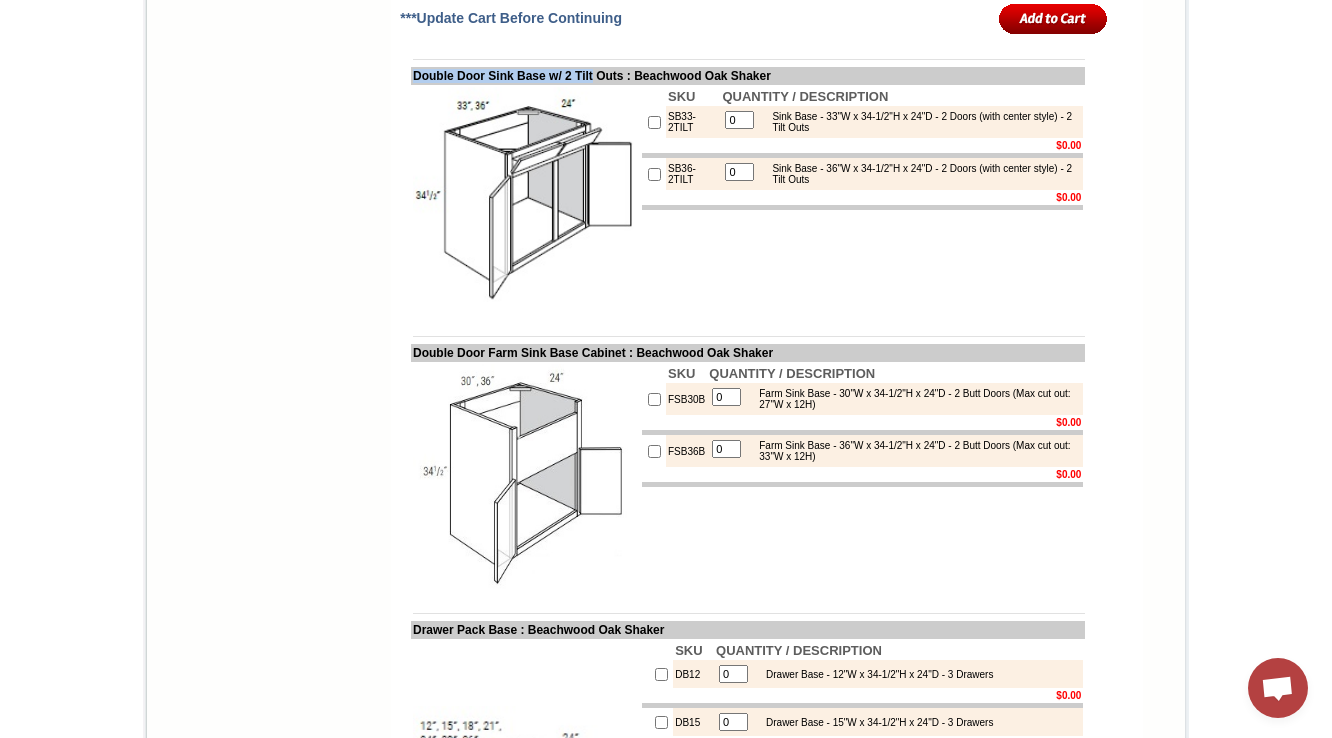 drag, startPoint x: 395, startPoint y: 176, endPoint x: 607, endPoint y: 166, distance: 212.23572 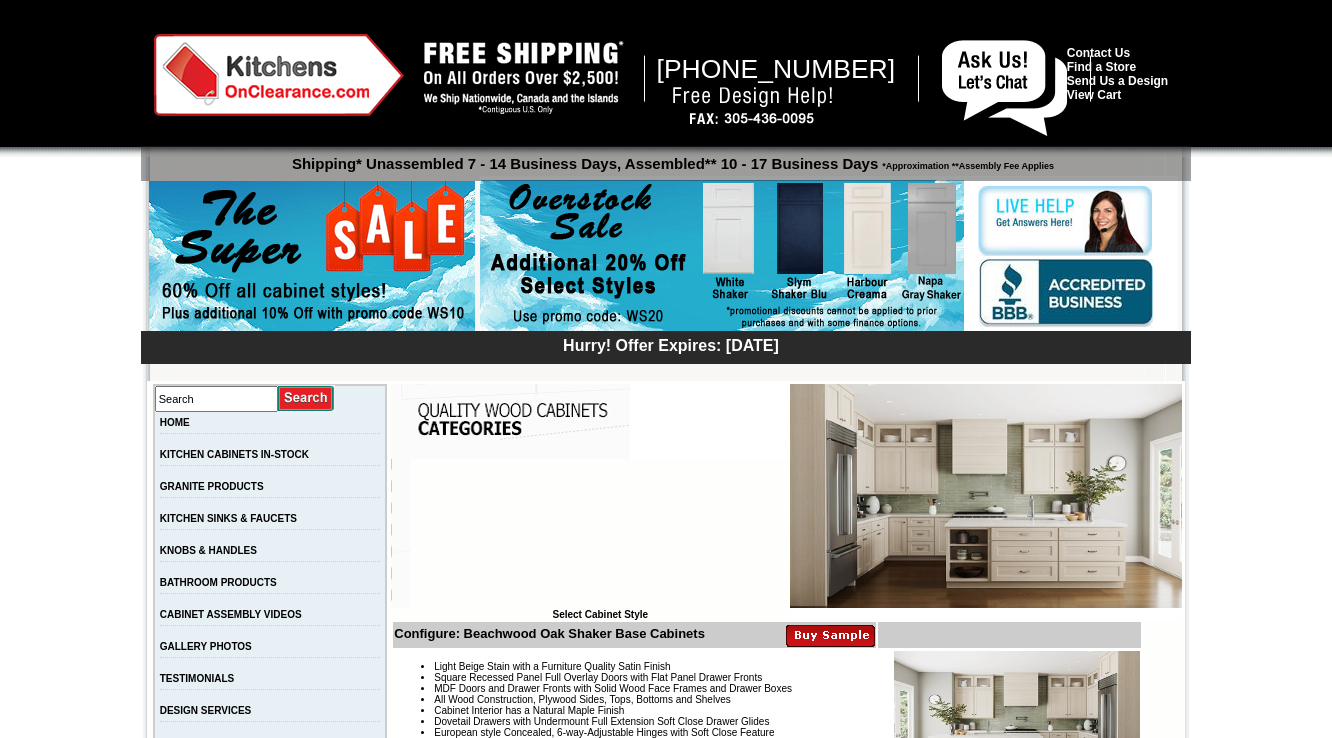 scroll, scrollTop: 3807, scrollLeft: 0, axis: vertical 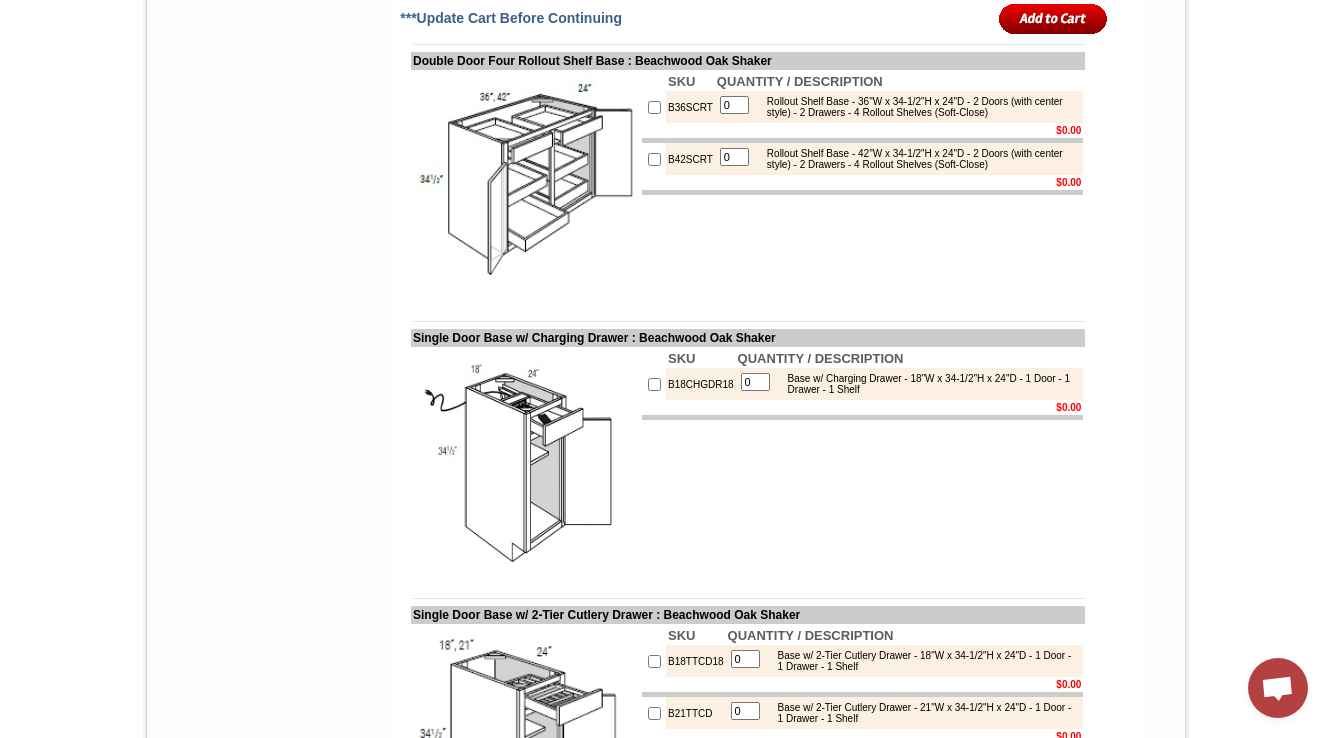 click on "B36SCRT" at bounding box center [690, 107] 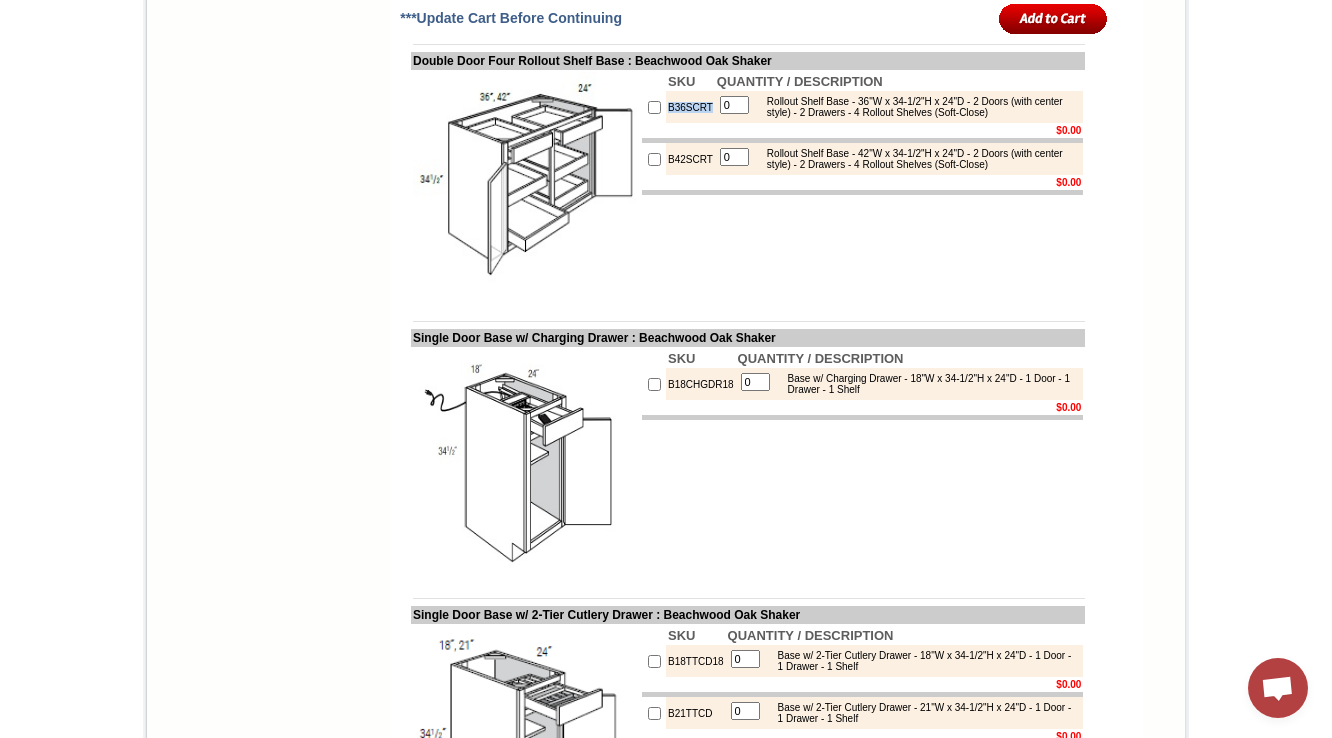 click on "B36SCRT" at bounding box center (690, 107) 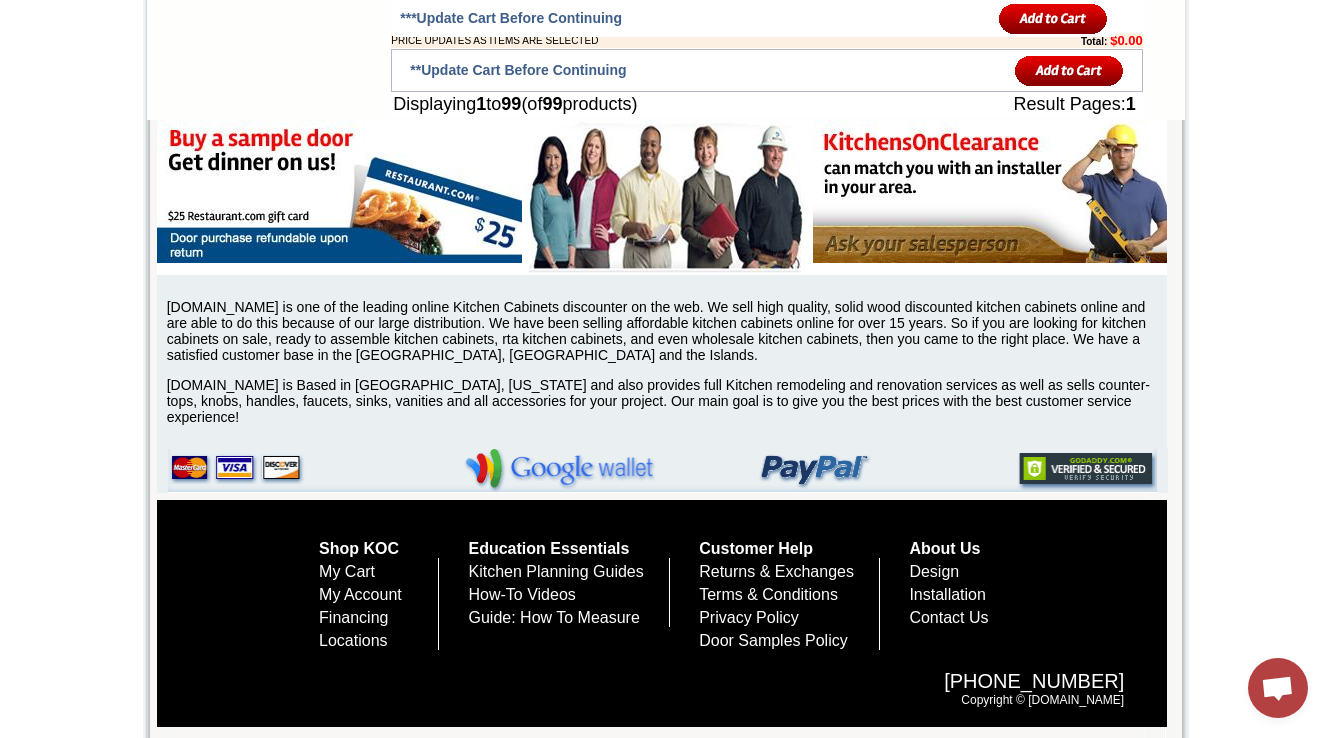 scroll, scrollTop: 12594, scrollLeft: 0, axis: vertical 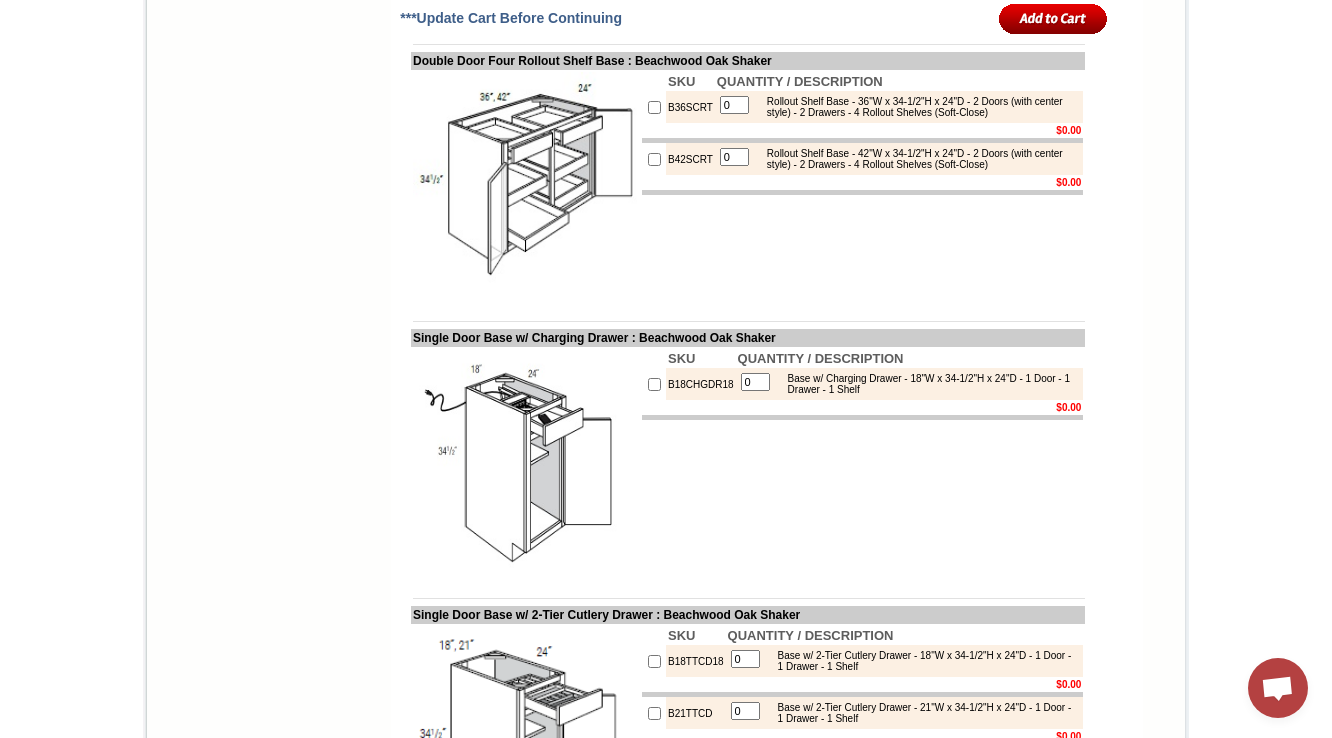 click at bounding box center (525, 184) 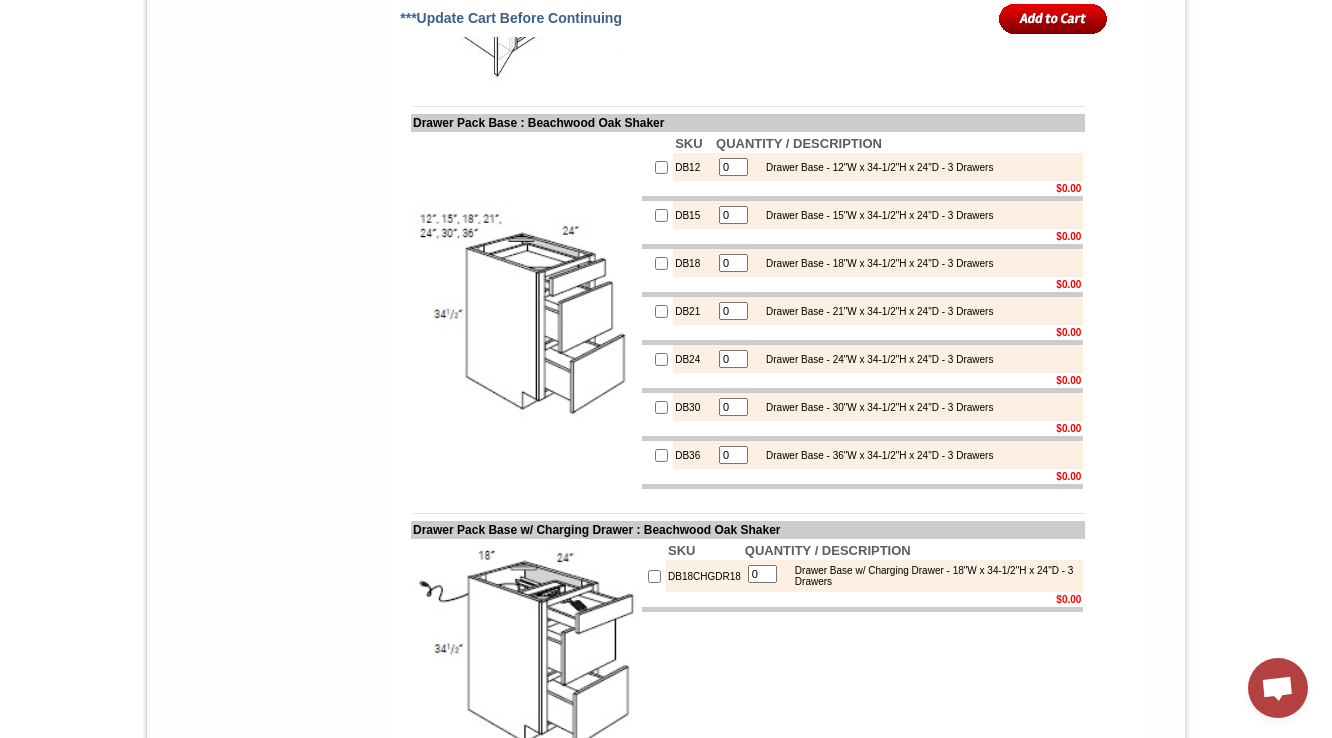 scroll, scrollTop: 4320, scrollLeft: 0, axis: vertical 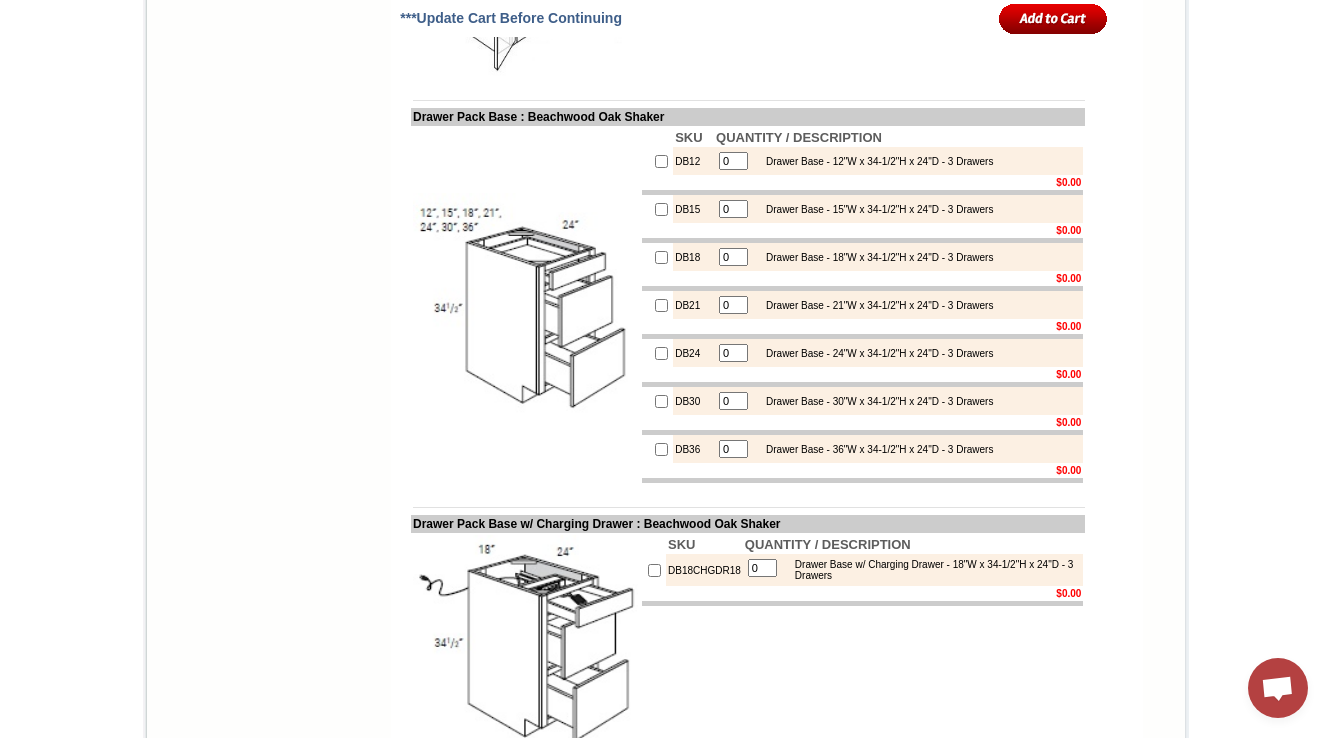 click on "DB12" at bounding box center (693, 161) 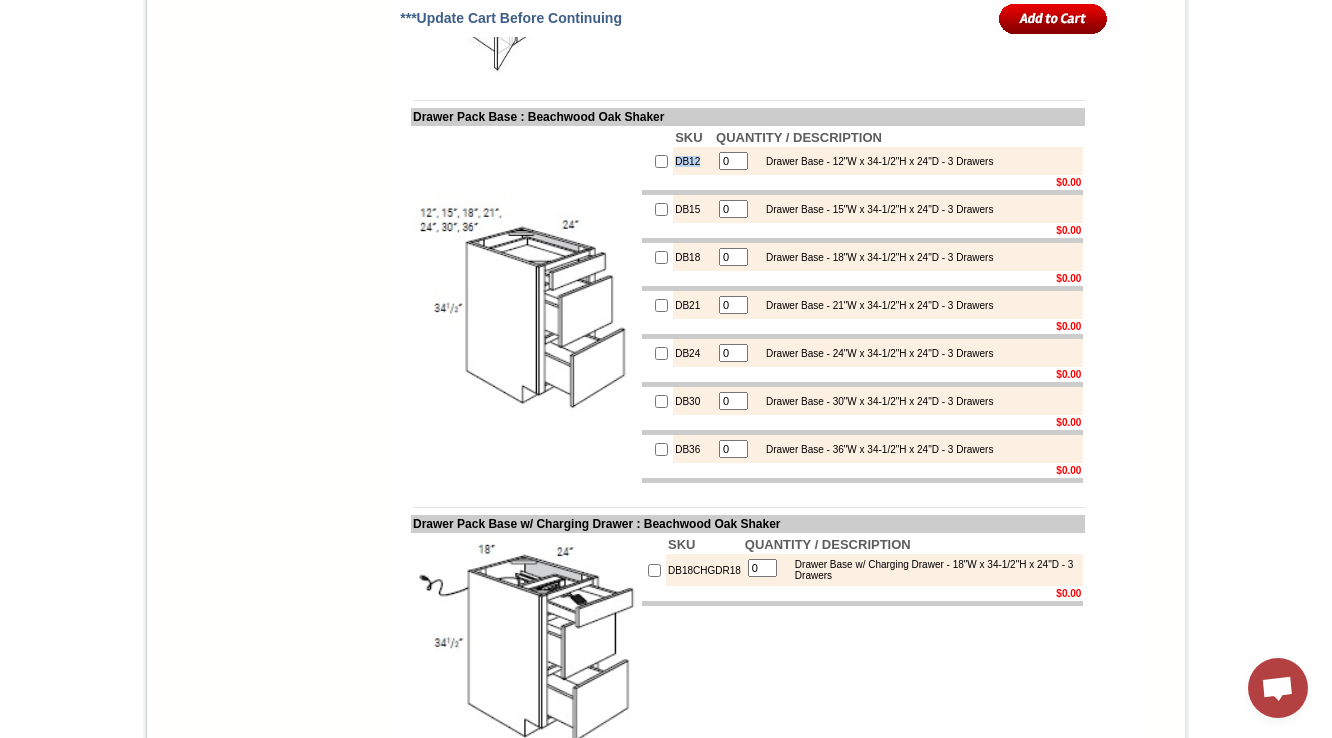 click on "DB12" at bounding box center [693, 161] 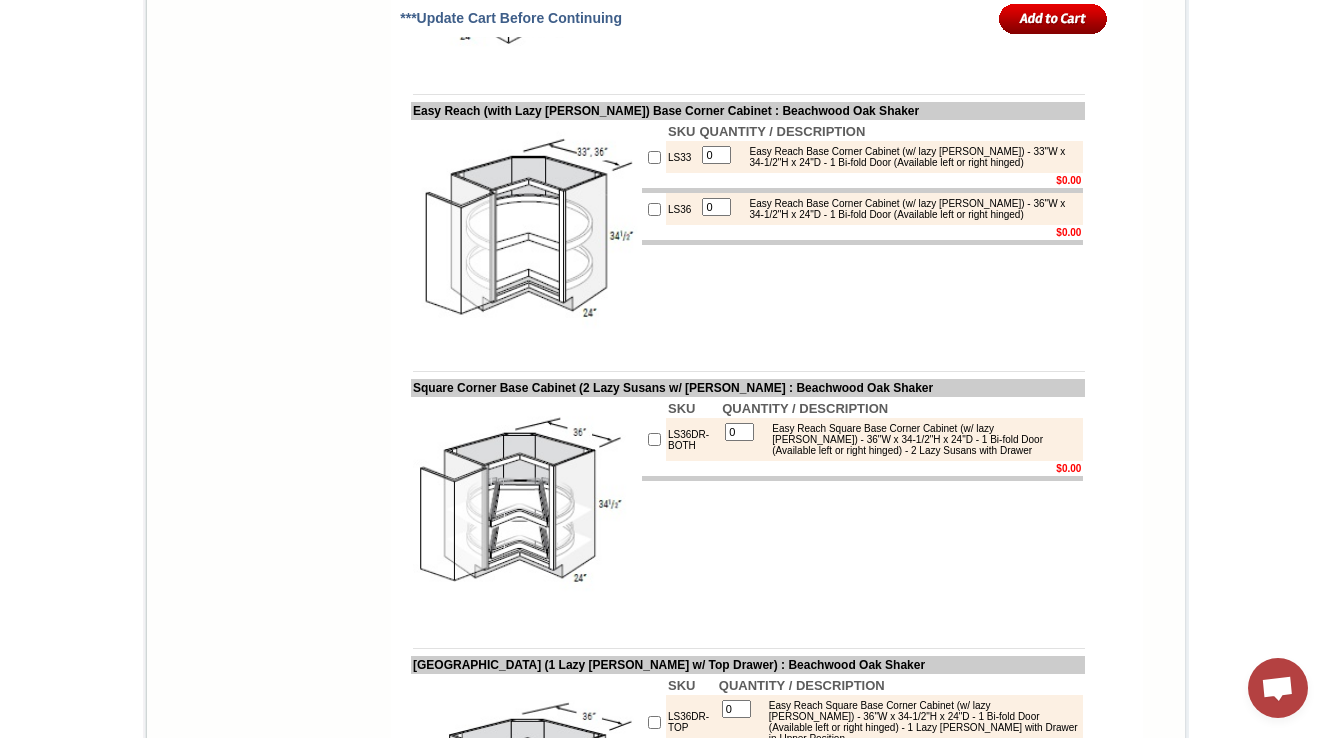 scroll, scrollTop: 5600, scrollLeft: 0, axis: vertical 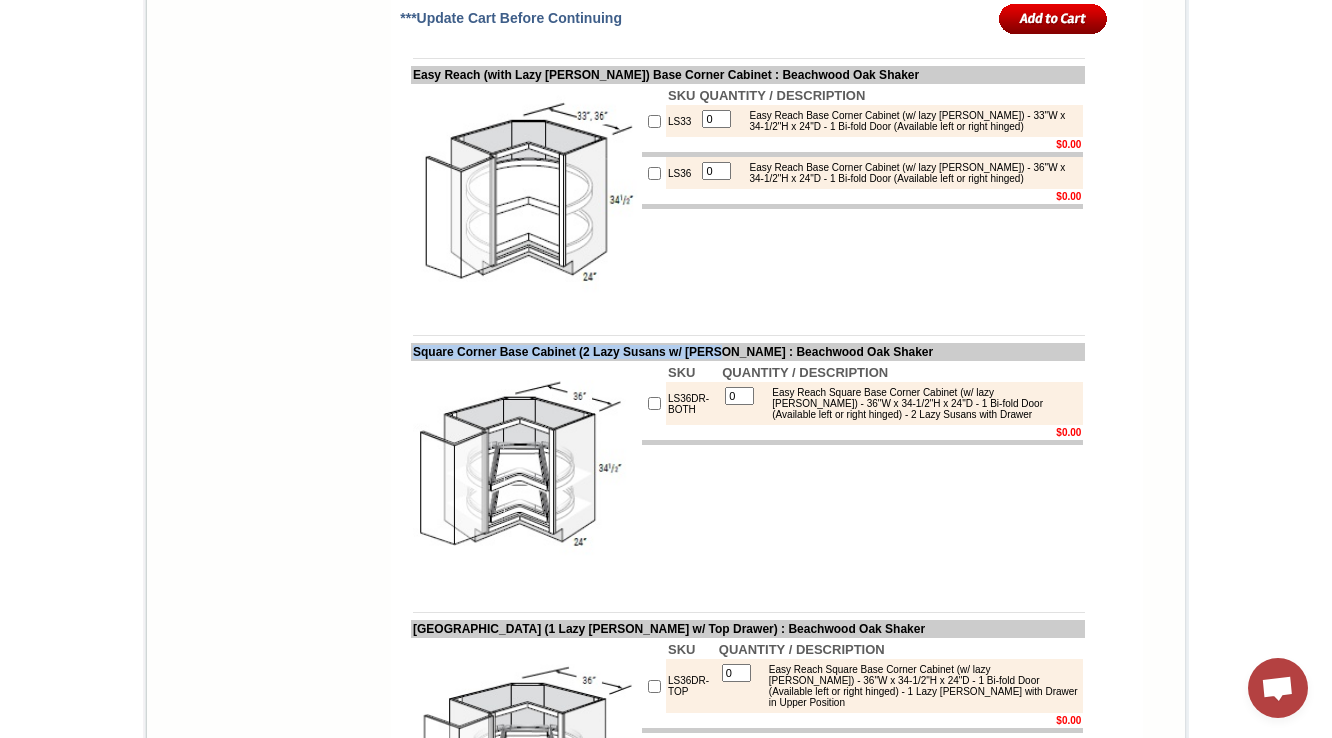 drag, startPoint x: 400, startPoint y: 493, endPoint x: 756, endPoint y: 492, distance: 356.0014 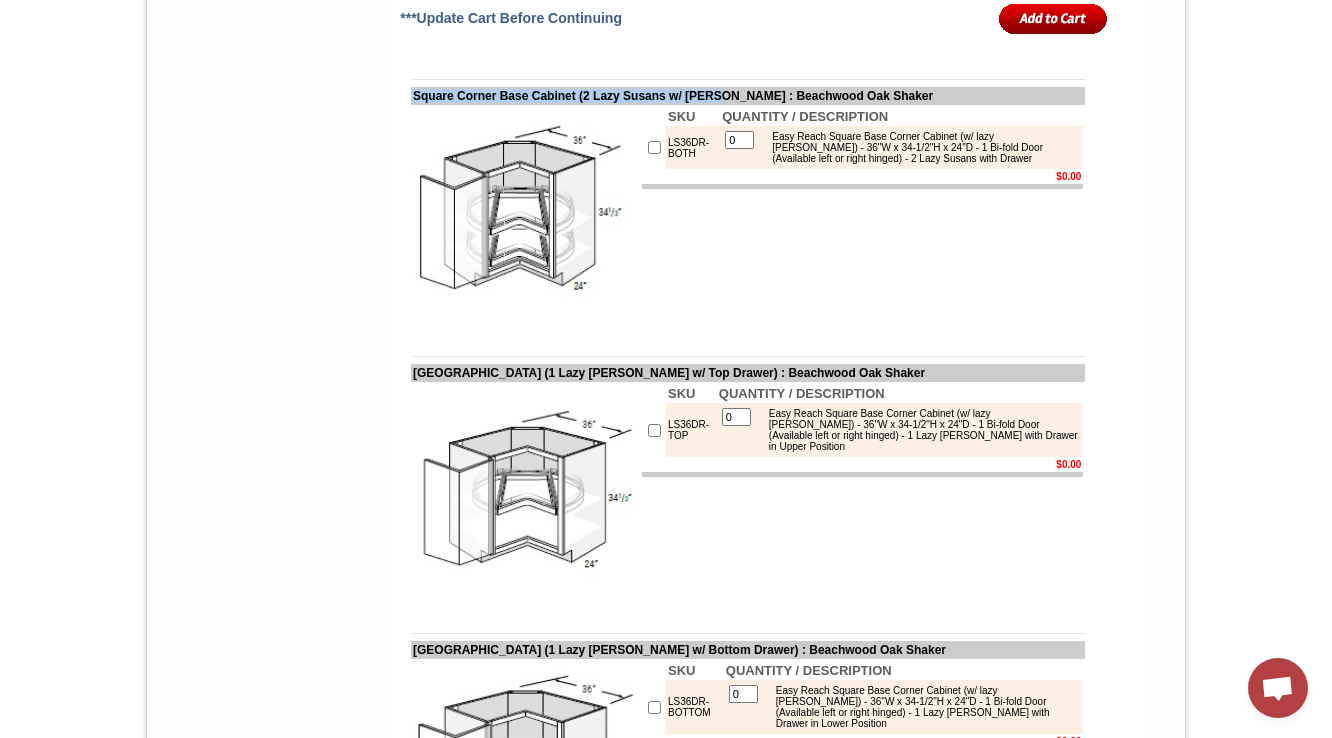 scroll, scrollTop: 6320, scrollLeft: 0, axis: vertical 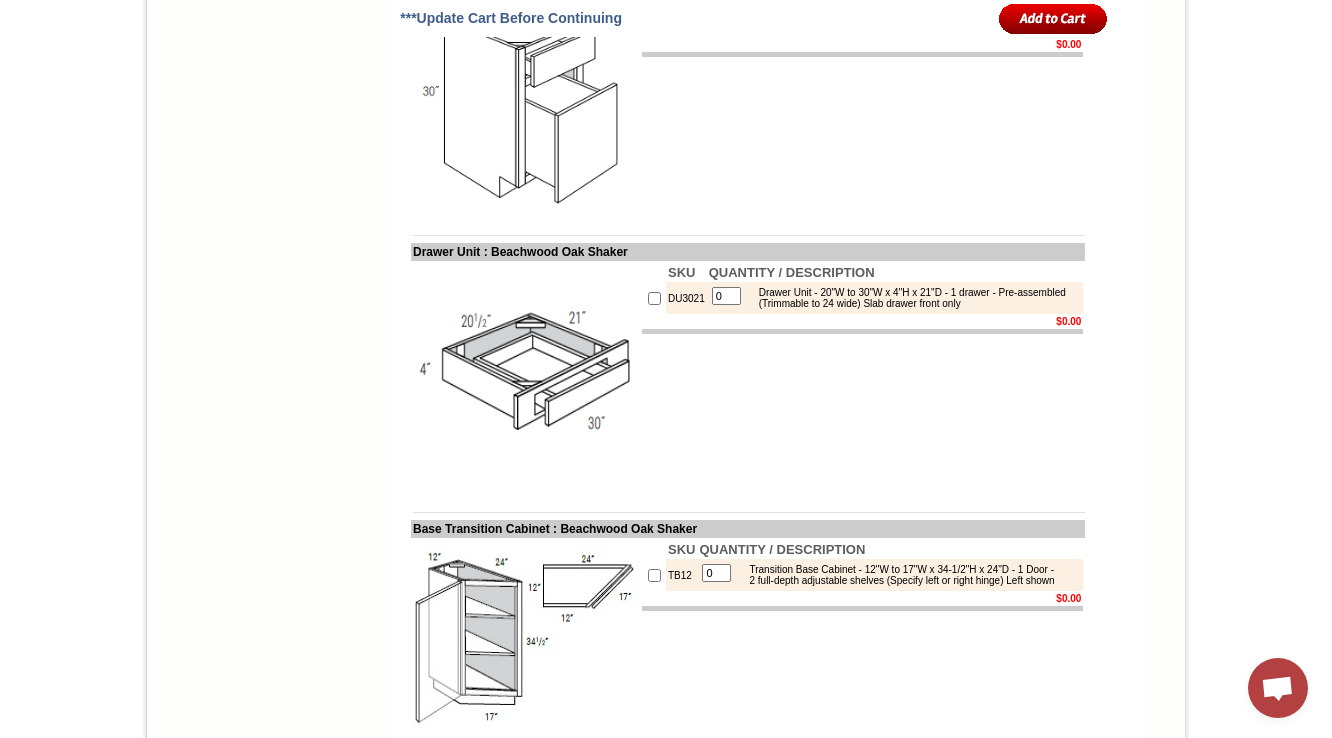 click on "BFD1821" at bounding box center (689, 21) 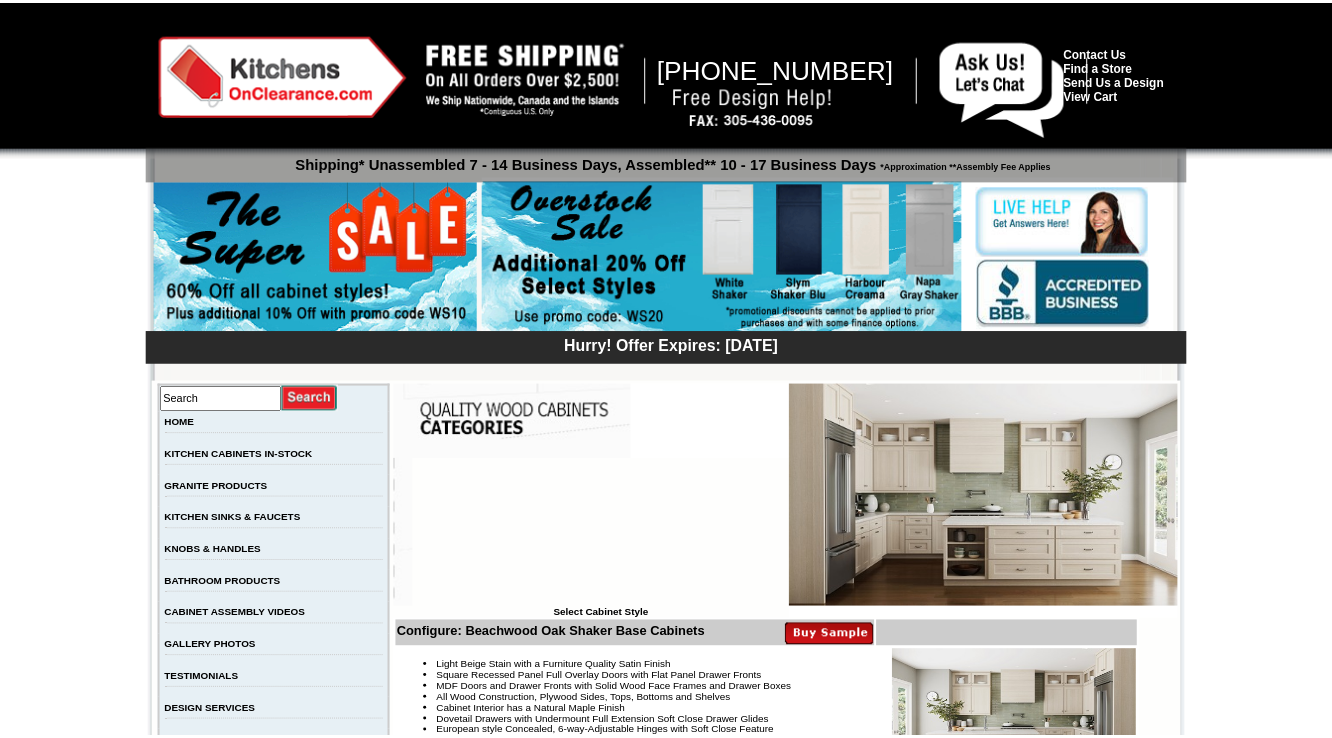 scroll, scrollTop: 9154, scrollLeft: 0, axis: vertical 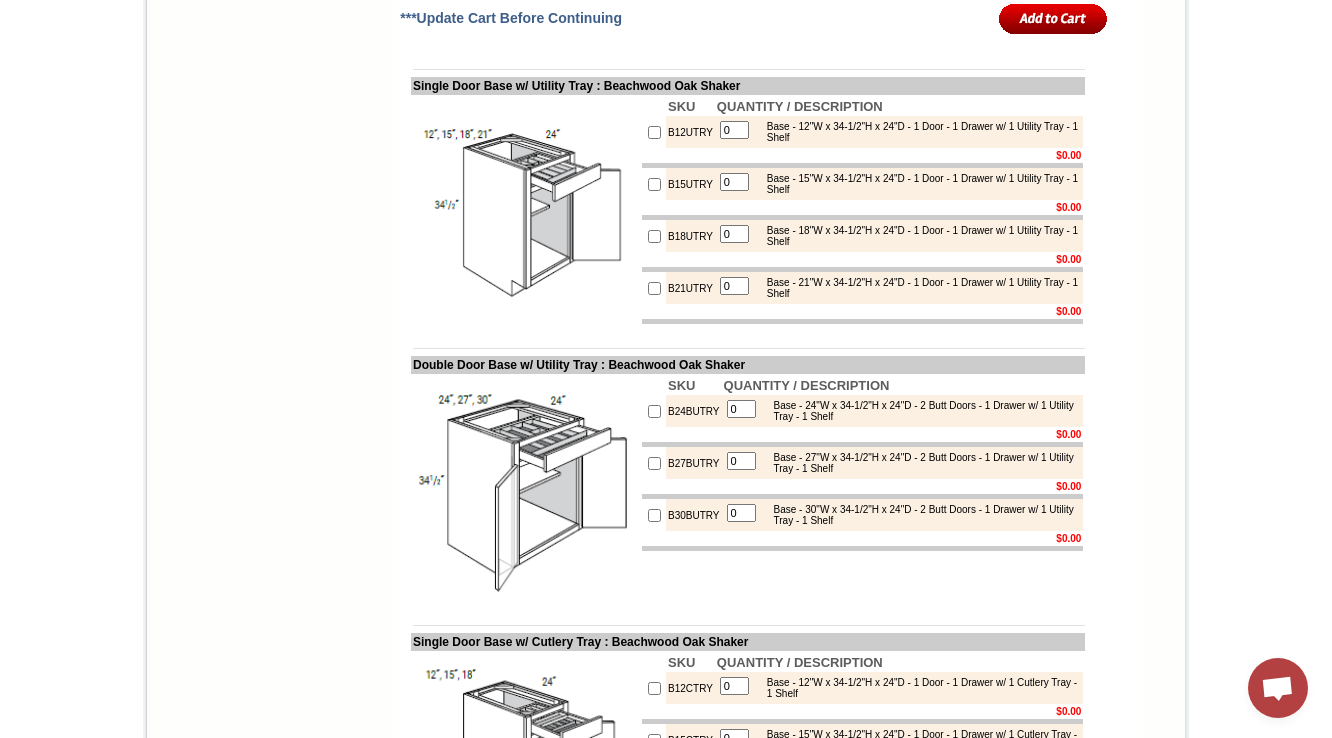 click on "TB12" at bounding box center [681, -145] 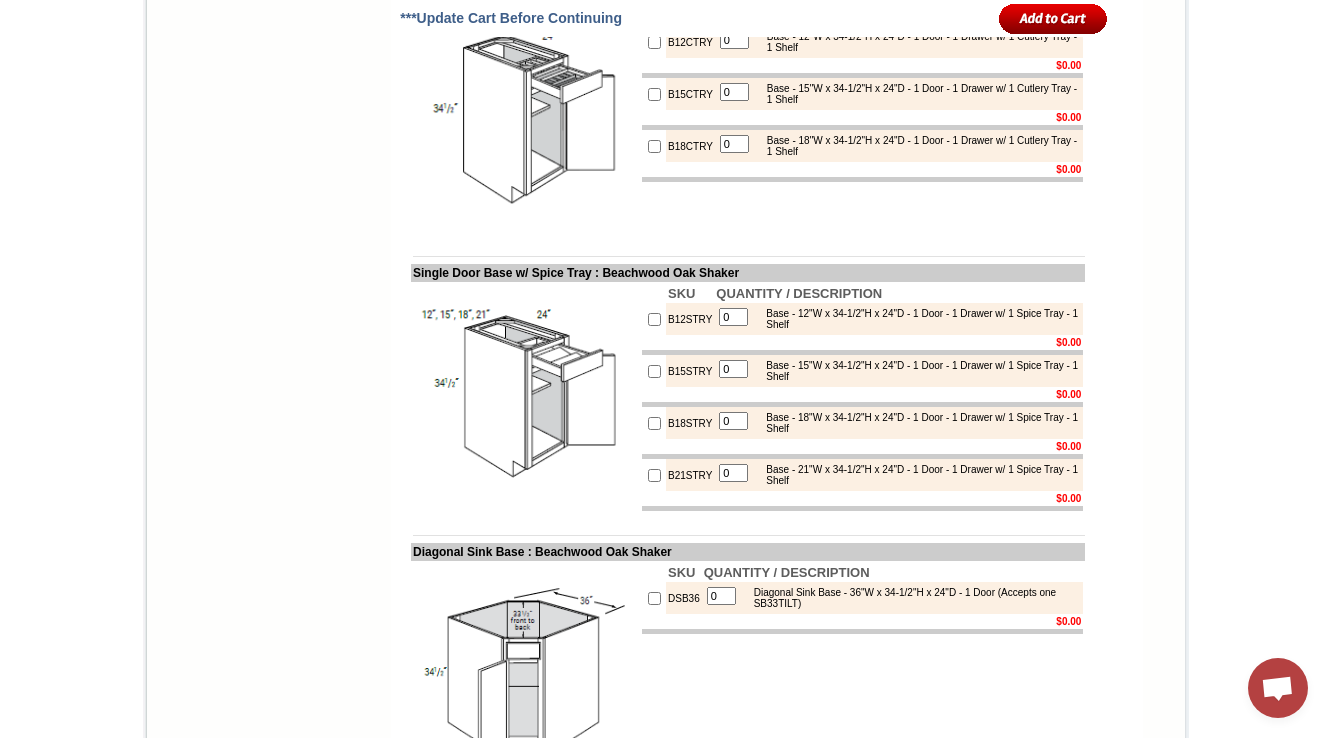 scroll, scrollTop: 0, scrollLeft: 0, axis: both 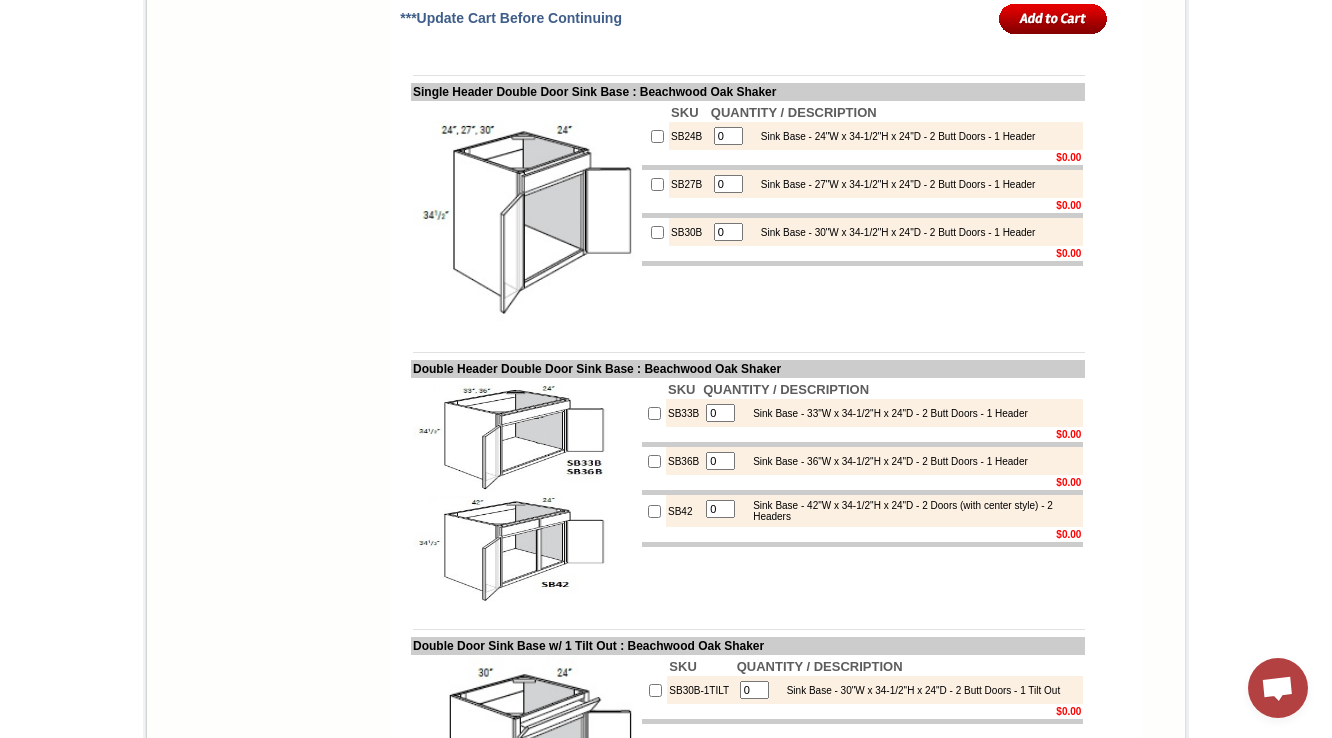 click on "SKU
QUANTITY / DESCRIPTION
SB24B
0 Sink Base - 24"W x 34-1/2"H x 24"D - 2 Butt Doors - 1 Header
$0.00
SB27B
0 Sink Base - 27"W x 34-1/2"H x 24"D - 2 Butt Doors - 1 Header
$0.00
SB30B
0 Sink Base - 30"W x 34-1/2"H x 24"D - 2 Butt Doors - 1 Header
$0.00" at bounding box center (862, 215) 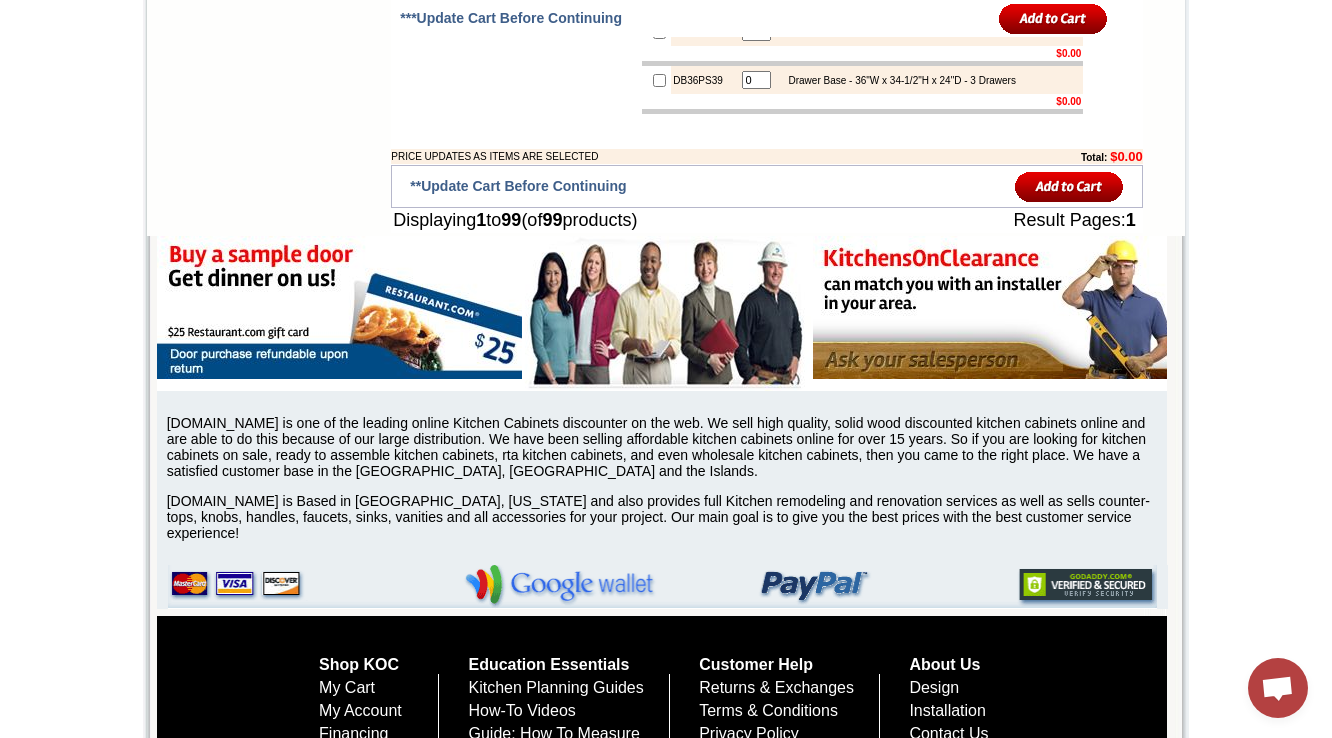 scroll, scrollTop: 12160, scrollLeft: 0, axis: vertical 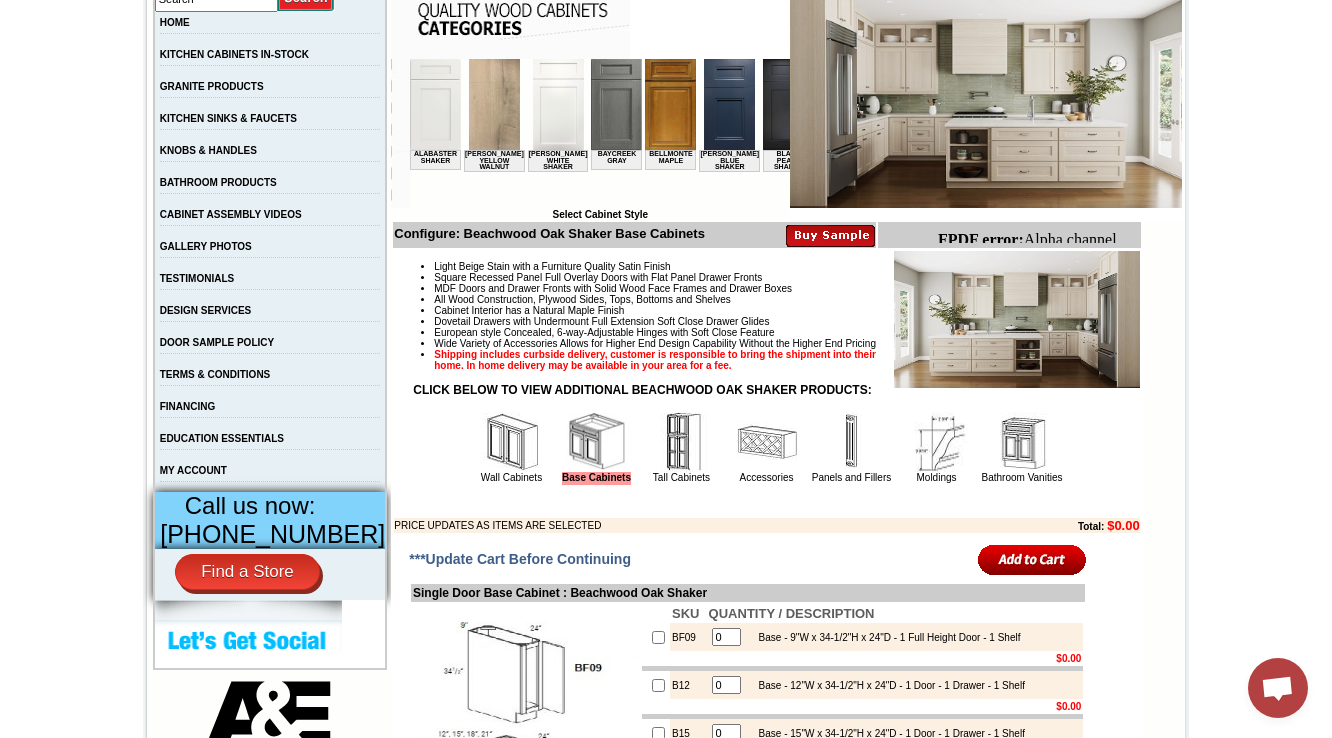 click at bounding box center [1022, 442] 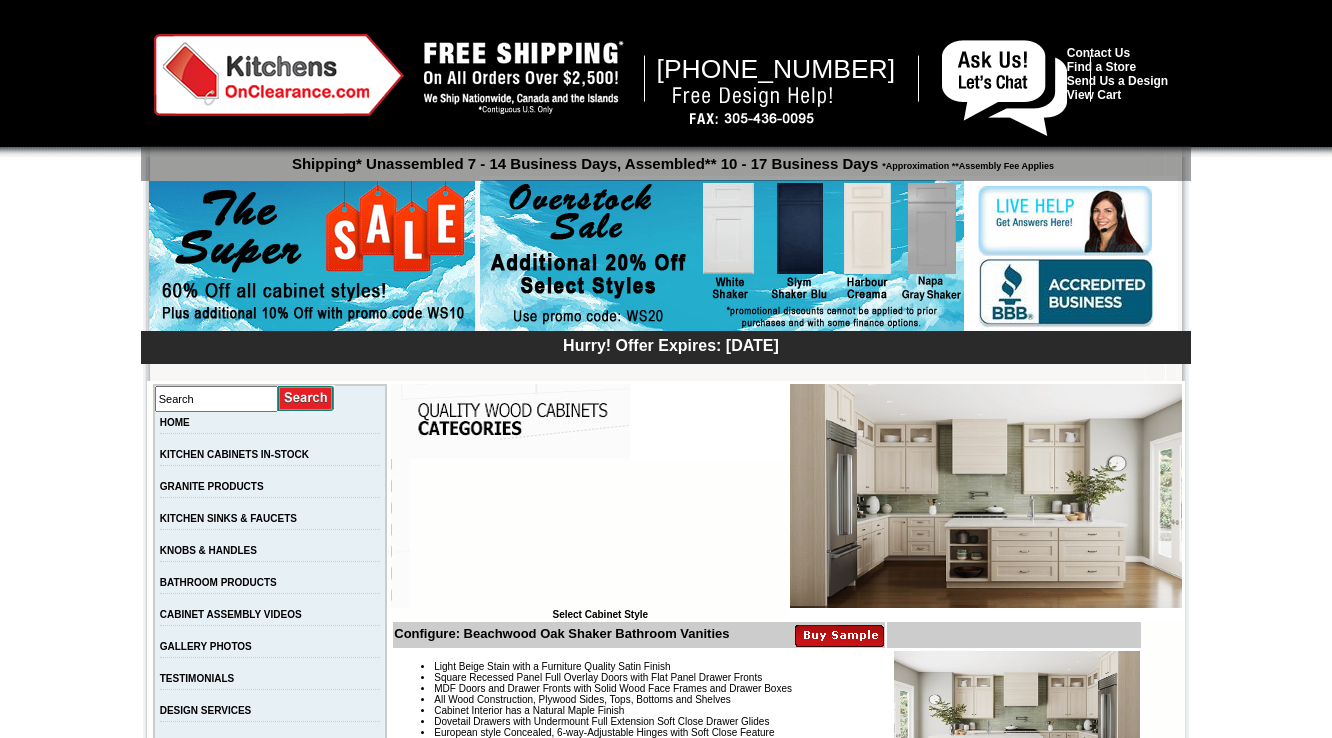scroll, scrollTop: 0, scrollLeft: 0, axis: both 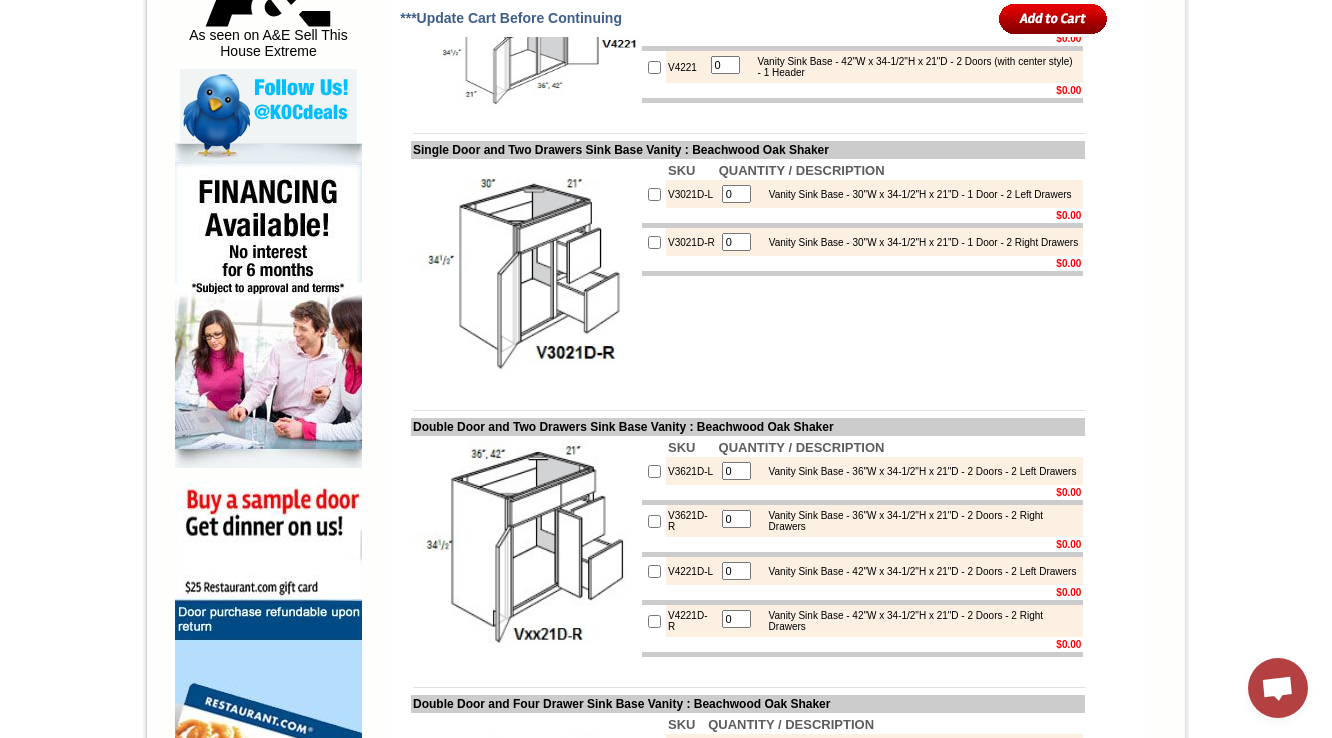 click at bounding box center [525, 273] 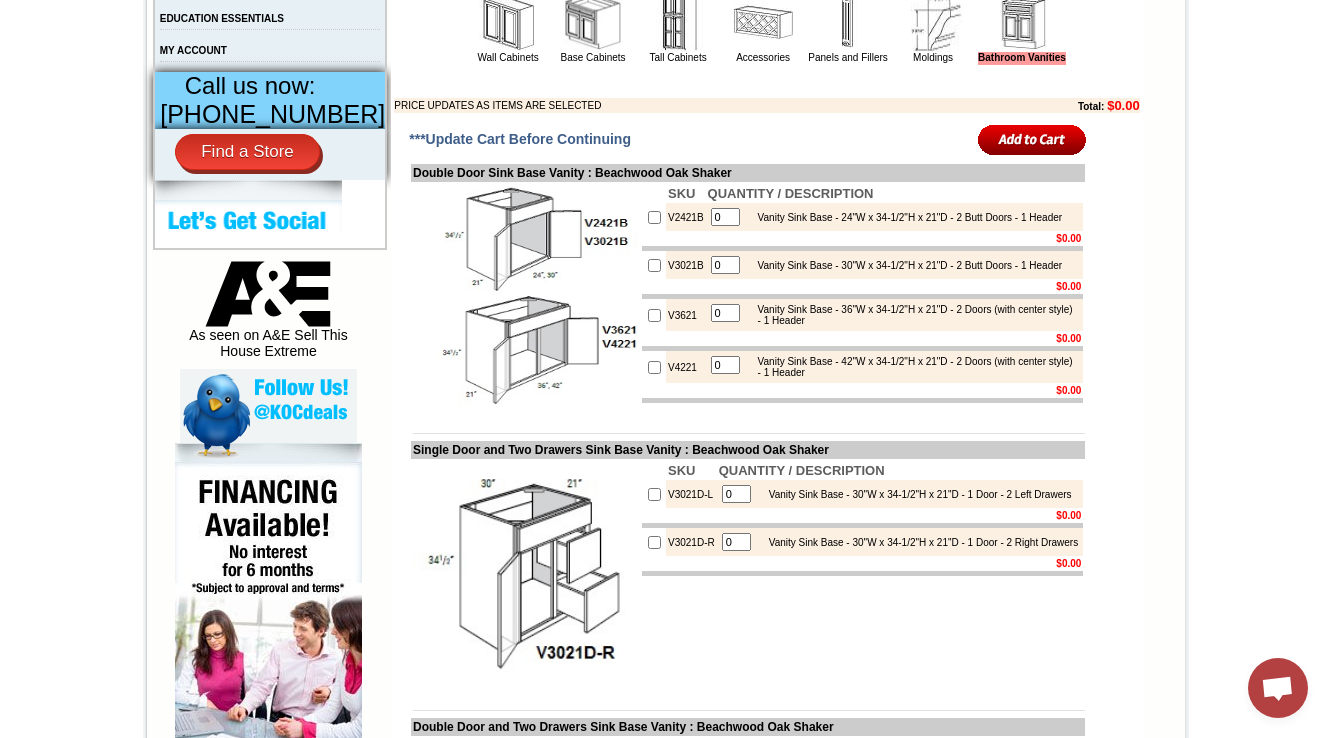 scroll, scrollTop: 800, scrollLeft: 0, axis: vertical 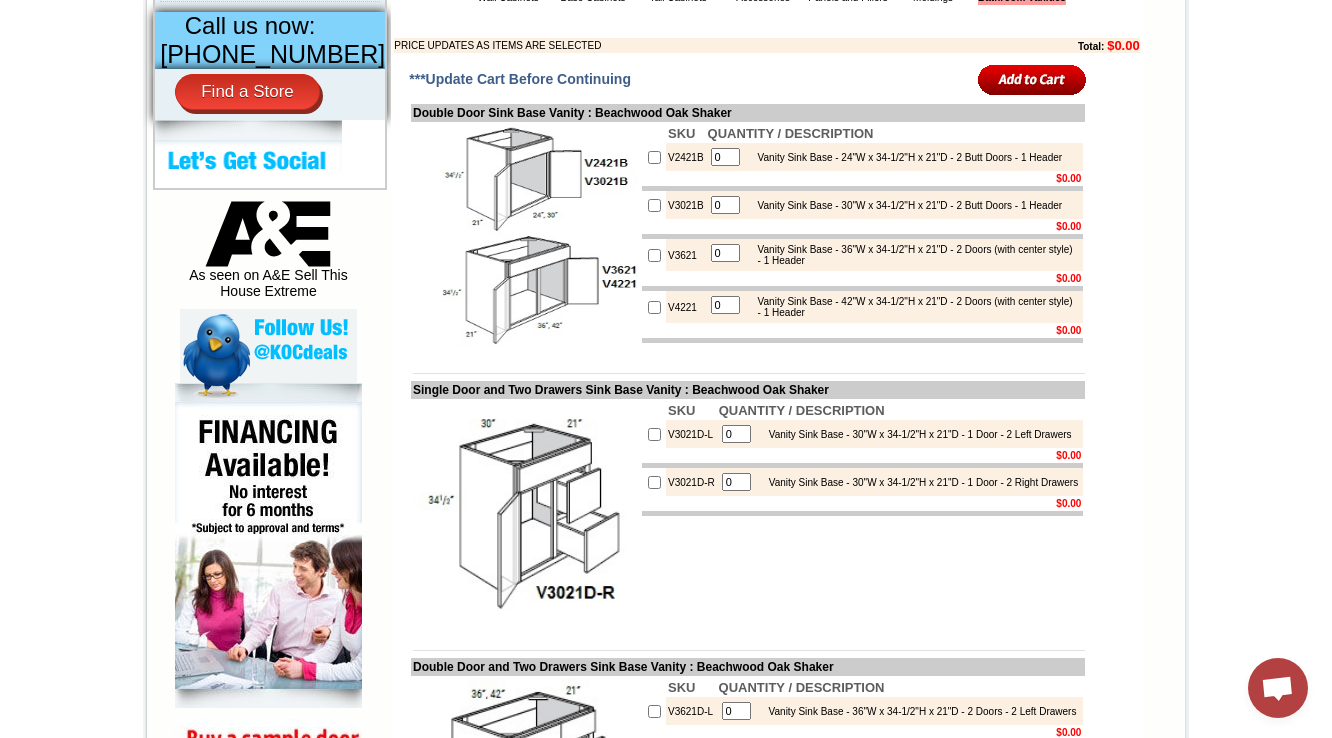 click on "V2421B" at bounding box center (686, 157) 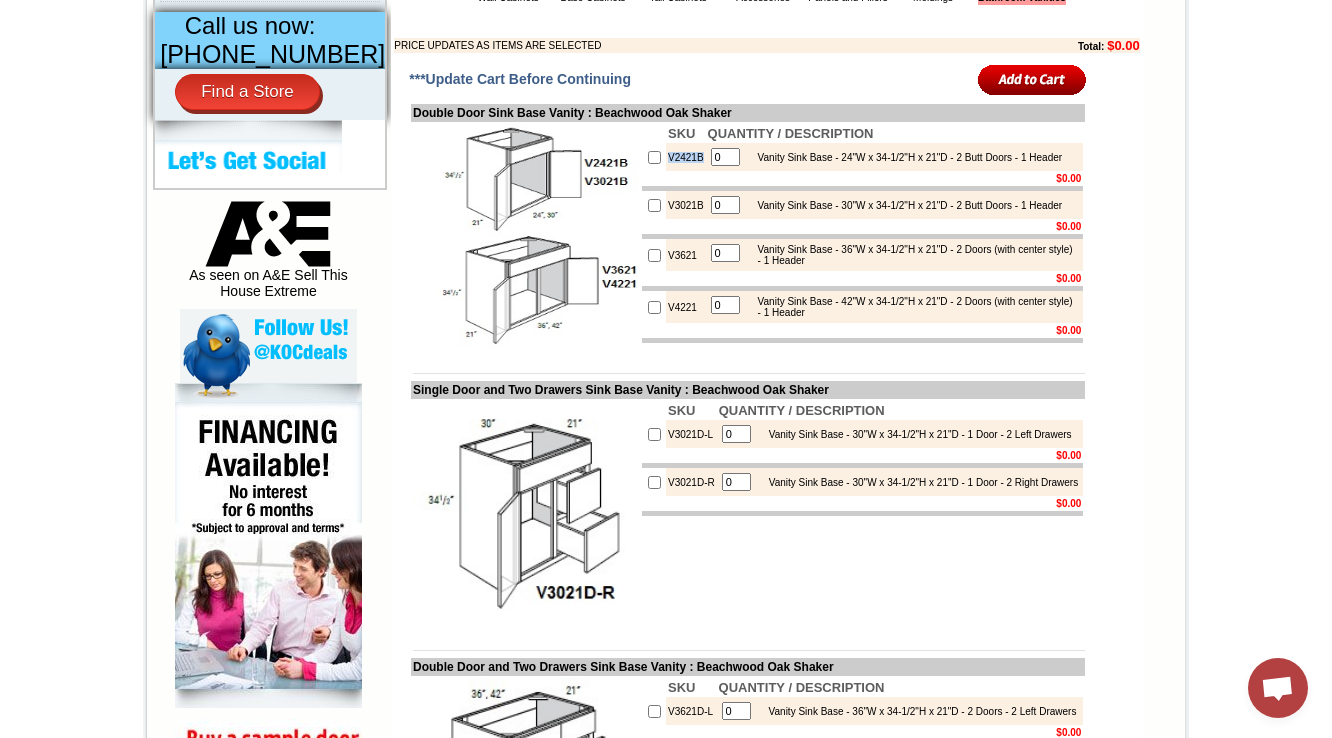 click on "V2421B" at bounding box center [686, 157] 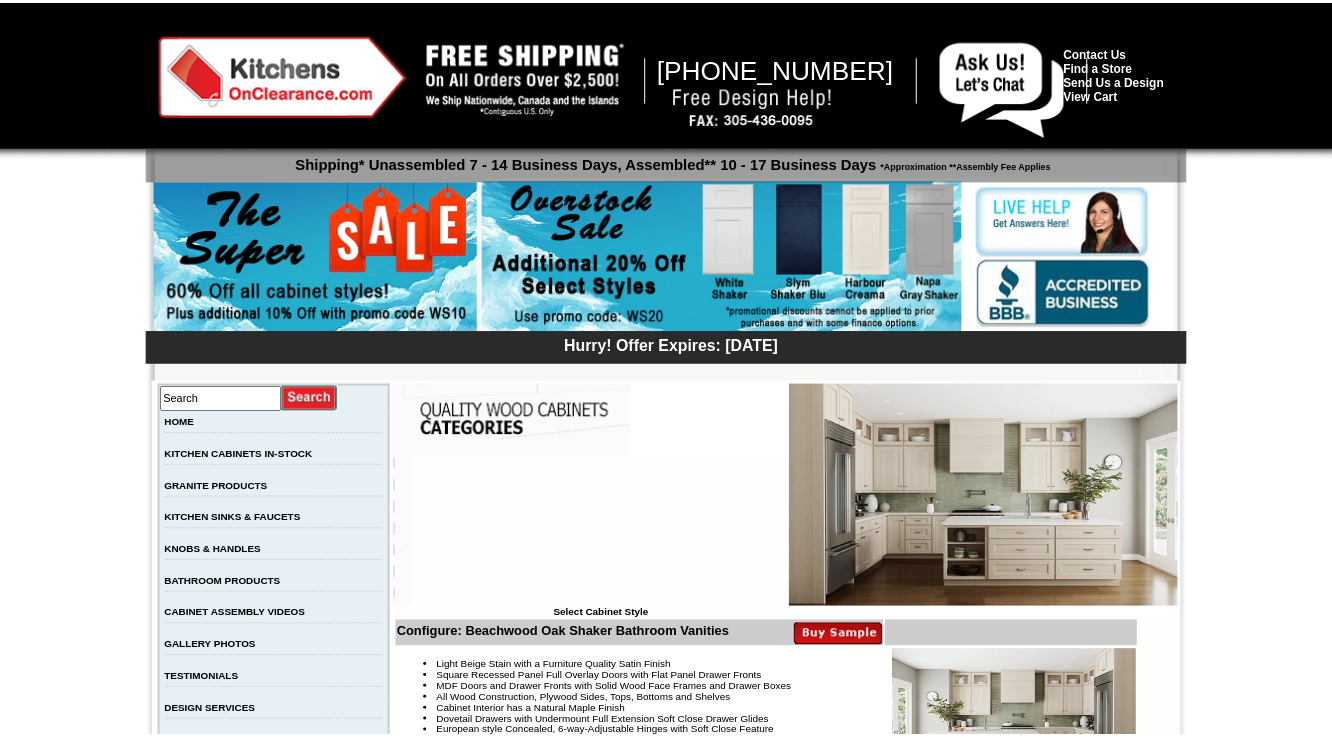 scroll, scrollTop: 880, scrollLeft: 0, axis: vertical 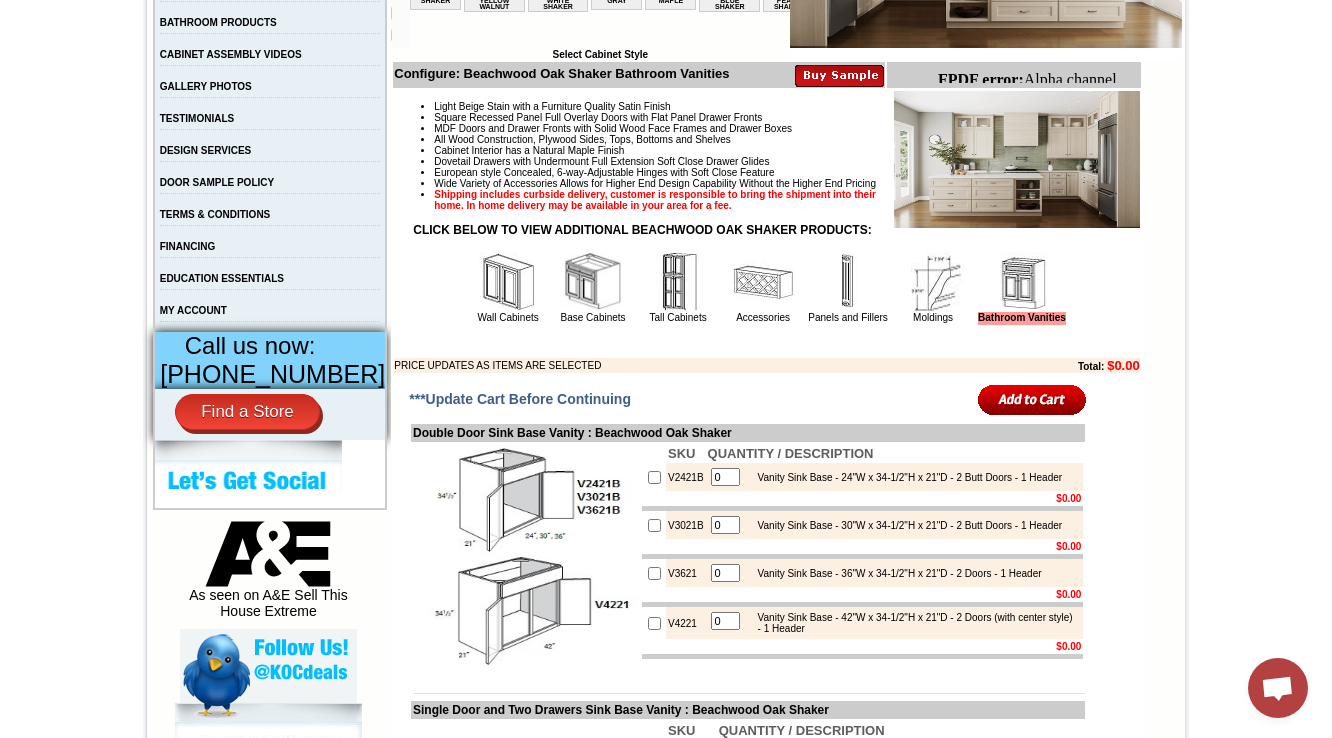 click at bounding box center (593, 282) 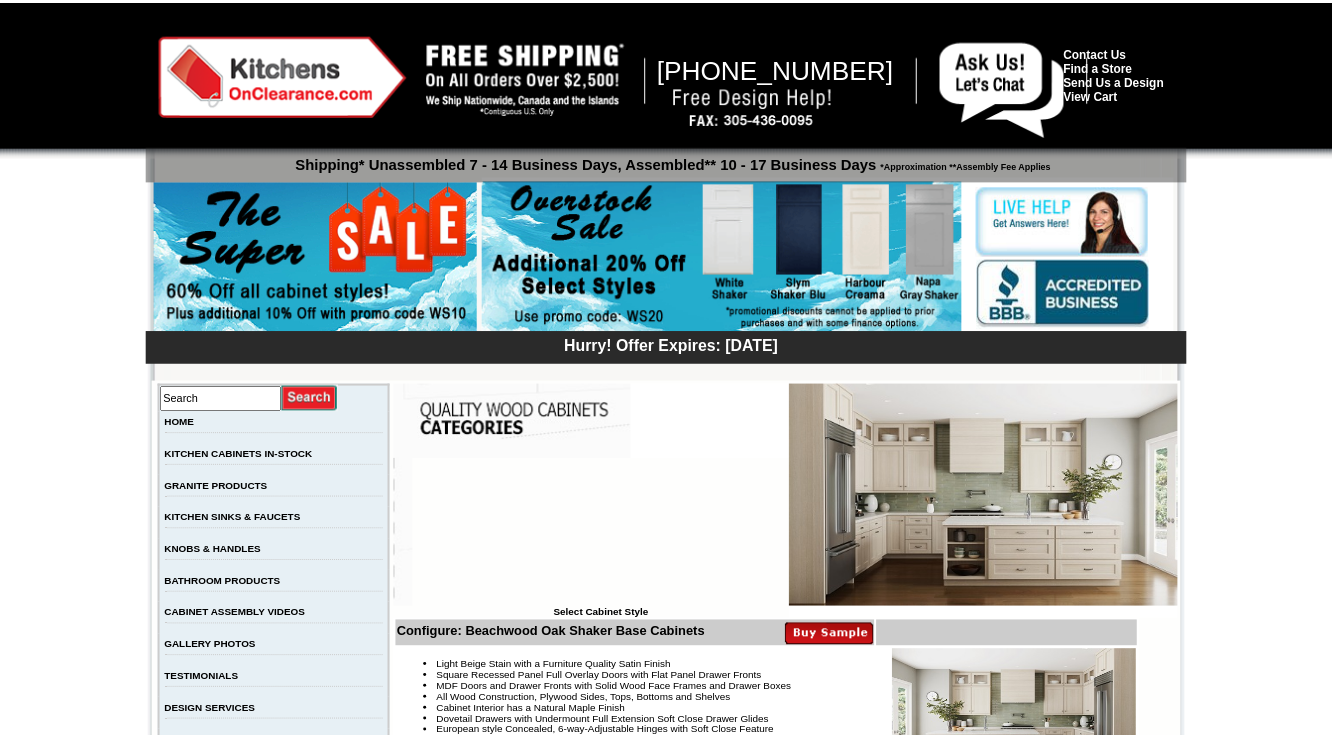 scroll, scrollTop: 0, scrollLeft: 0, axis: both 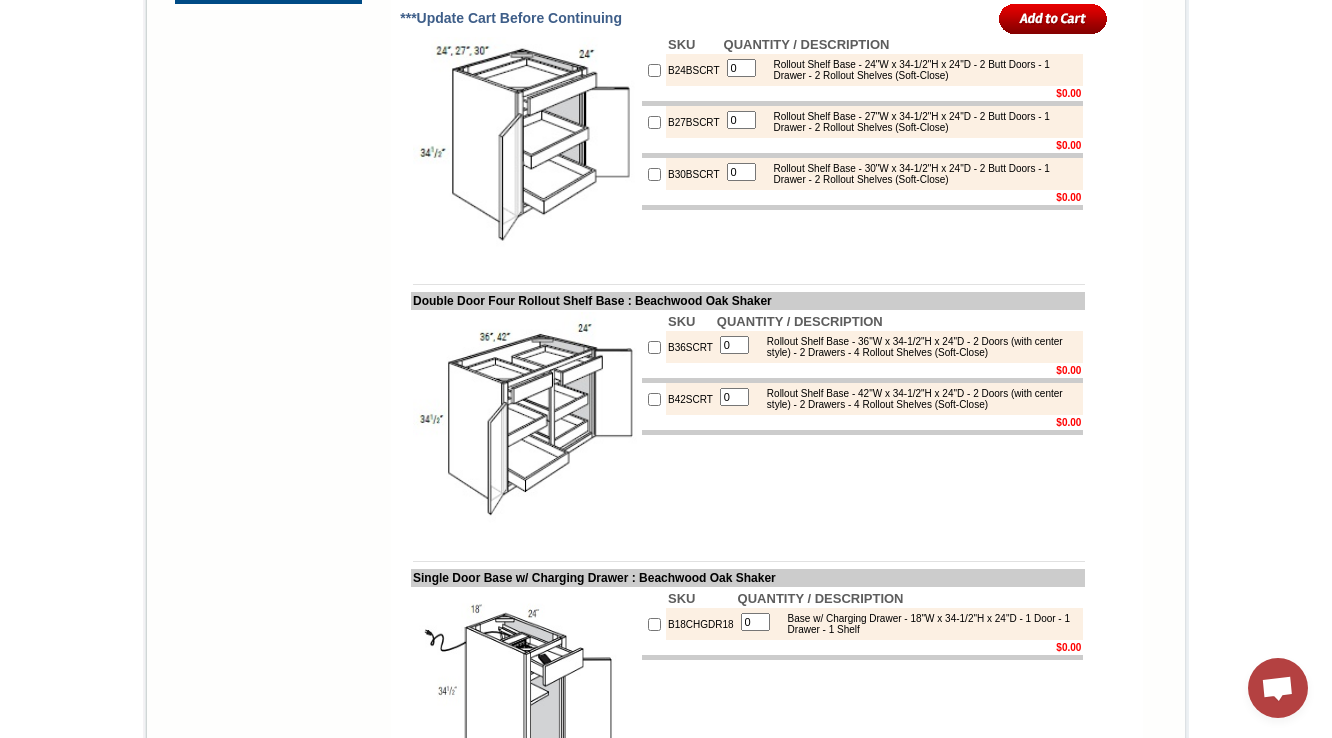 click on "B36SCRT" at bounding box center [690, 347] 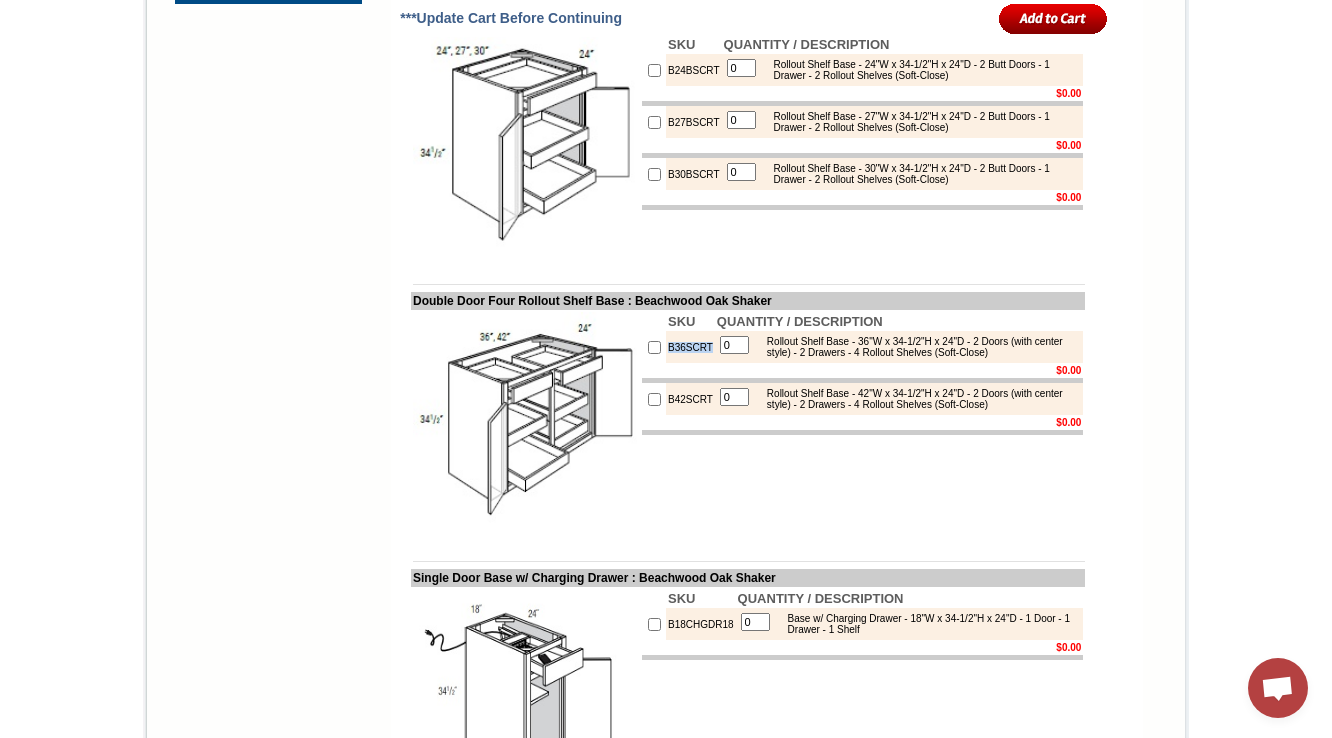 click on "B36SCRT" at bounding box center (690, 347) 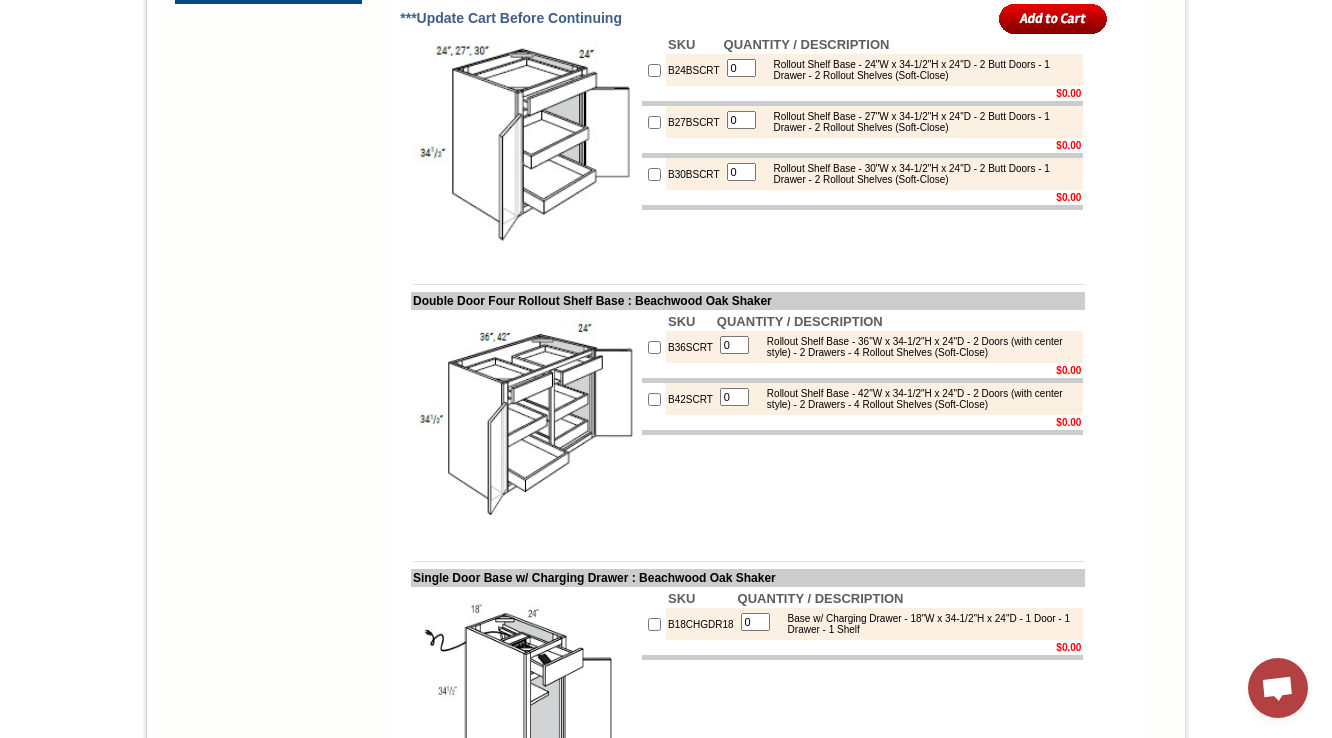 click on "1-888-585-8130
Contact Us   Find a Store   Send Us a Design   View Cart
Shipping* Unassembled 7 - 14 Business Days, Assembled** 10 - 17 Business Days
*Approximation **Assembly Fee Applies
Hurry! Offer Expires: Friday July 18th, 2025
Search
HOME
KITCHEN CABINETS IN-STOCK
GRANITE PRODUCTS" at bounding box center (666, 4584) 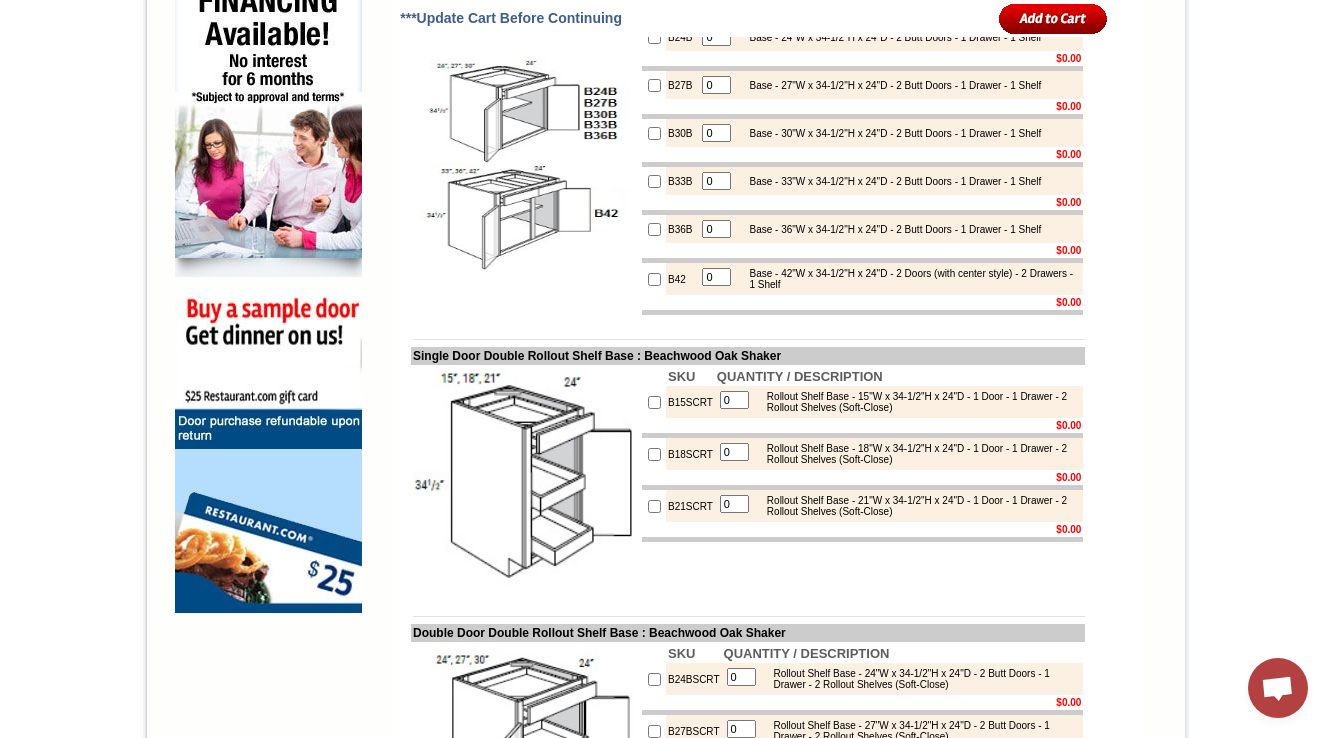scroll, scrollTop: 1120, scrollLeft: 0, axis: vertical 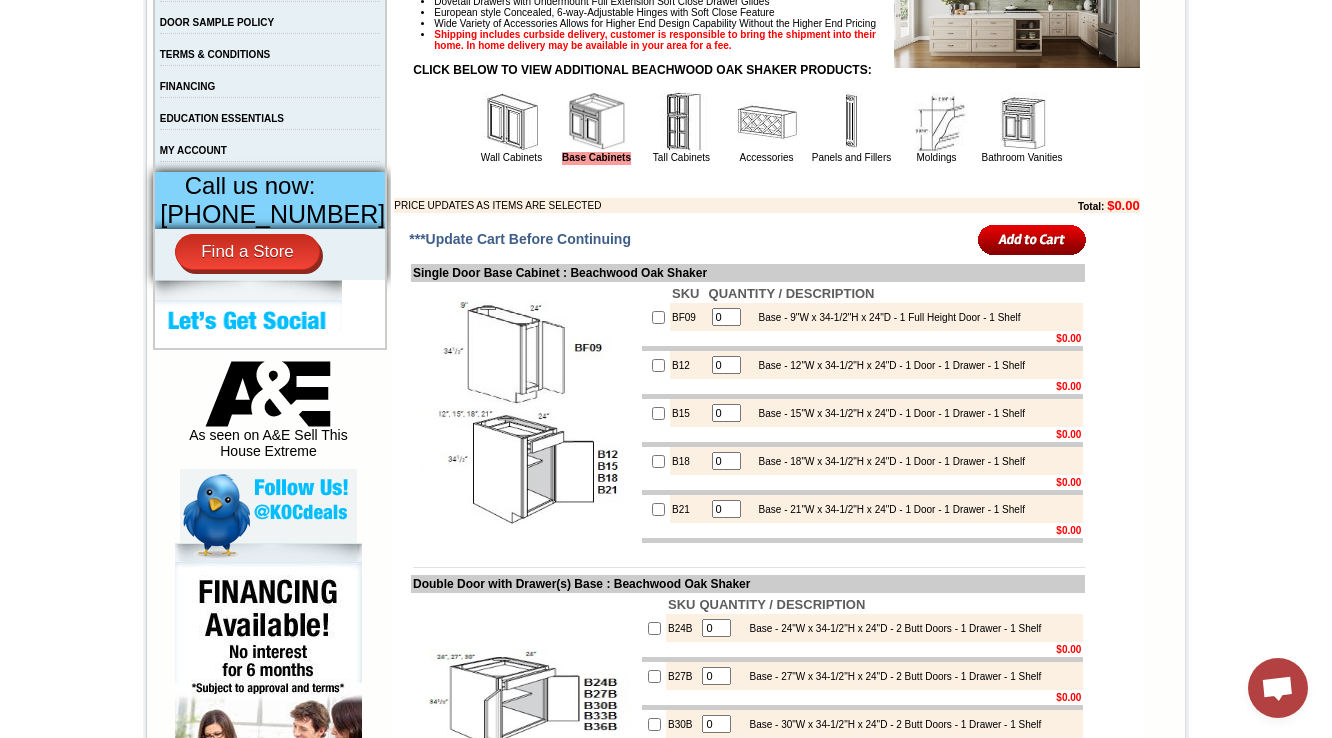 click on "1-888-585-8130
Contact Us   Find a Store   Send Us a Design   View Cart
Shipping* Unassembled 7 - 14 Business Days, Assembled** 10 - 17 Business Days
*Approximation **Assembly Fee Applies
Hurry! Offer Expires: Friday July 18th, 2025
Search
HOME
KITCHEN CABINETS IN-STOCK
GRANITE PRODUCTS" at bounding box center (666, 5784) 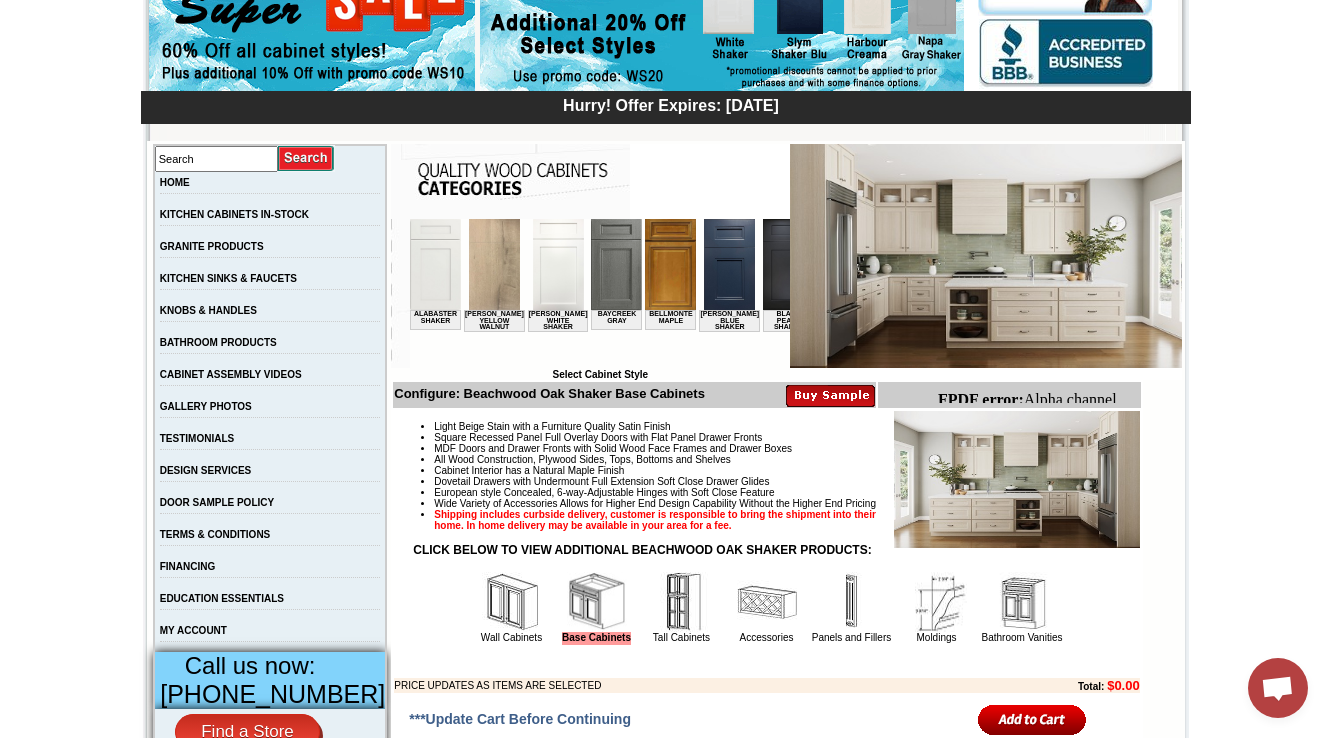 scroll, scrollTop: 0, scrollLeft: 0, axis: both 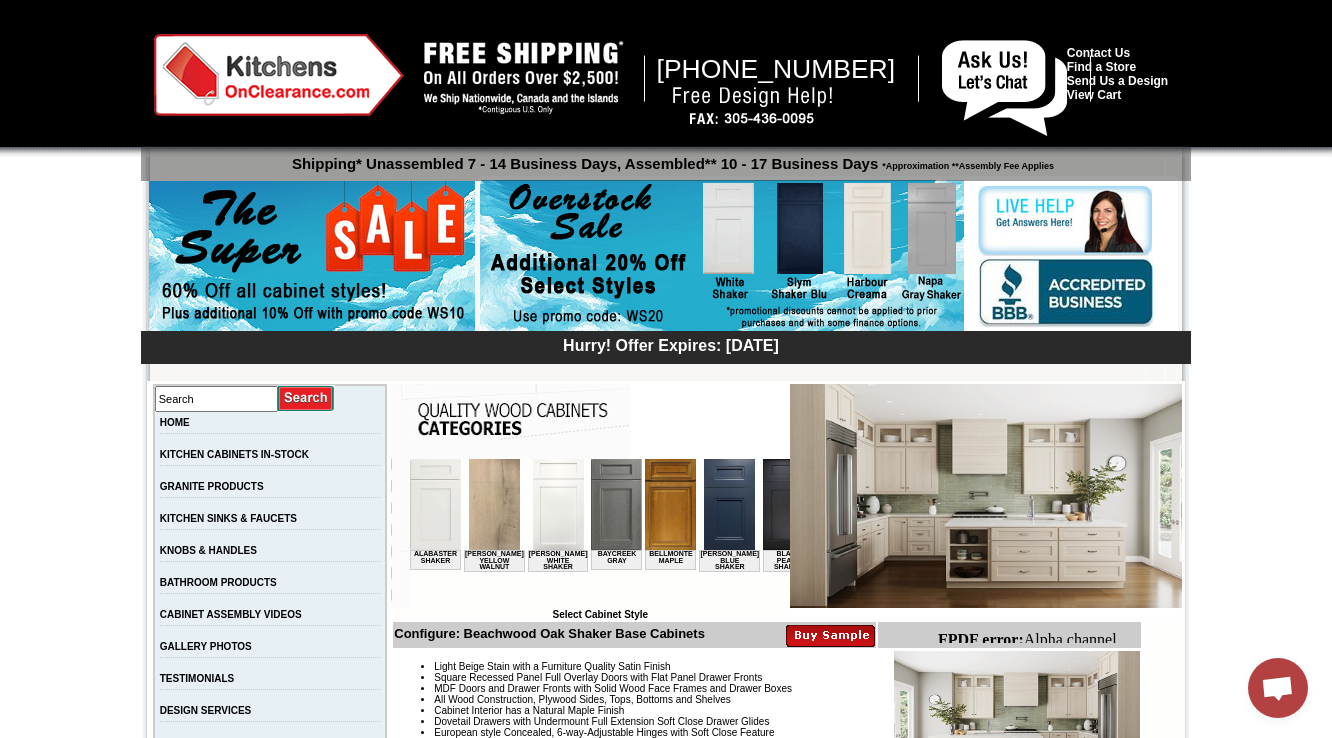 click on "1-888-585-8130
Contact Us   Find a Store   Send Us a Design   View Cart
Shipping* Unassembled 7 - 14 Business Days, Assembled** 10 - 17 Business Days
*Approximation **Assembly Fee Applies
Hurry! Offer Expires: Friday July 18th, 2025
Search
HOME
KITCHEN CABINETS IN-STOCK
GRANITE PRODUCTS" at bounding box center (666, 6504) 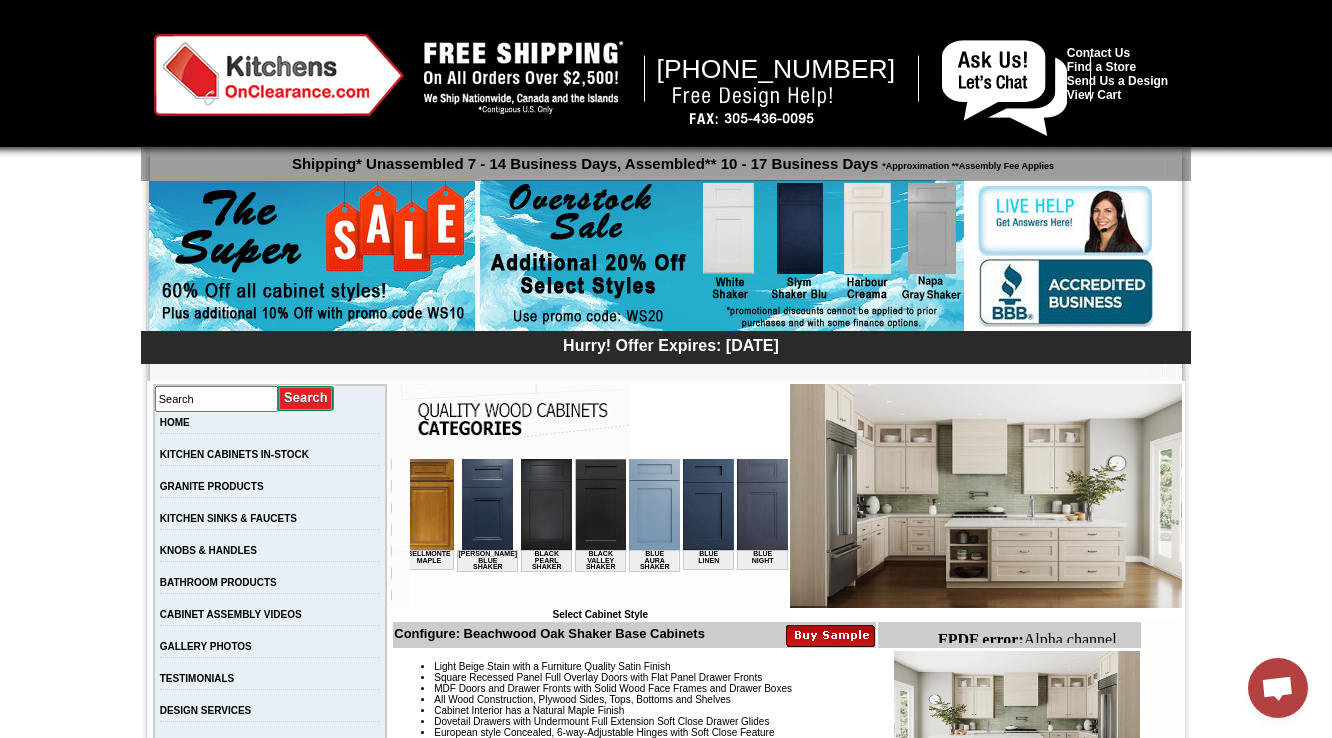 scroll, scrollTop: 0, scrollLeft: 256, axis: horizontal 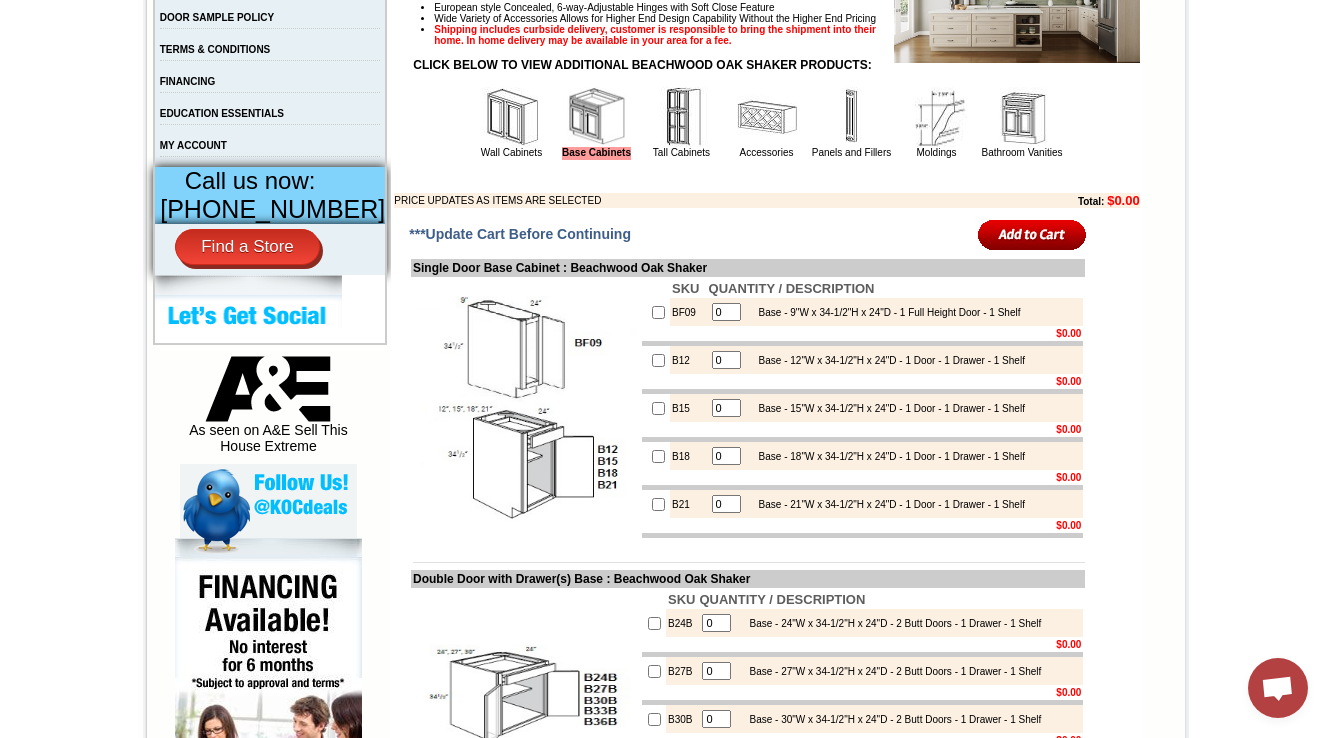 click at bounding box center (1022, 117) 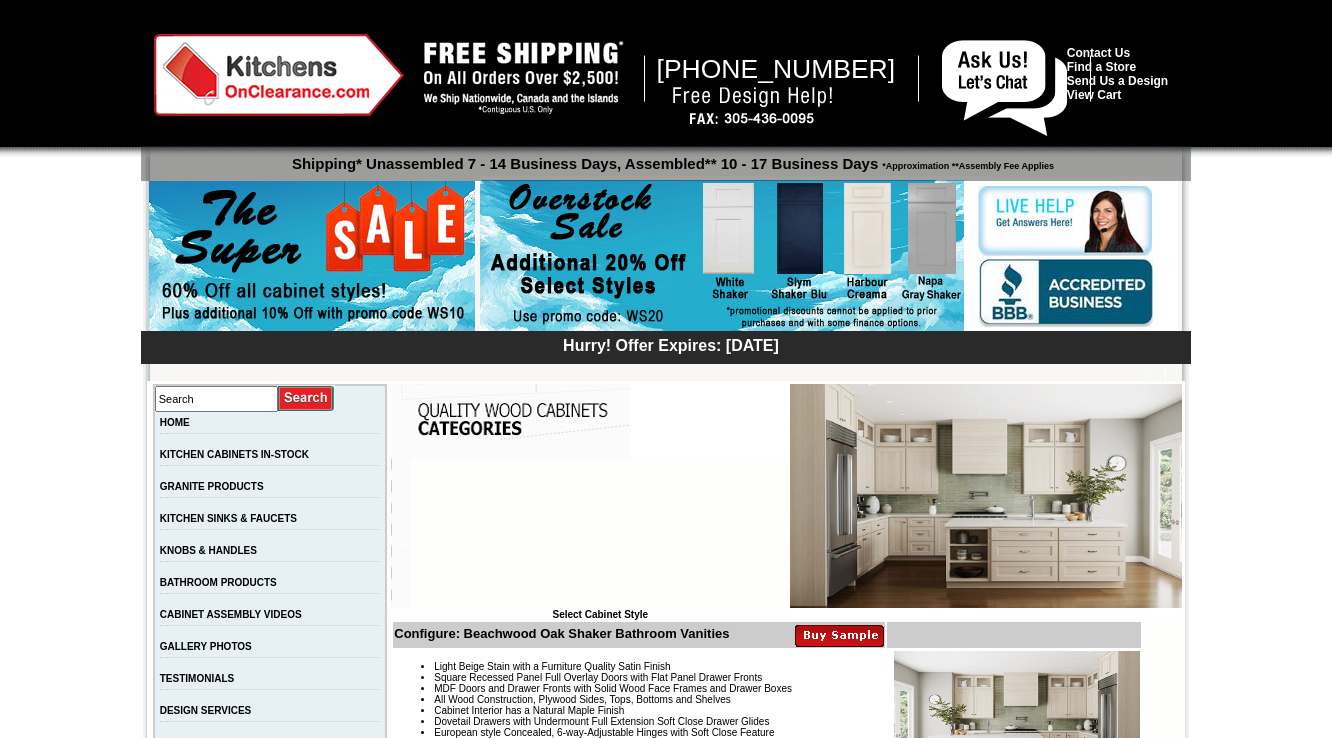 scroll, scrollTop: 400, scrollLeft: 0, axis: vertical 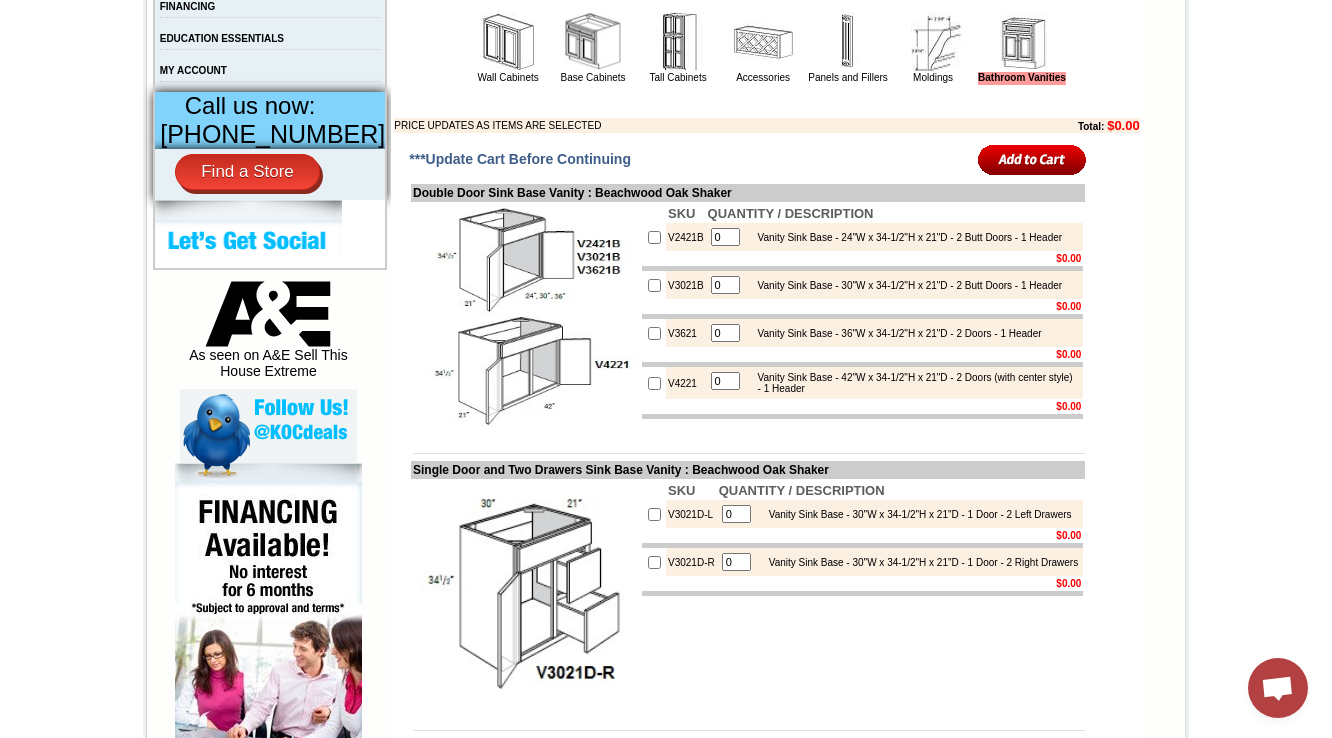 click at bounding box center [654, 406] 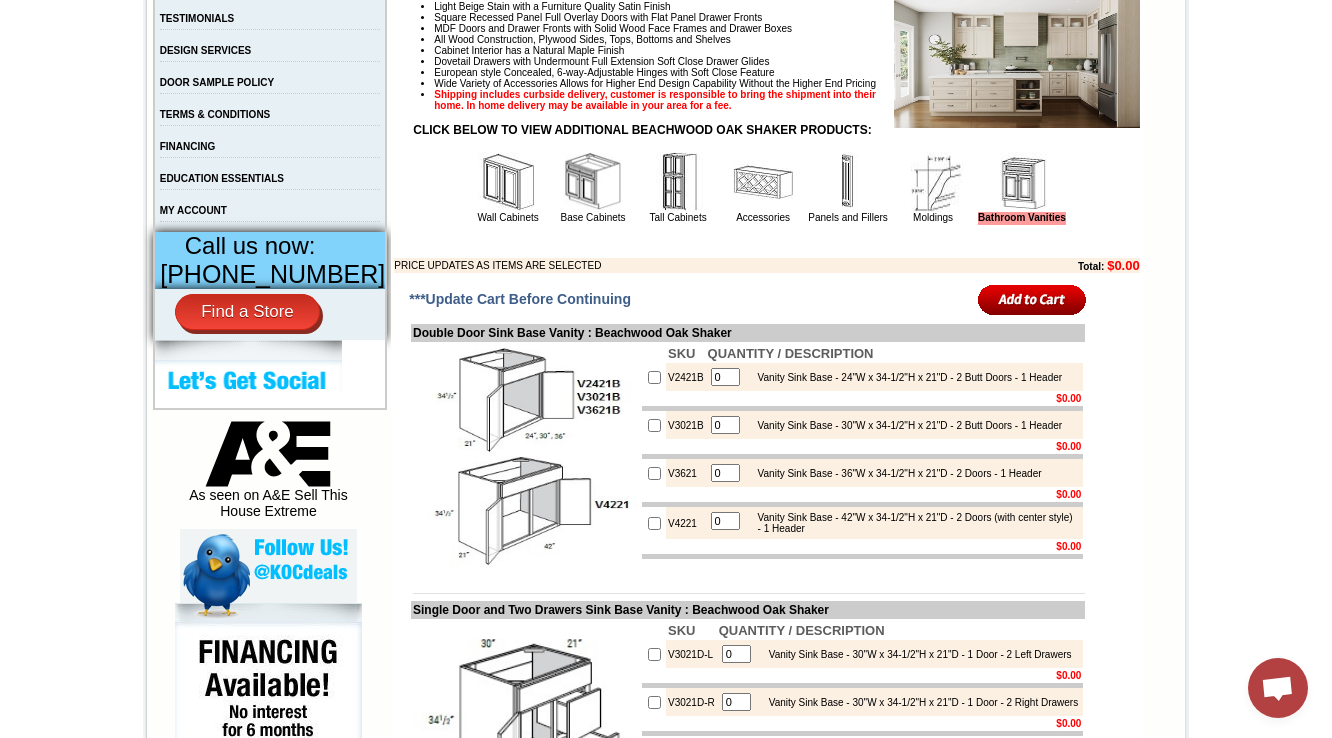 scroll, scrollTop: 560, scrollLeft: 0, axis: vertical 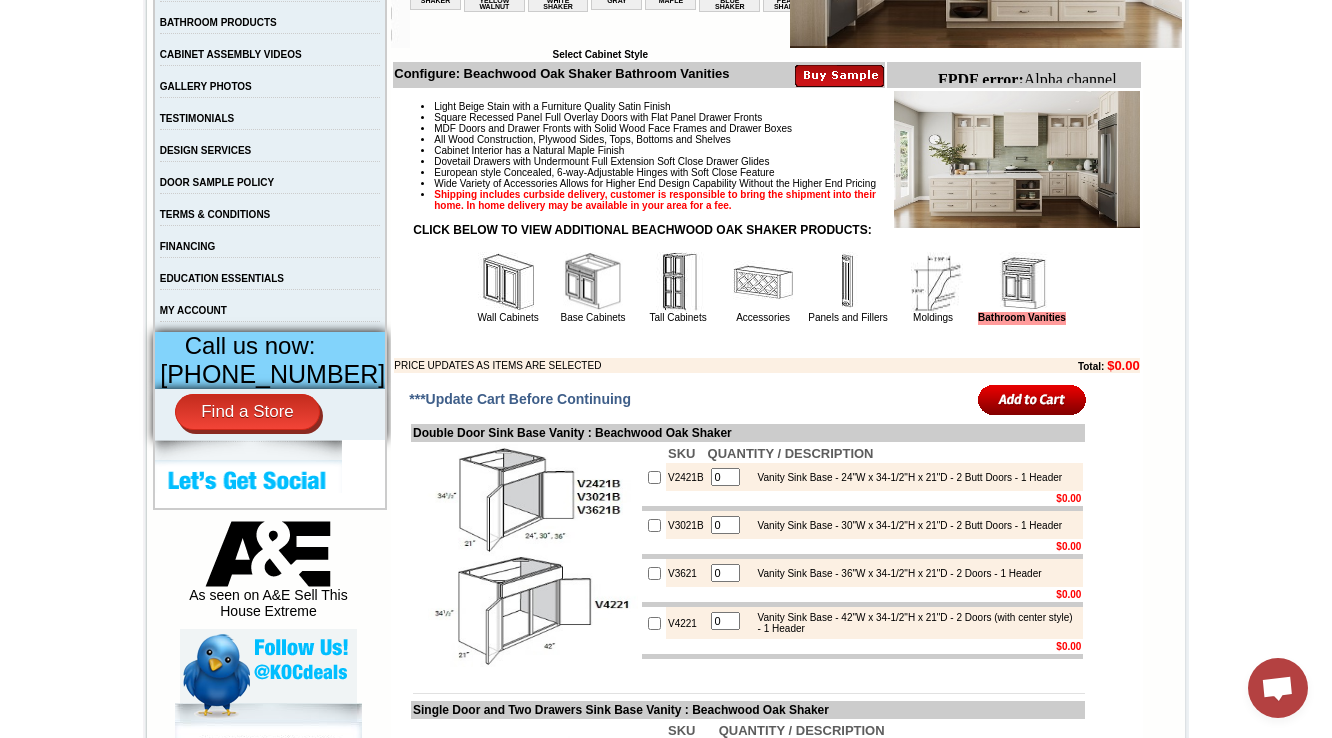 click on "Wide Variety of Accessories Allows for Higher End Design Capability Without the Higher End Pricing" at bounding box center [786, 183] 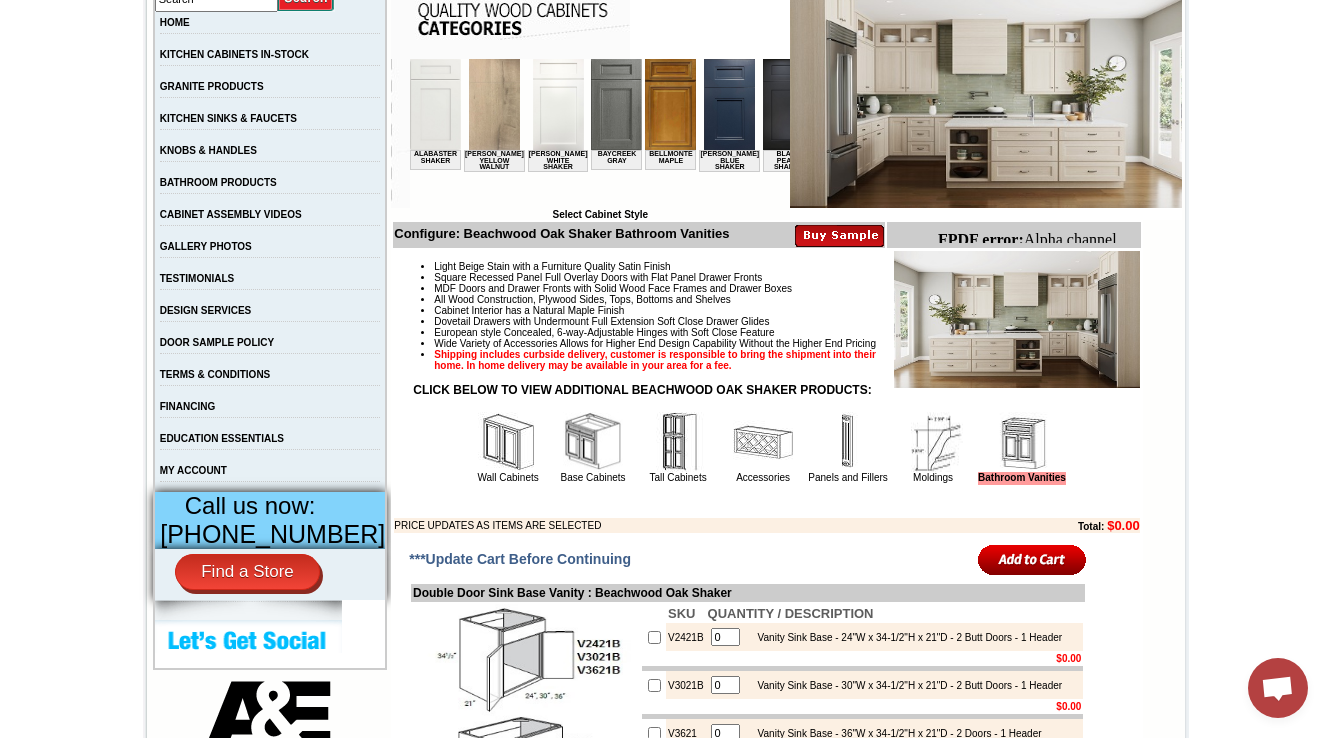 scroll, scrollTop: 320, scrollLeft: 0, axis: vertical 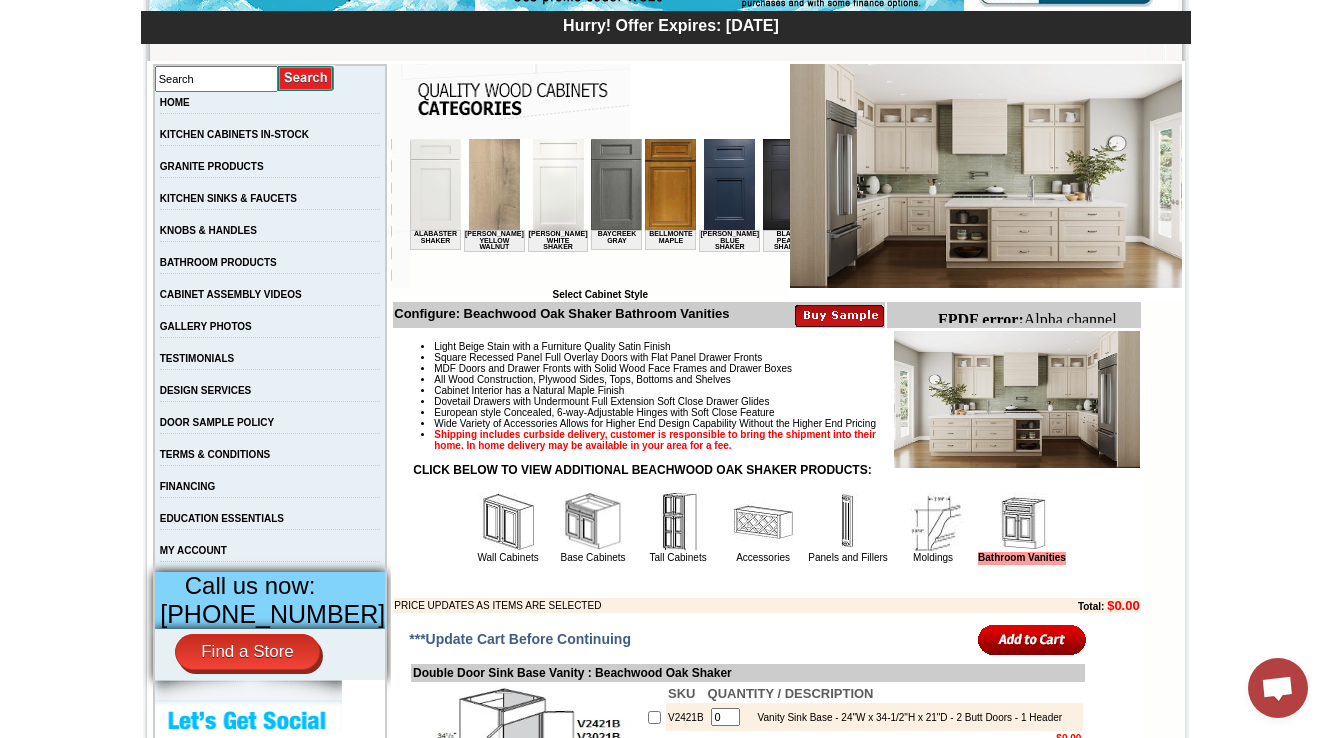 click at bounding box center [763, 522] 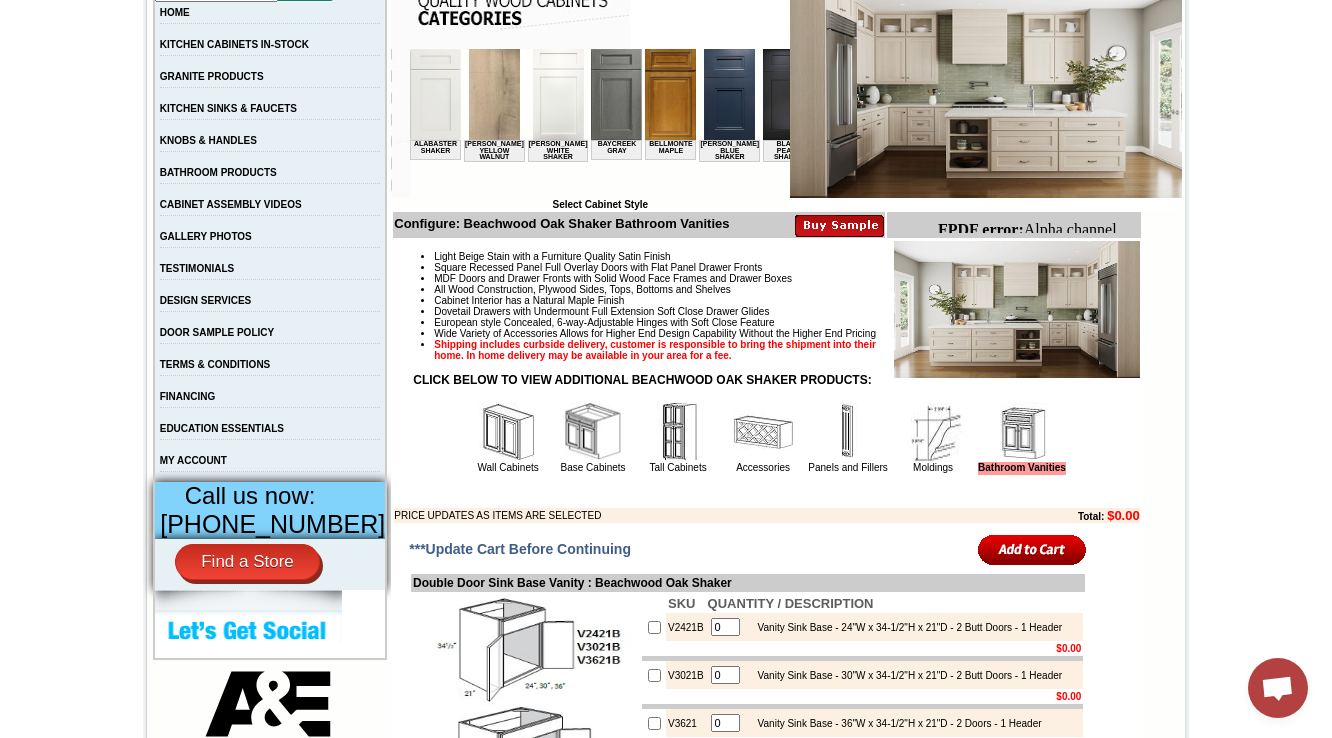 scroll, scrollTop: 560, scrollLeft: 0, axis: vertical 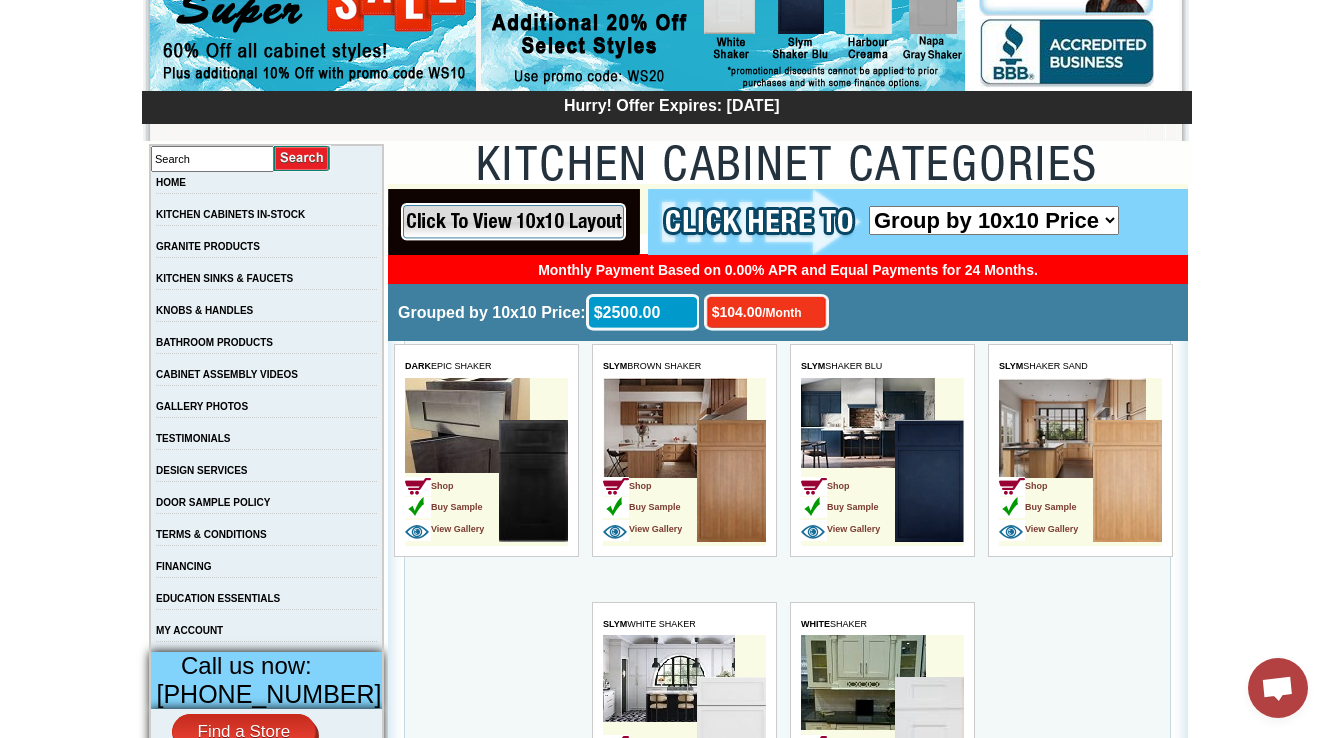 click on "Group by 10x10 Price
Group by Color" at bounding box center (993, 220) 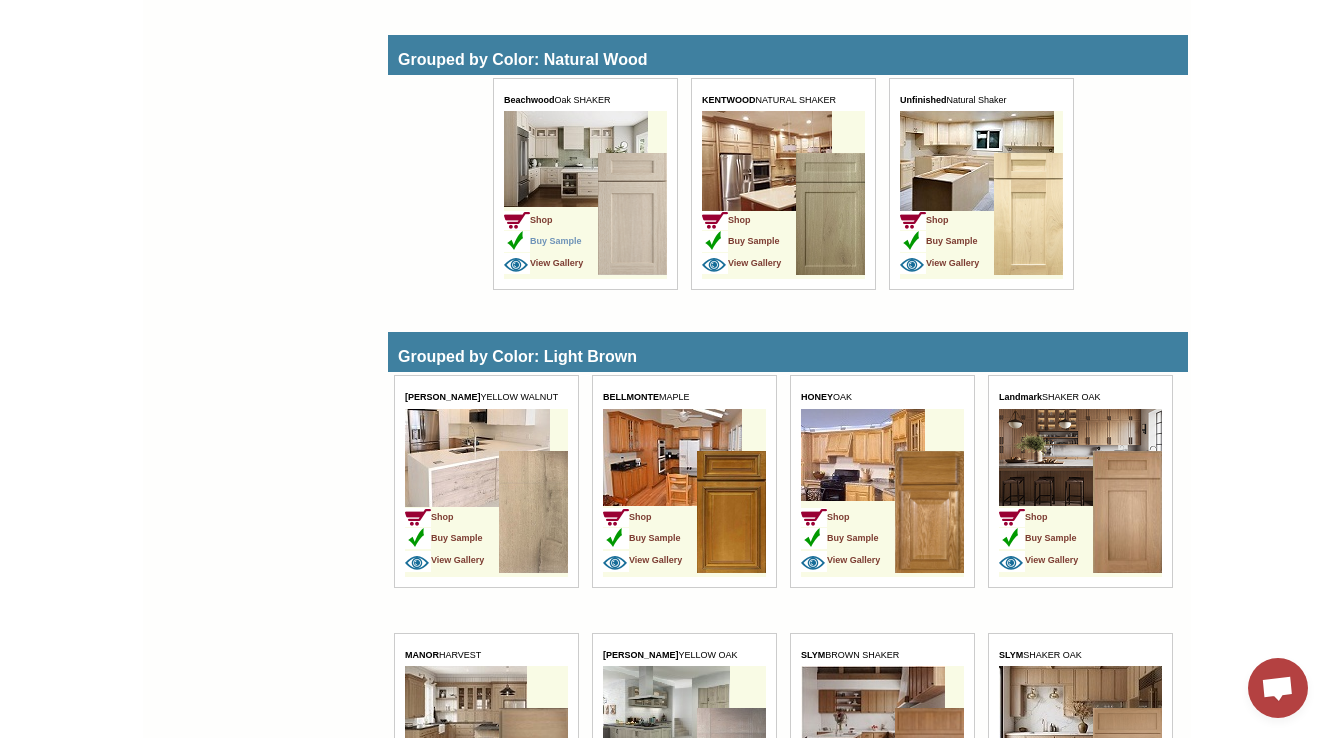 scroll, scrollTop: 3464, scrollLeft: 0, axis: vertical 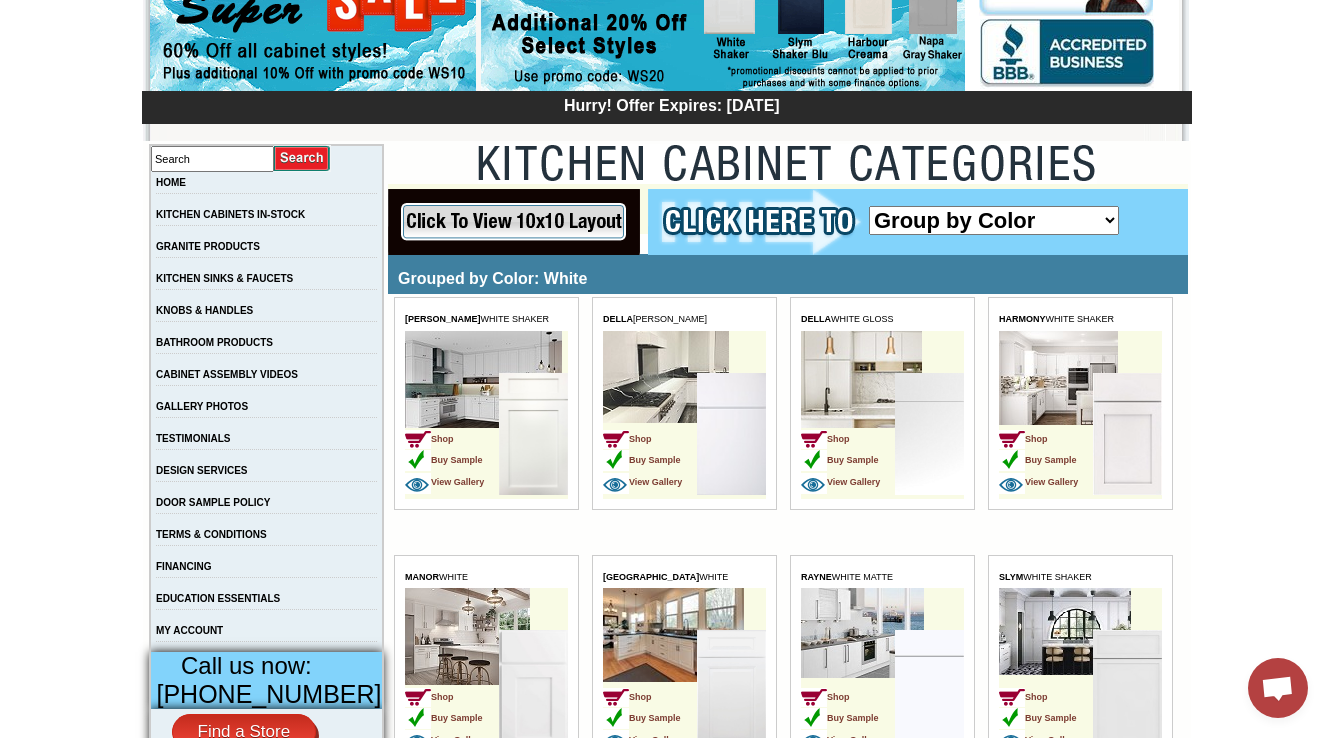 click on "Group by 10x10 Price
Group by Color" at bounding box center [917, 222] 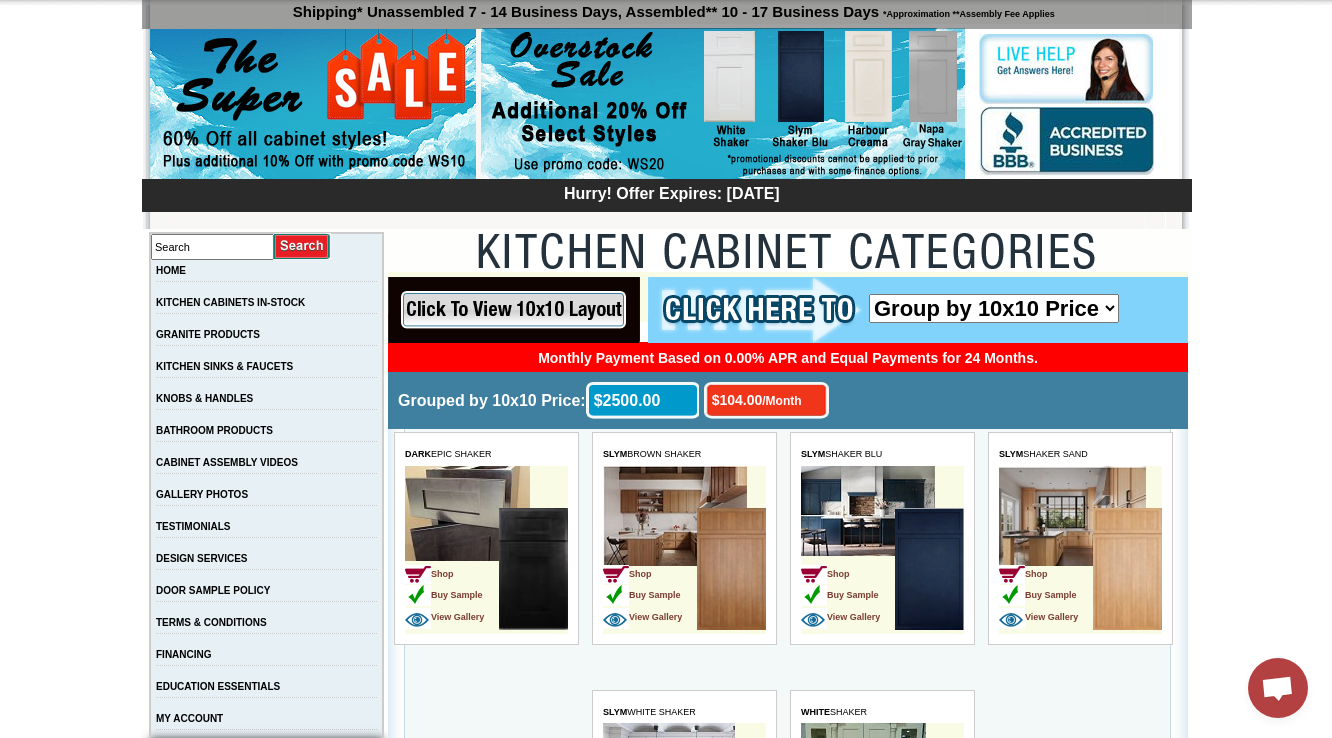 scroll, scrollTop: 560, scrollLeft: 0, axis: vertical 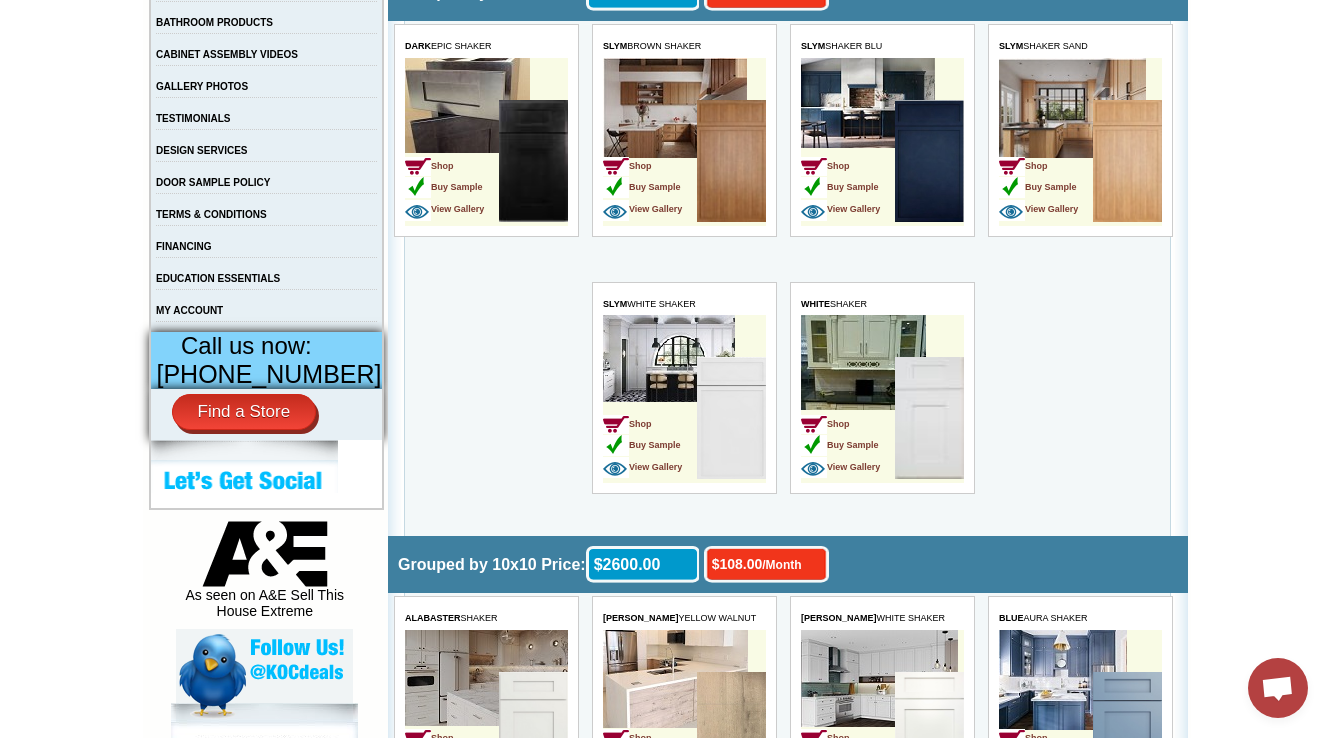 click on "Grouped by 10x10 Price: $104.00 /Month   $2500.00
DARK  EPIC SHAKER
Shop
Buy Sample
View Gallery
SLYM  BROWN SHAKER
Shop
Buy Sample
View Gallery
SLYM  SHAKER BLU
Shop" at bounding box center (787, 3396) 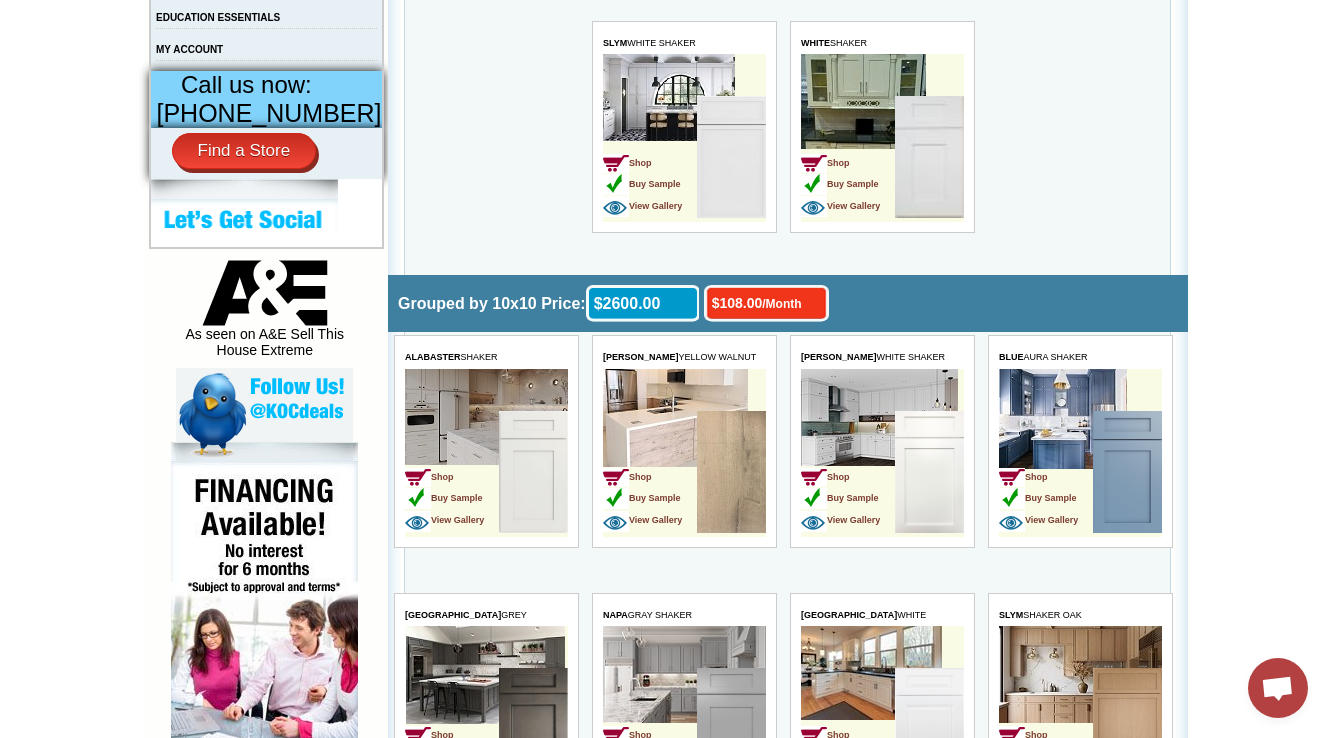 scroll, scrollTop: 1120, scrollLeft: 0, axis: vertical 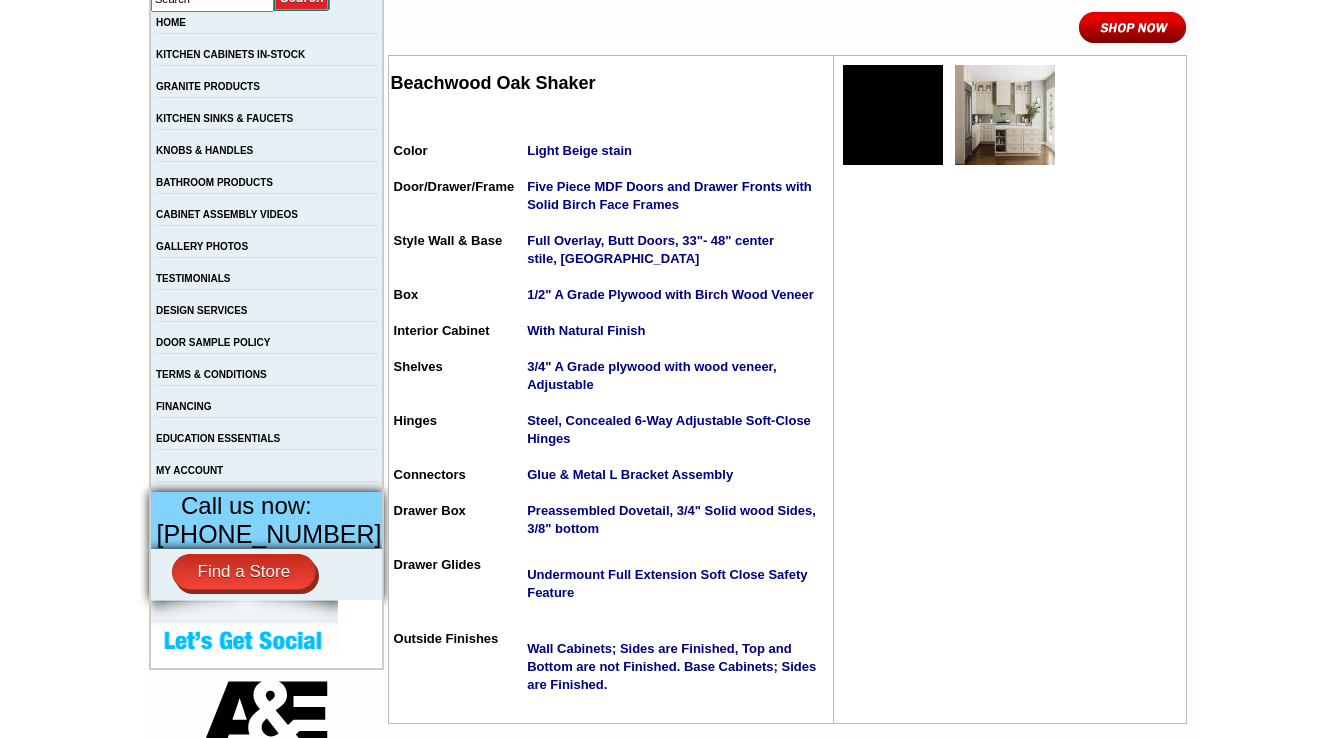 click at bounding box center (1010, 389) 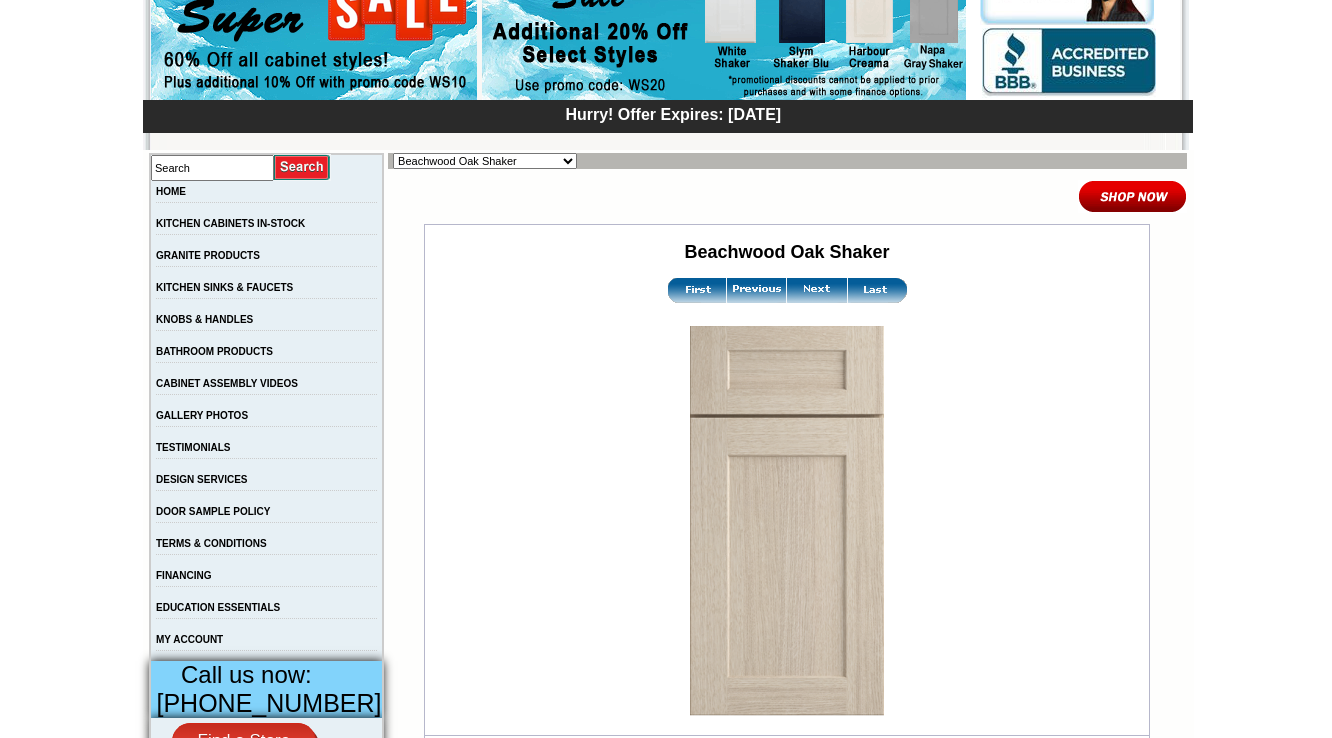 scroll, scrollTop: 240, scrollLeft: 0, axis: vertical 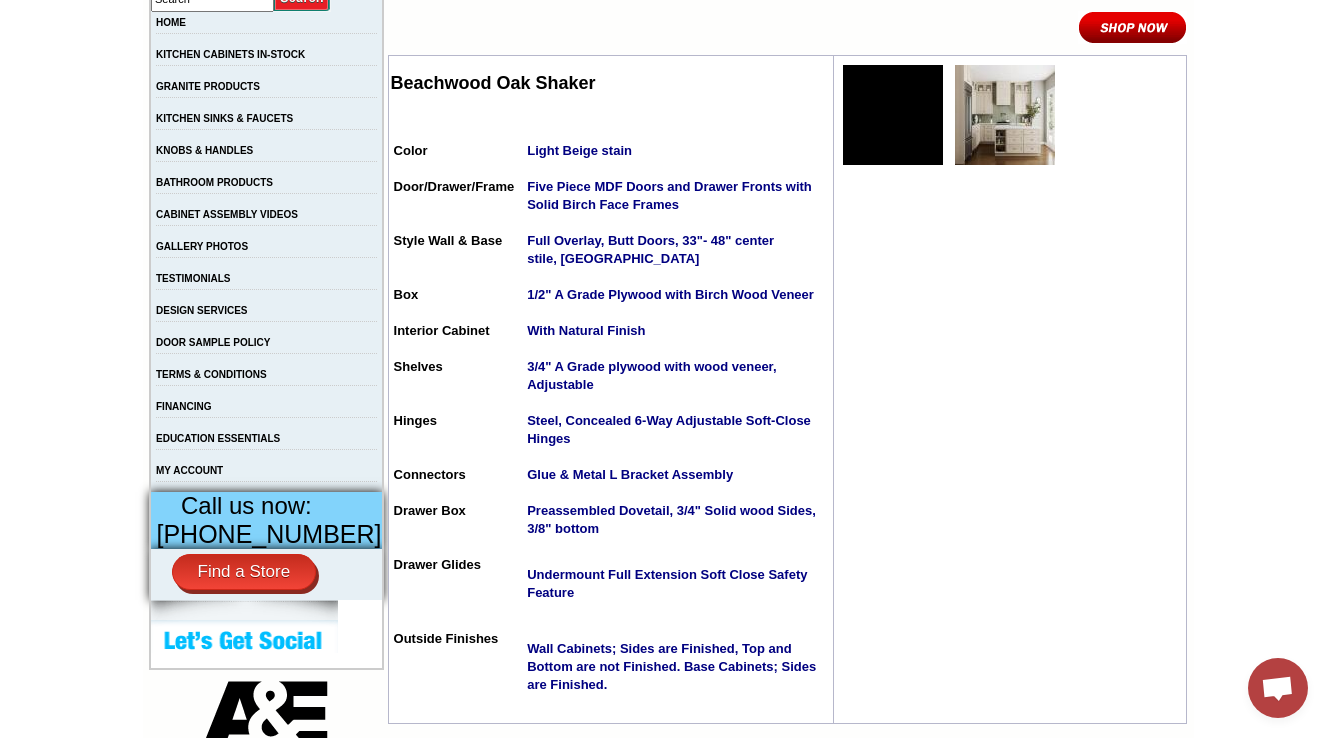 click at bounding box center [893, 115] 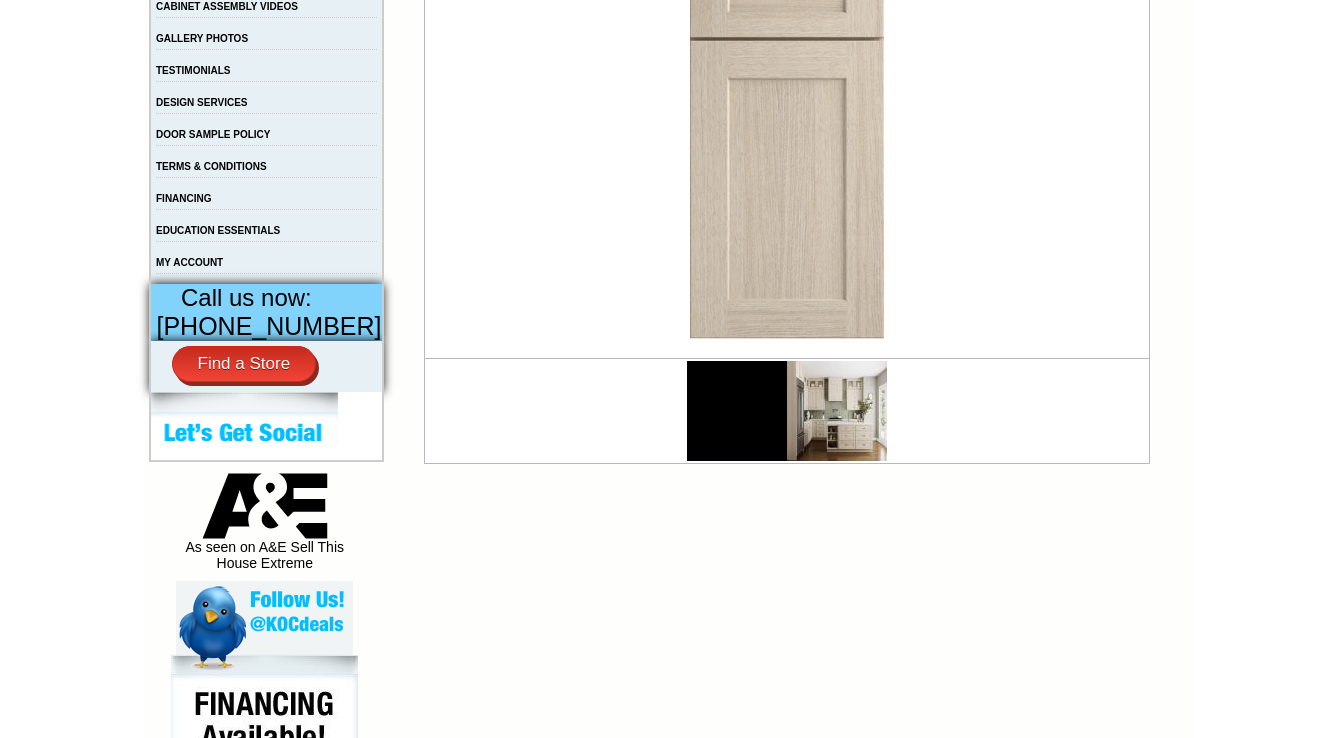scroll, scrollTop: 720, scrollLeft: 0, axis: vertical 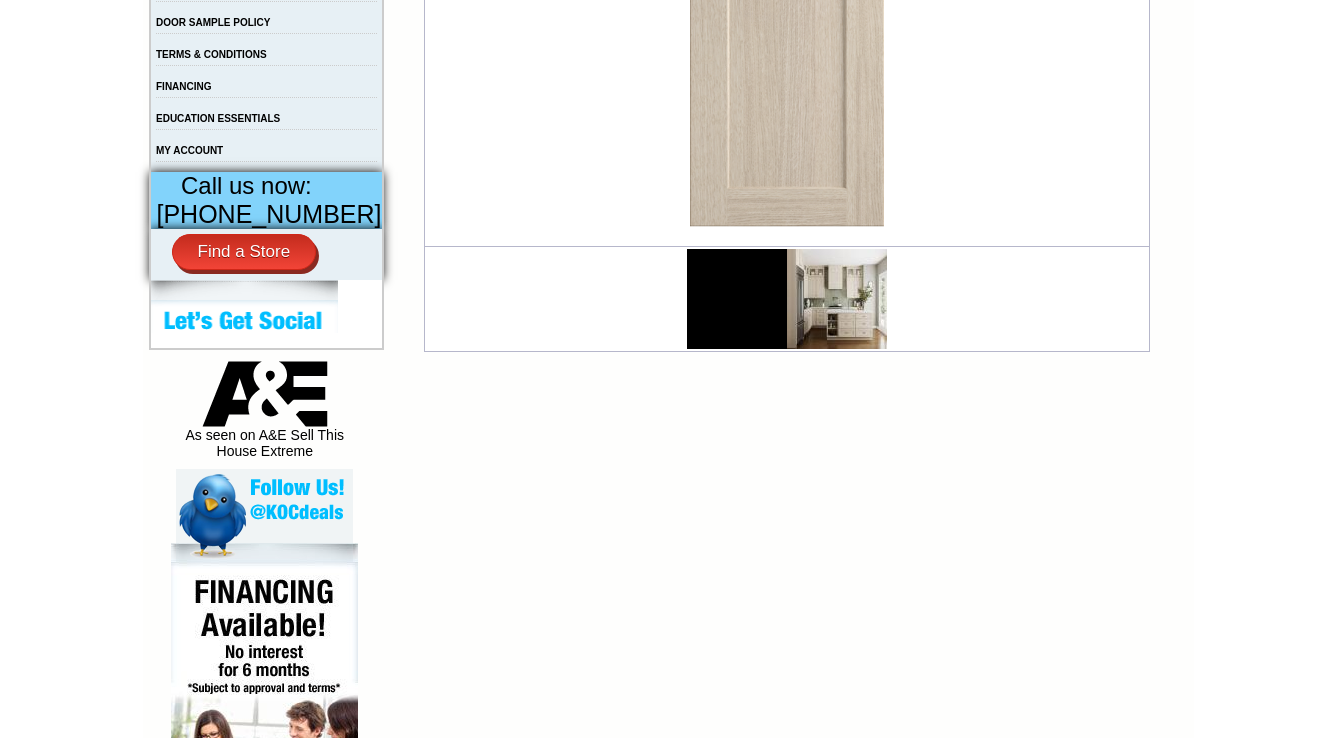 click at bounding box center (737, 299) 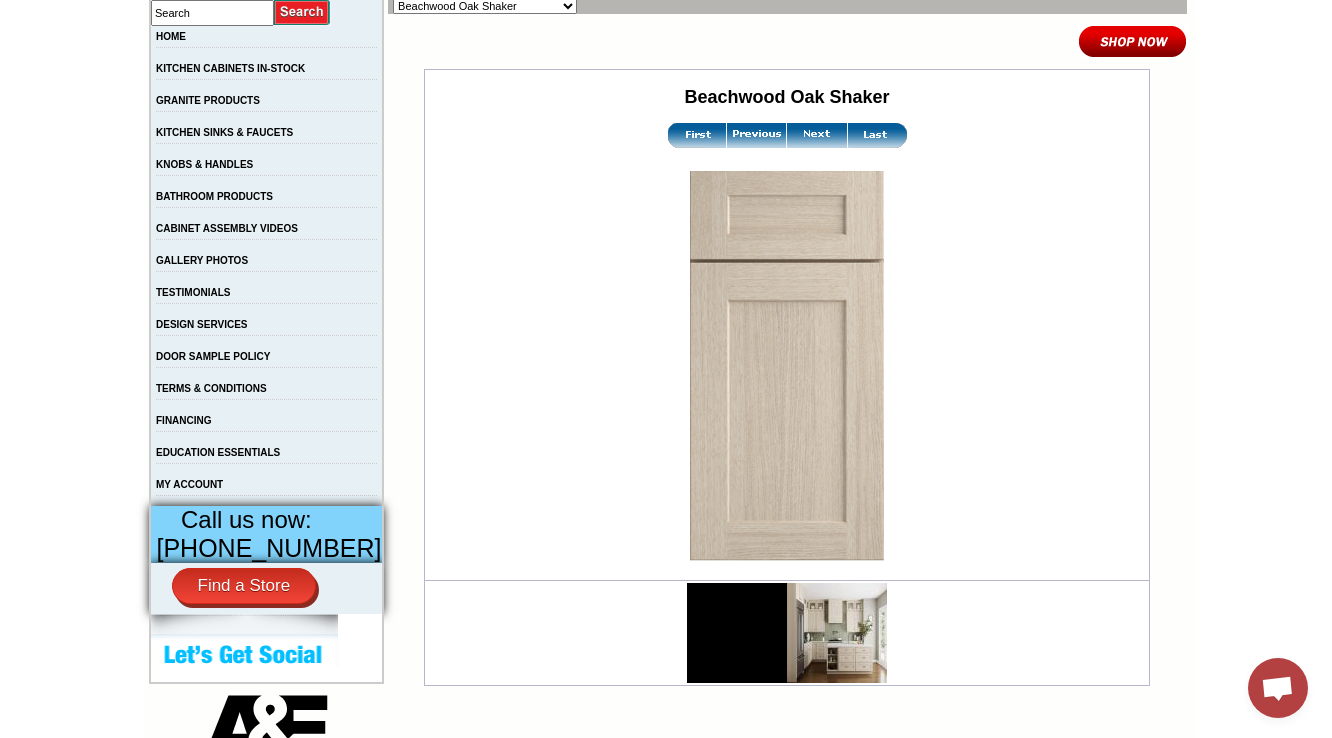 scroll, scrollTop: 160, scrollLeft: 0, axis: vertical 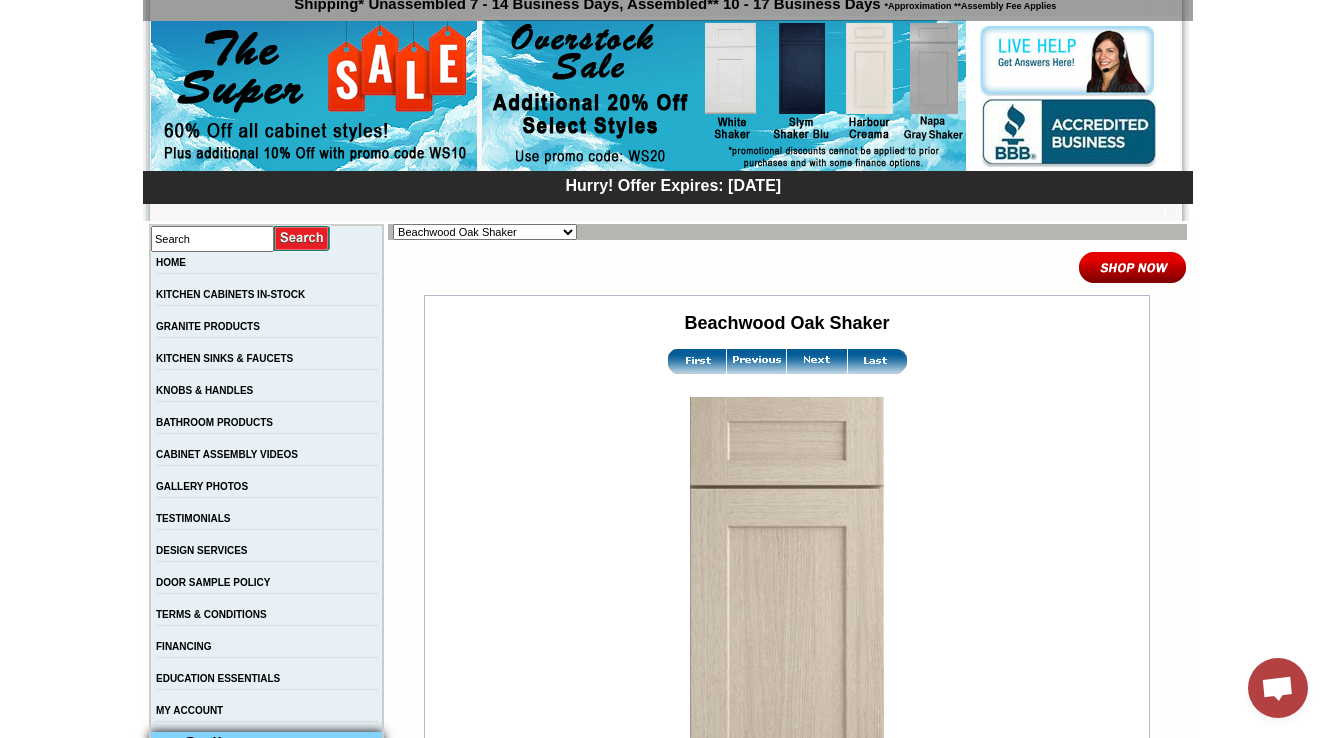 click at bounding box center (817, 361) 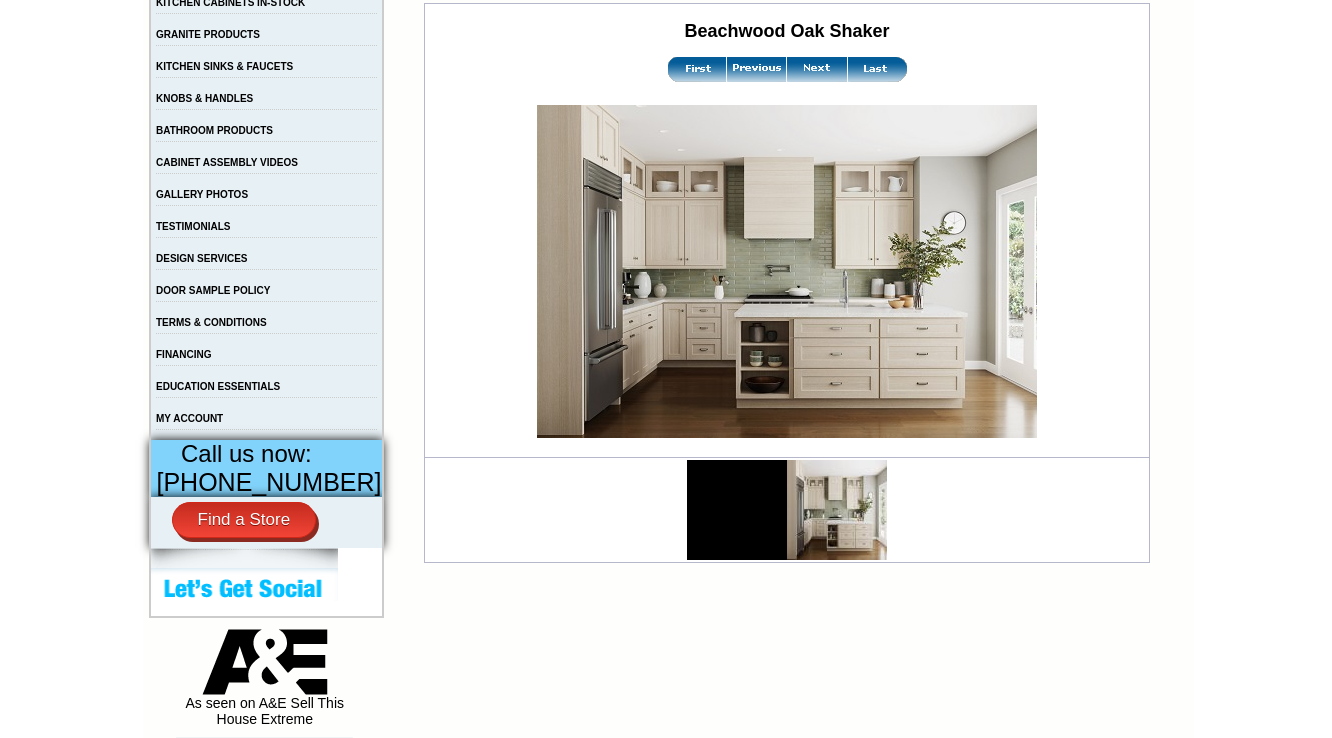 scroll, scrollTop: 480, scrollLeft: 0, axis: vertical 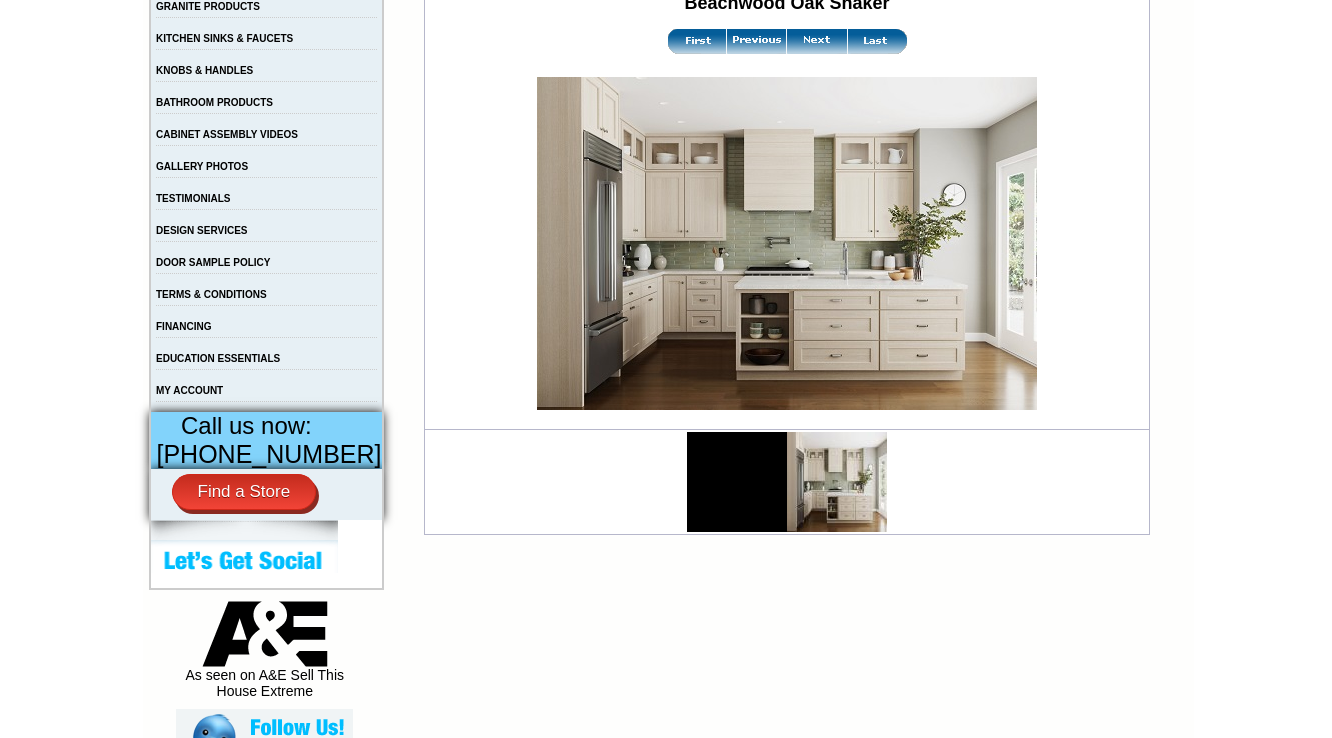 click at bounding box center (697, 41) 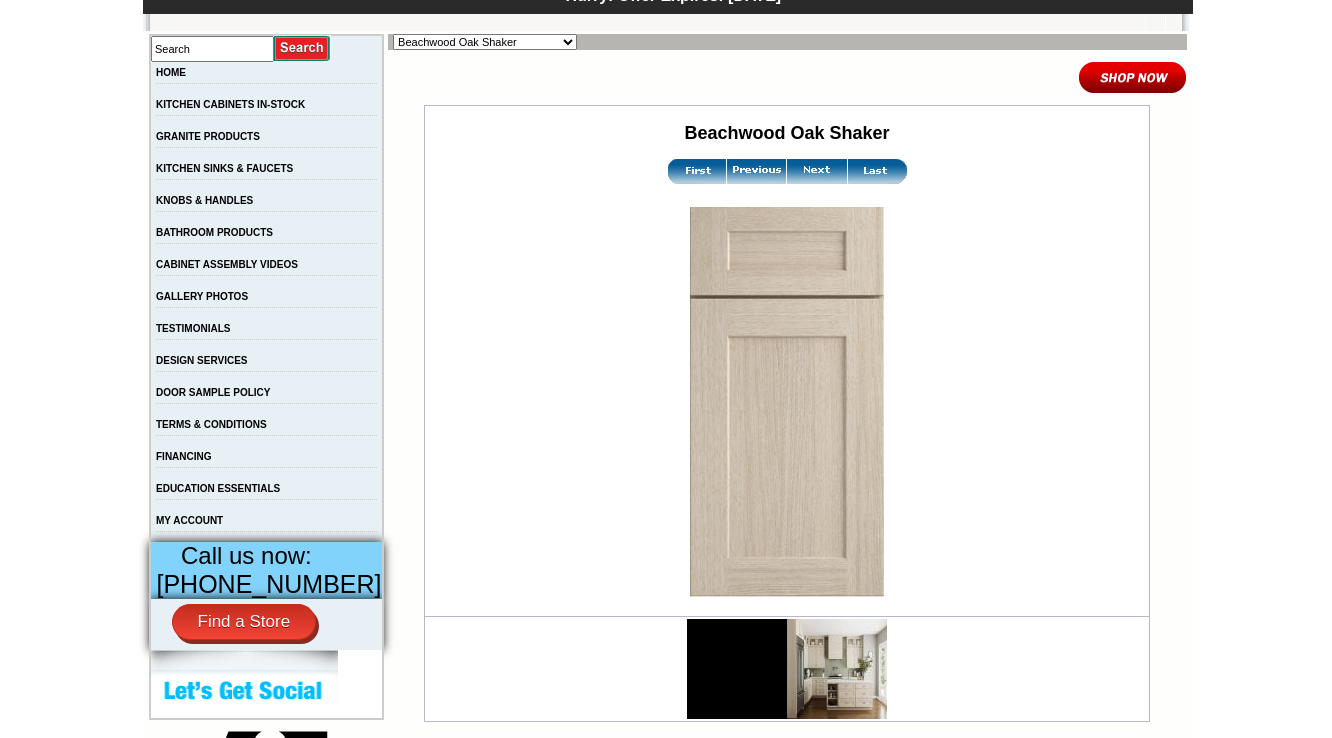 scroll, scrollTop: 480, scrollLeft: 0, axis: vertical 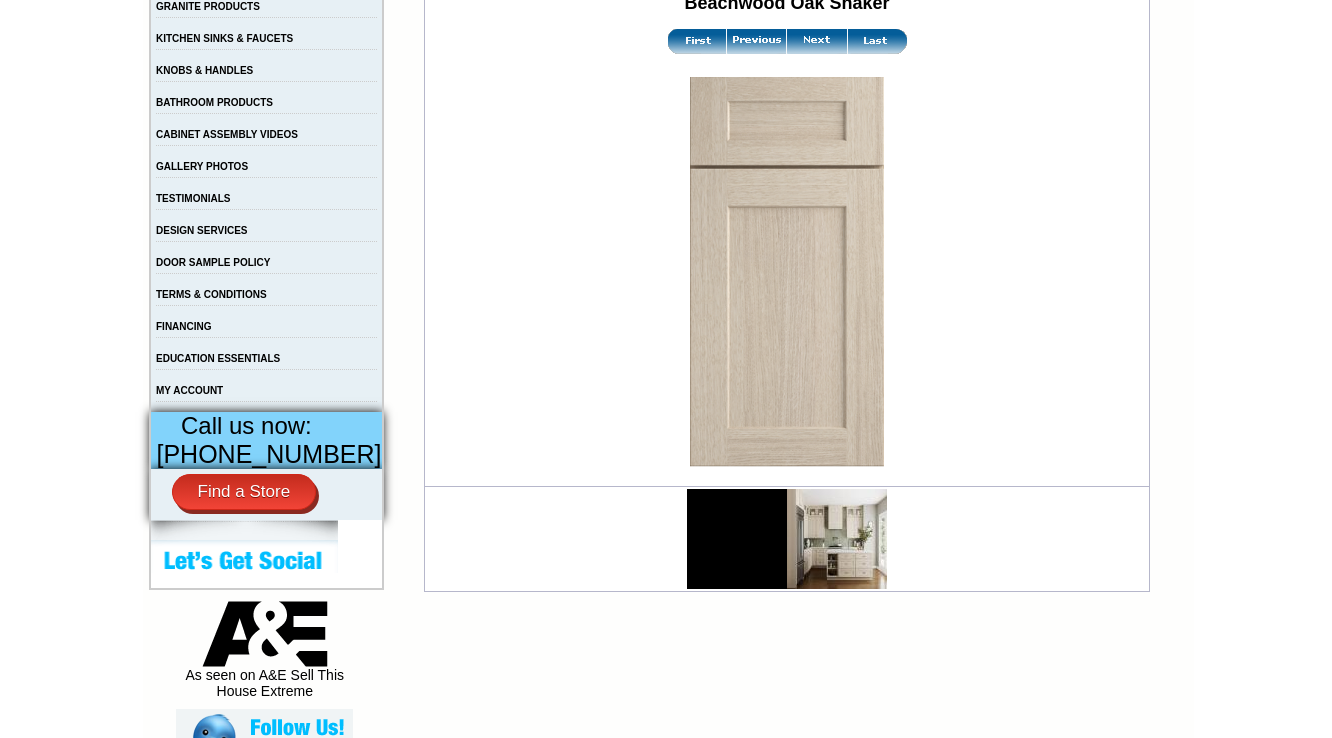 click at bounding box center [757, 41] 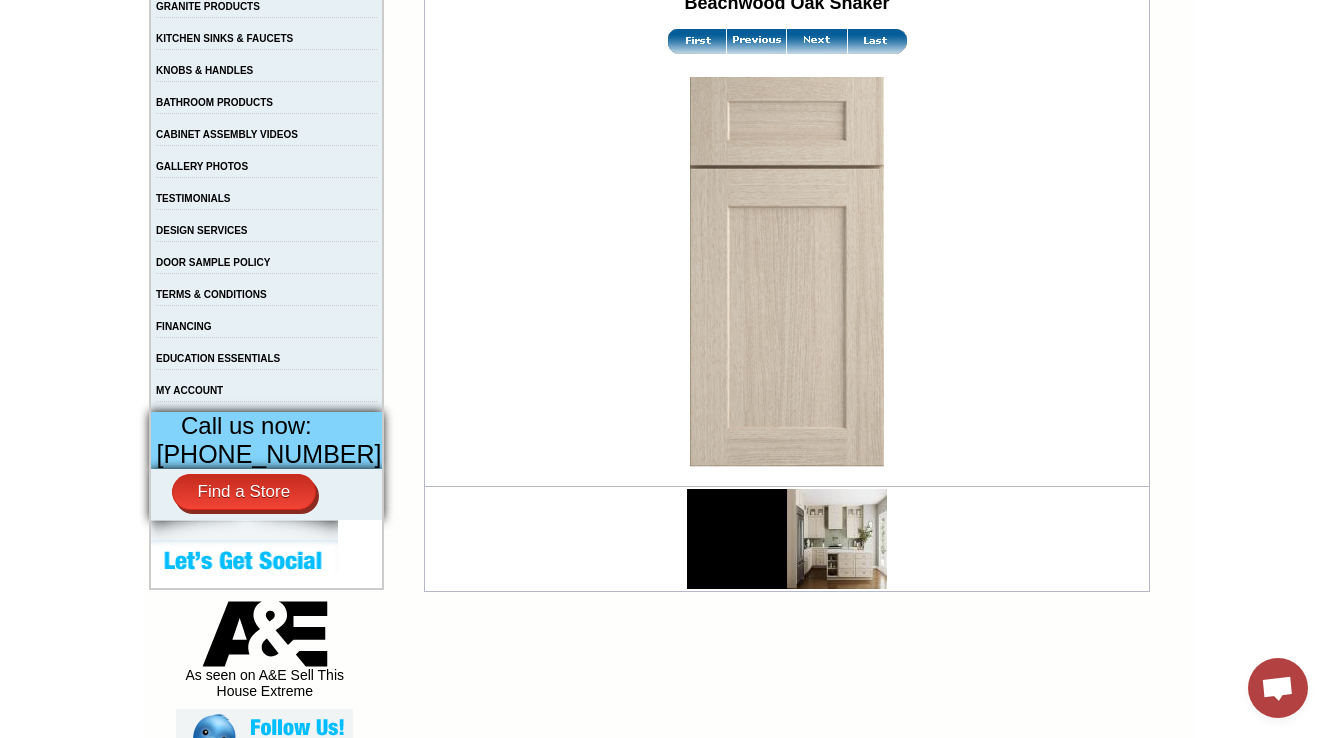click at bounding box center (817, 41) 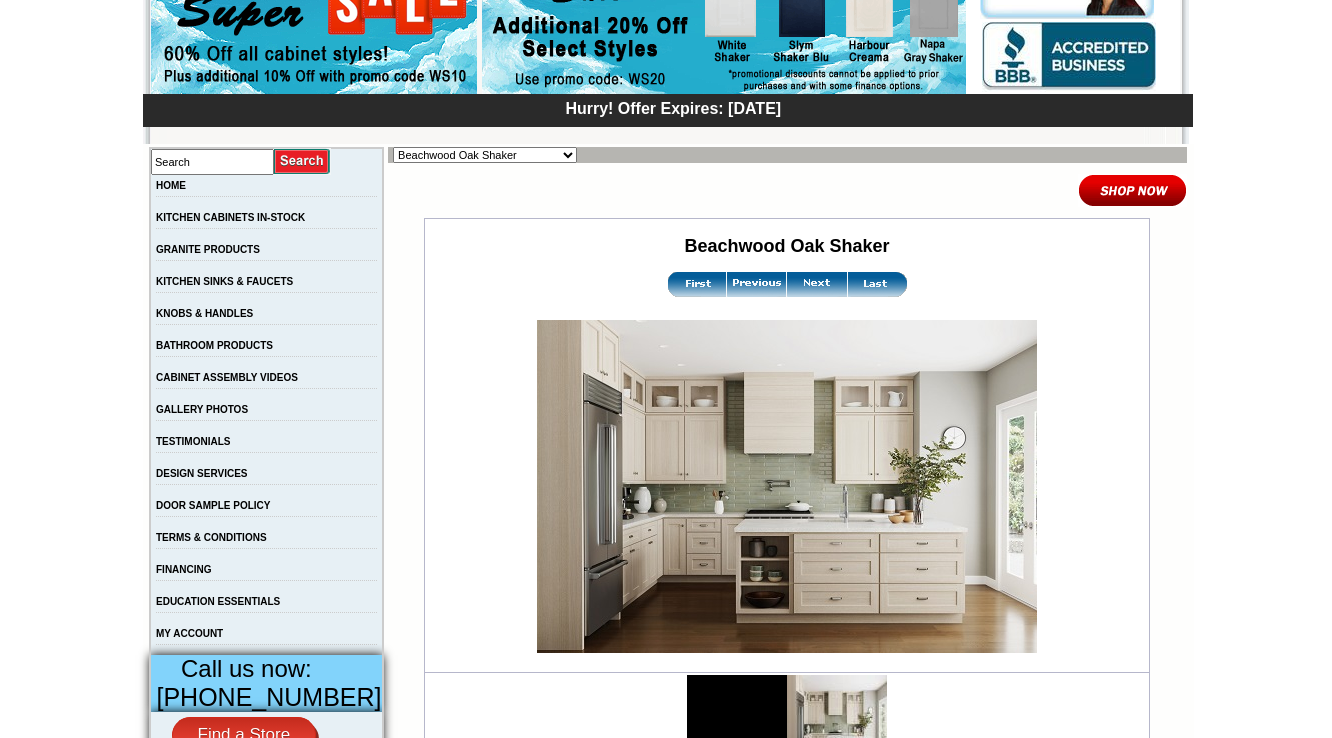 scroll, scrollTop: 400, scrollLeft: 0, axis: vertical 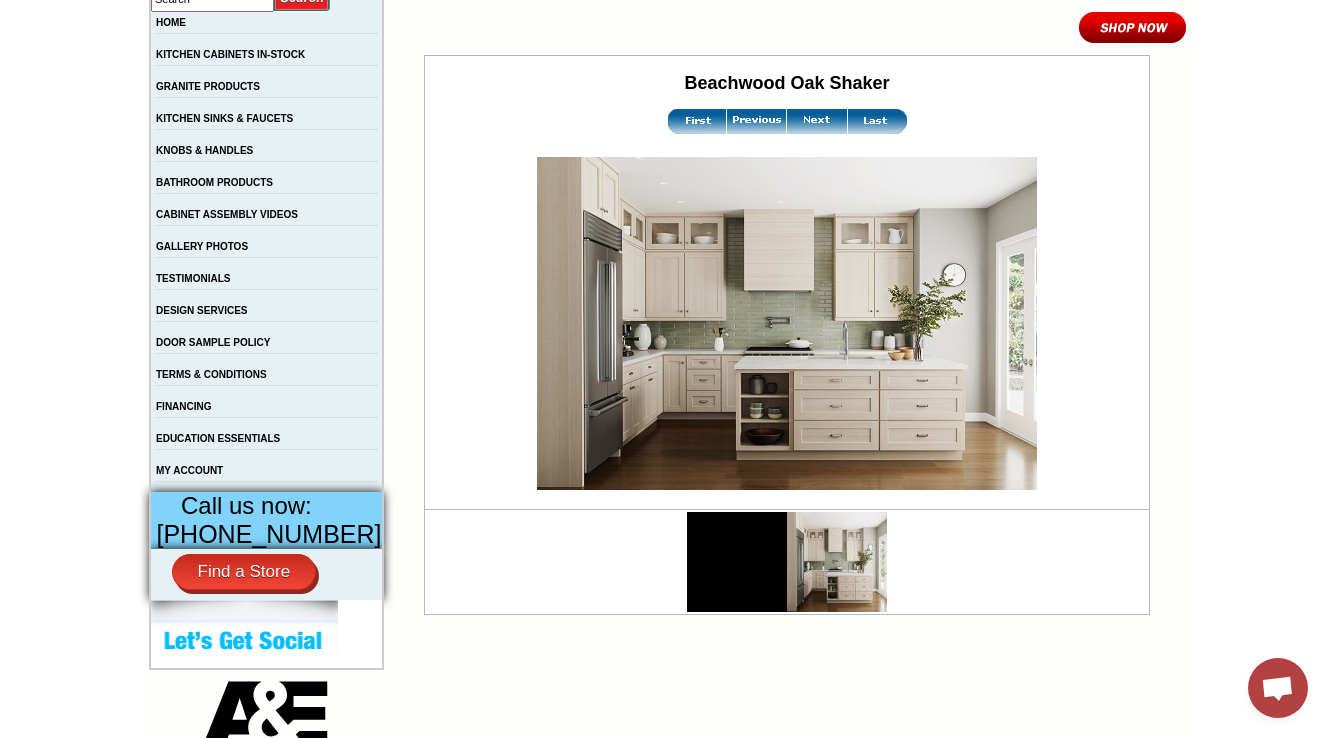 click at bounding box center (817, 121) 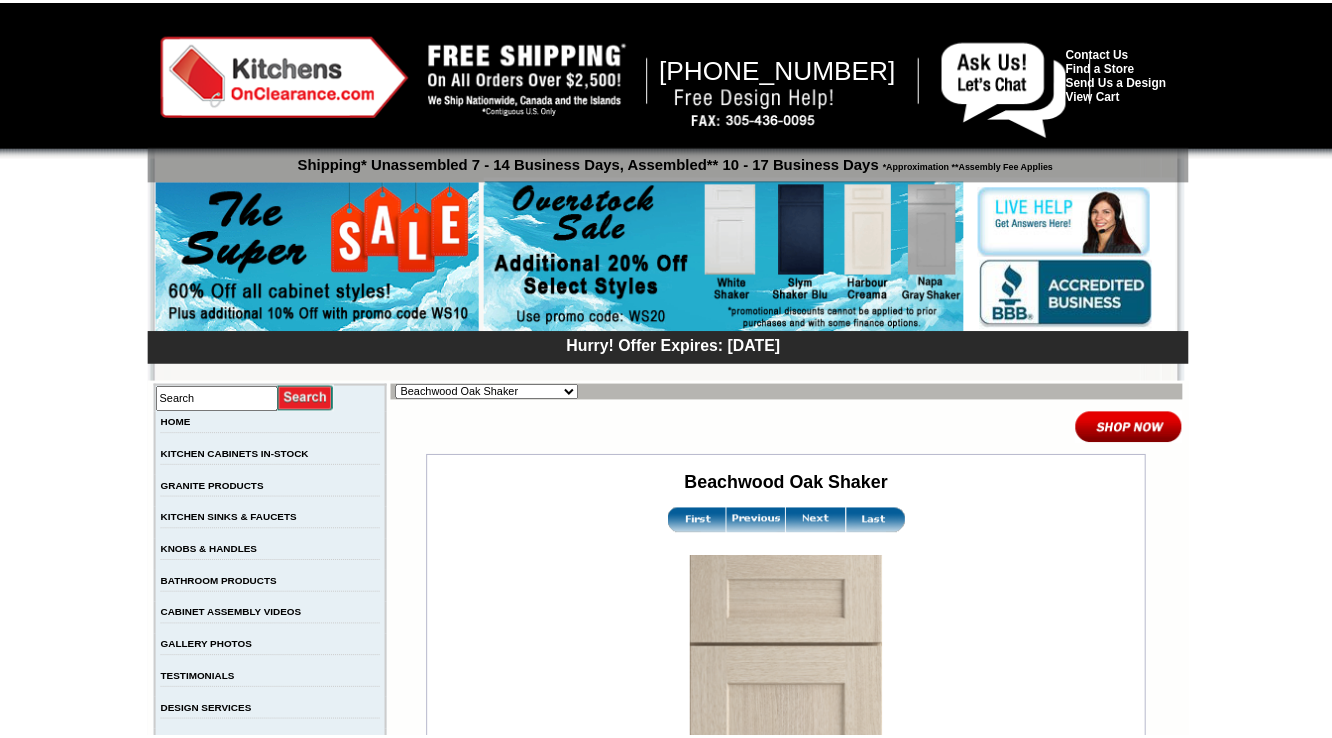 scroll, scrollTop: 0, scrollLeft: 0, axis: both 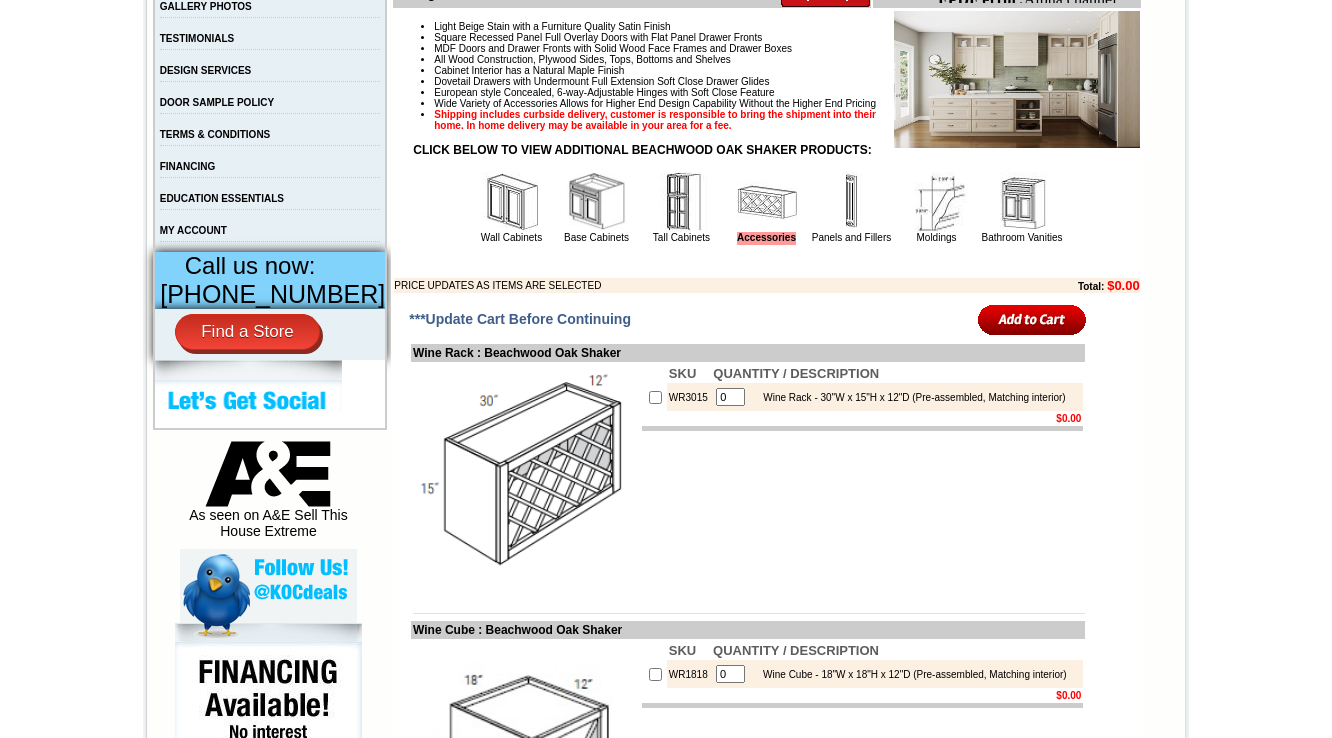 click at bounding box center (852, 202) 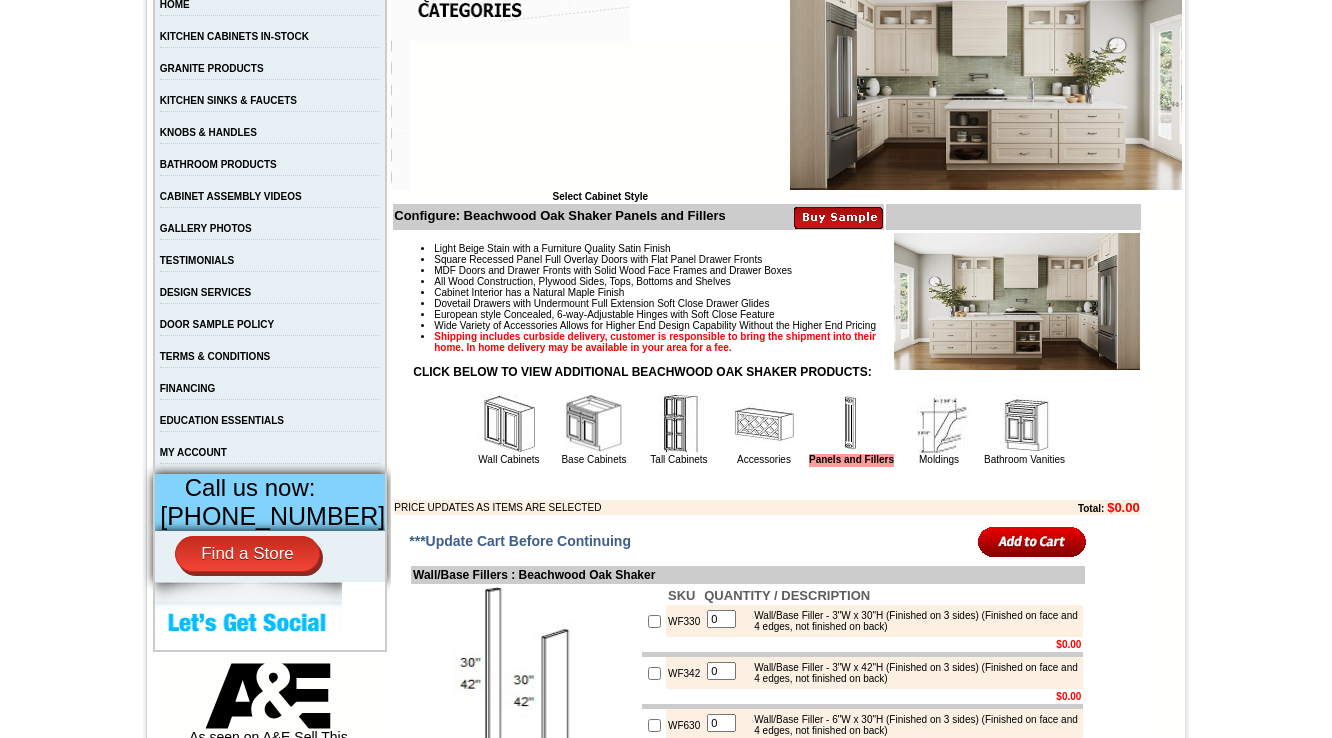 scroll, scrollTop: 640, scrollLeft: 0, axis: vertical 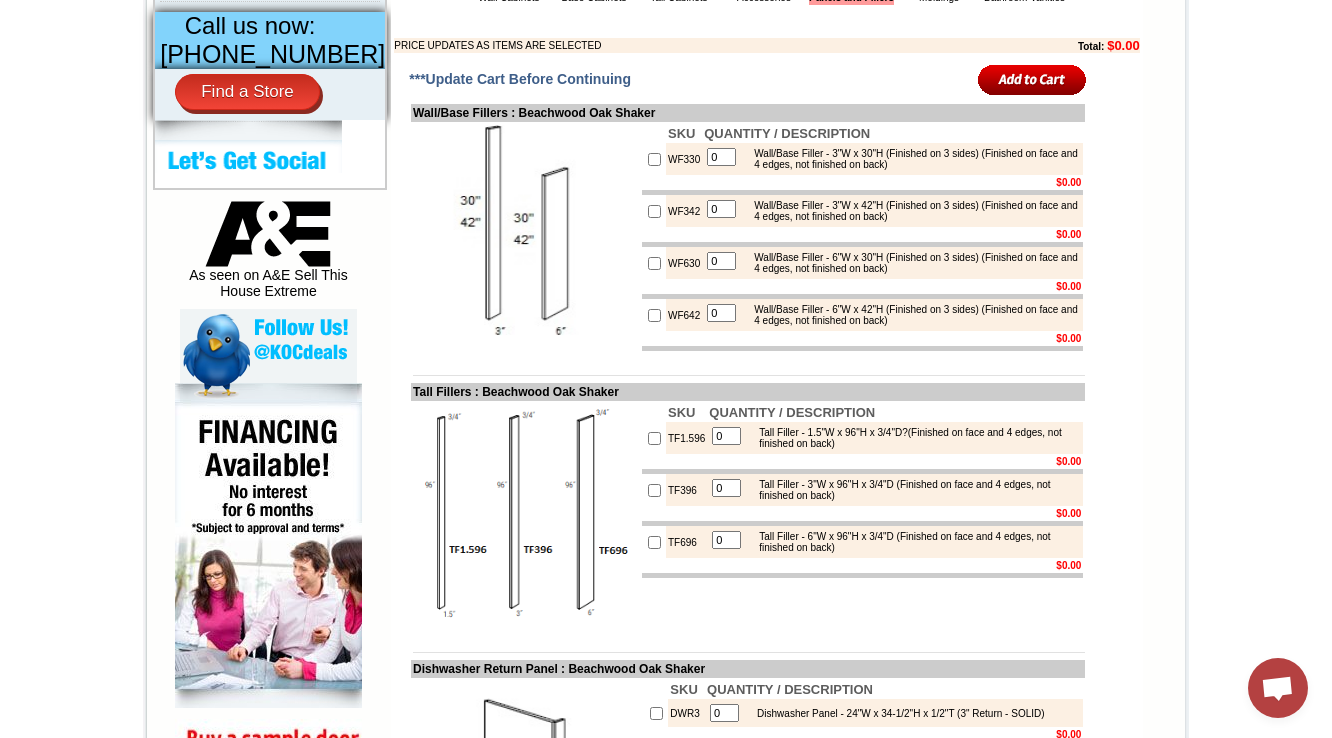 click on "WF330" at bounding box center [684, 159] 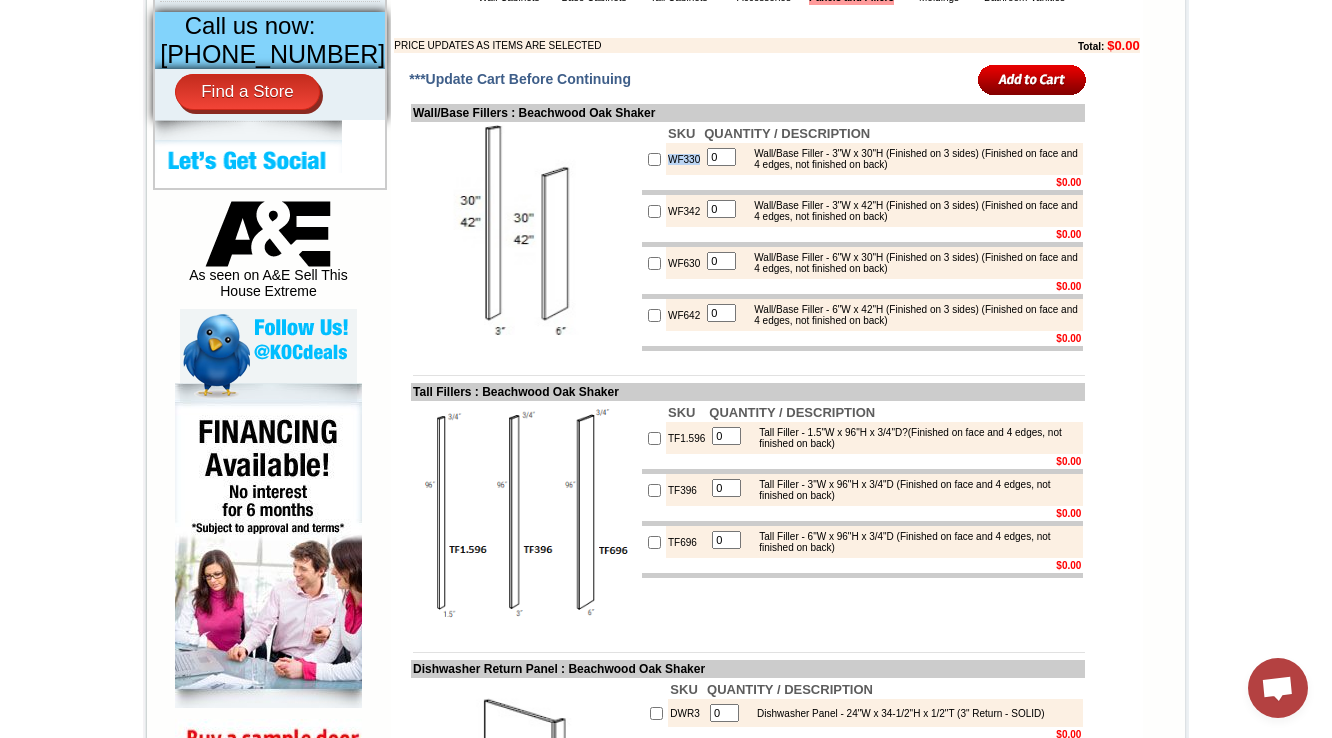 click on "WF330" at bounding box center [684, 159] 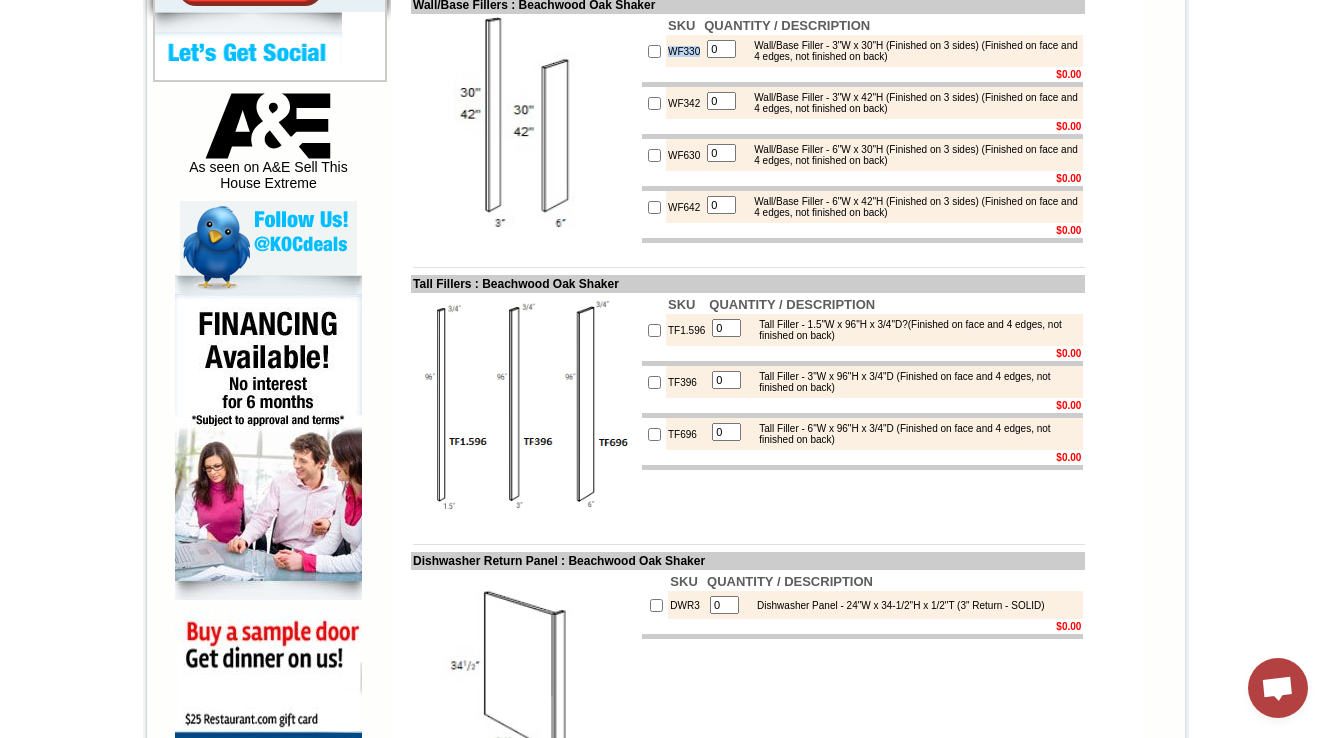 scroll, scrollTop: 960, scrollLeft: 0, axis: vertical 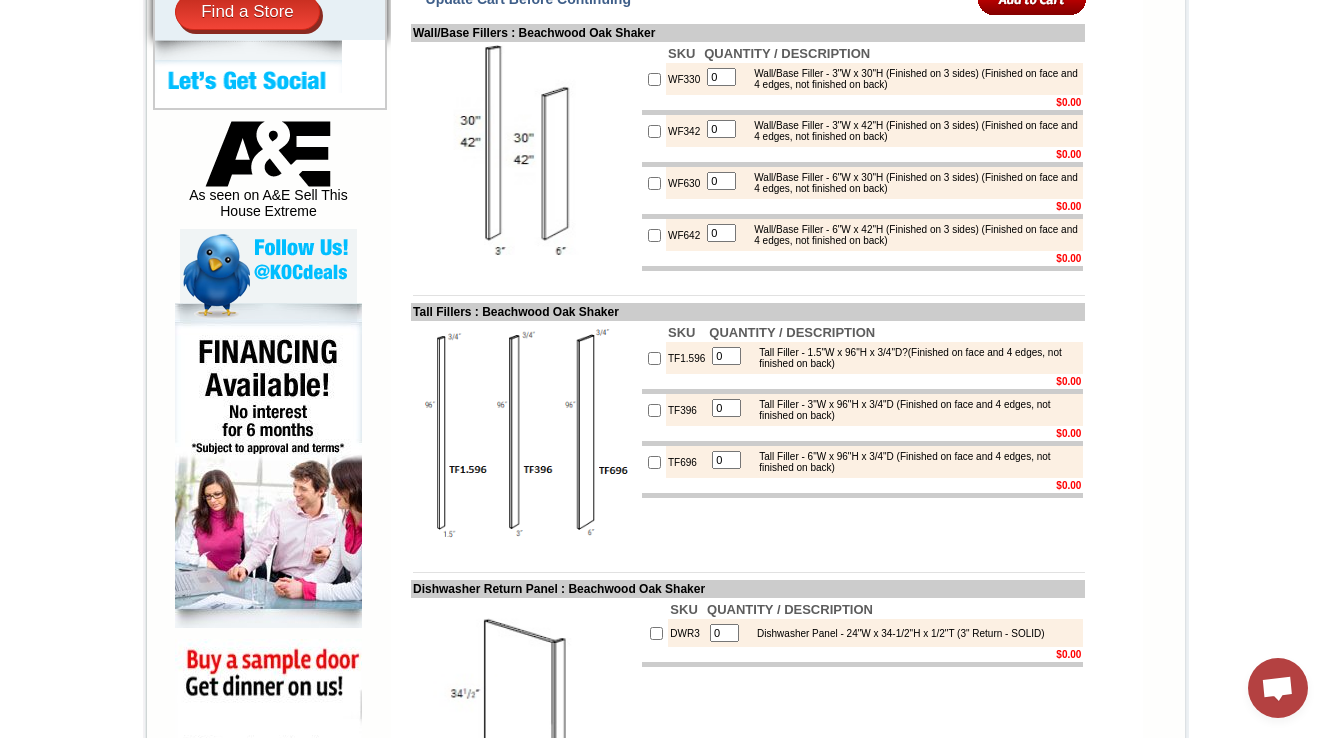 click on "$0.00" at bounding box center (892, 154) 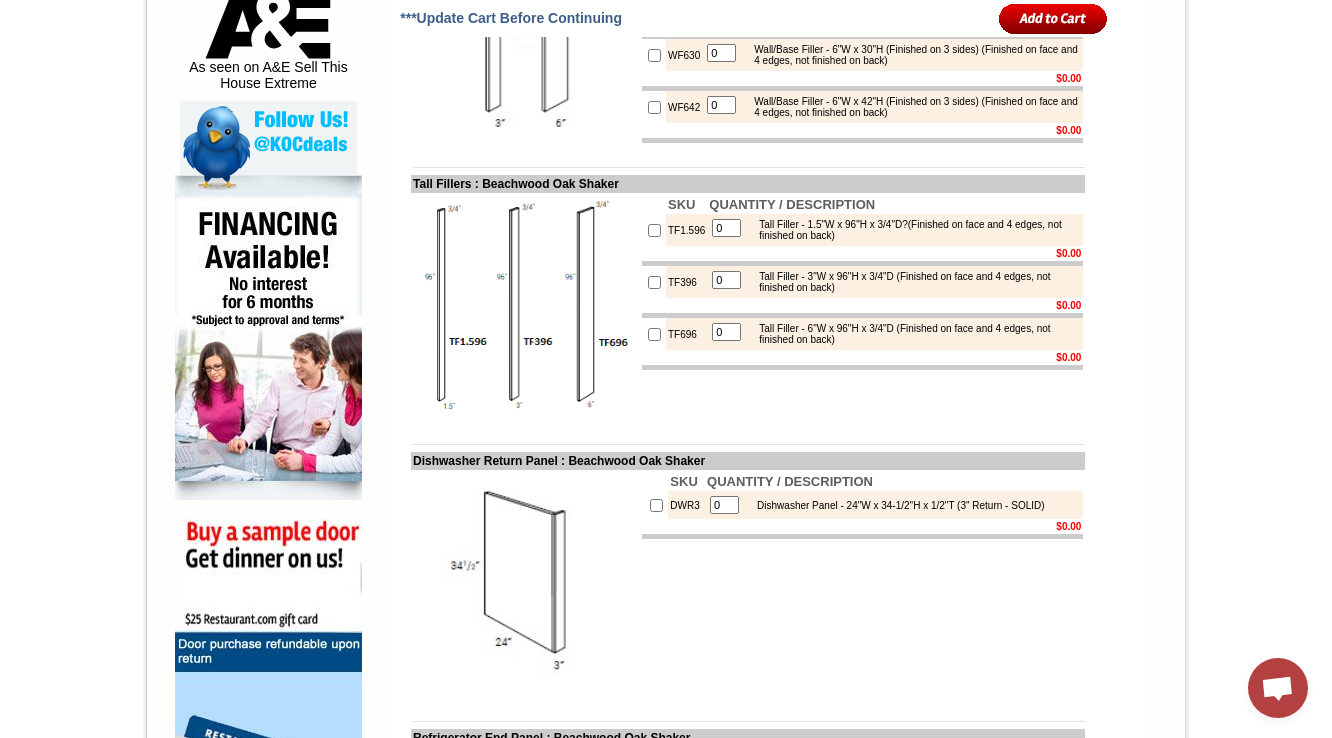 scroll, scrollTop: 1120, scrollLeft: 0, axis: vertical 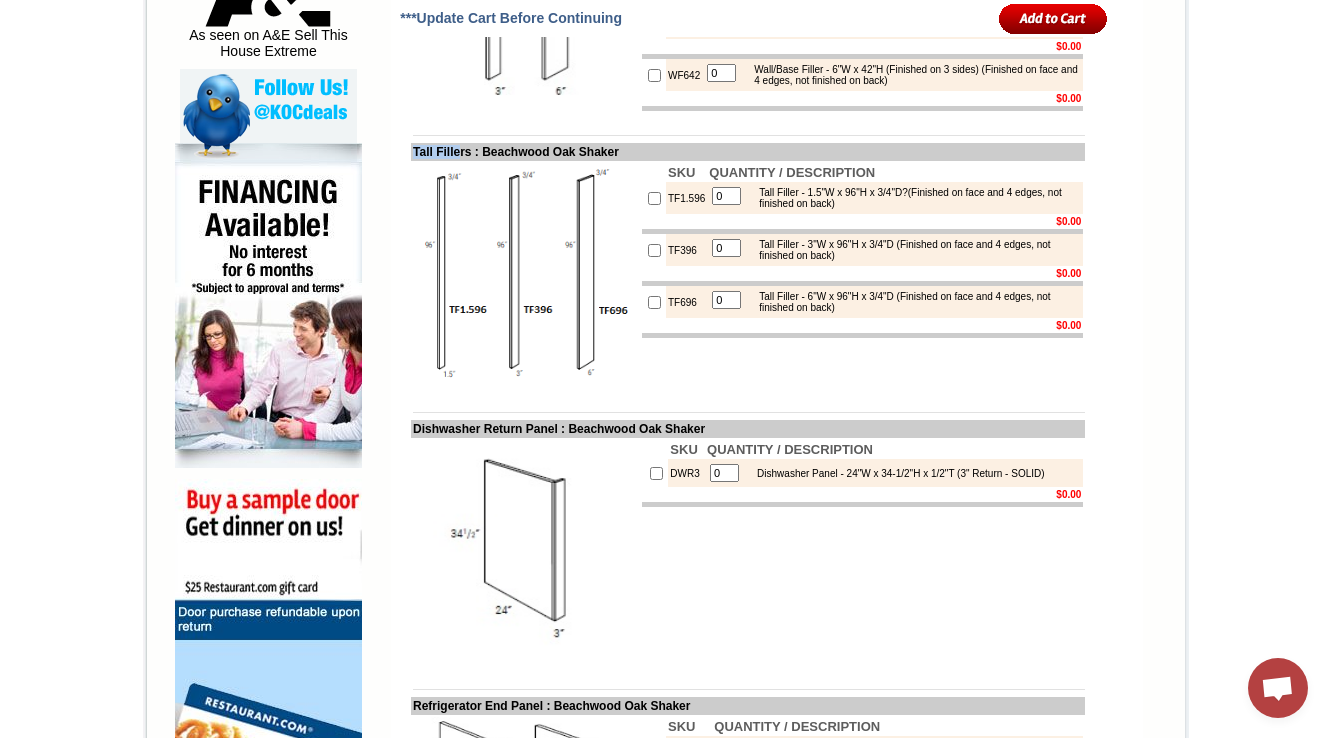 drag, startPoint x: 392, startPoint y: 200, endPoint x: 449, endPoint y: 203, distance: 57.07889 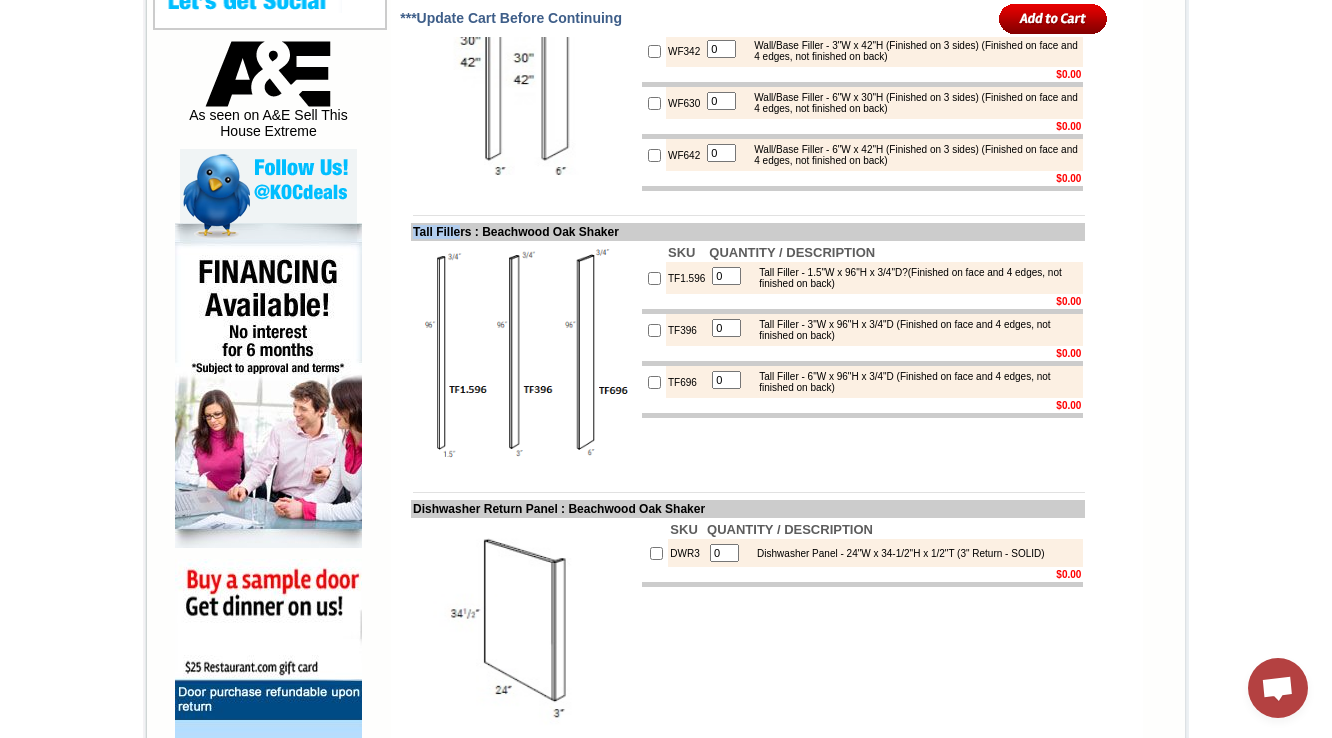 scroll, scrollTop: 960, scrollLeft: 0, axis: vertical 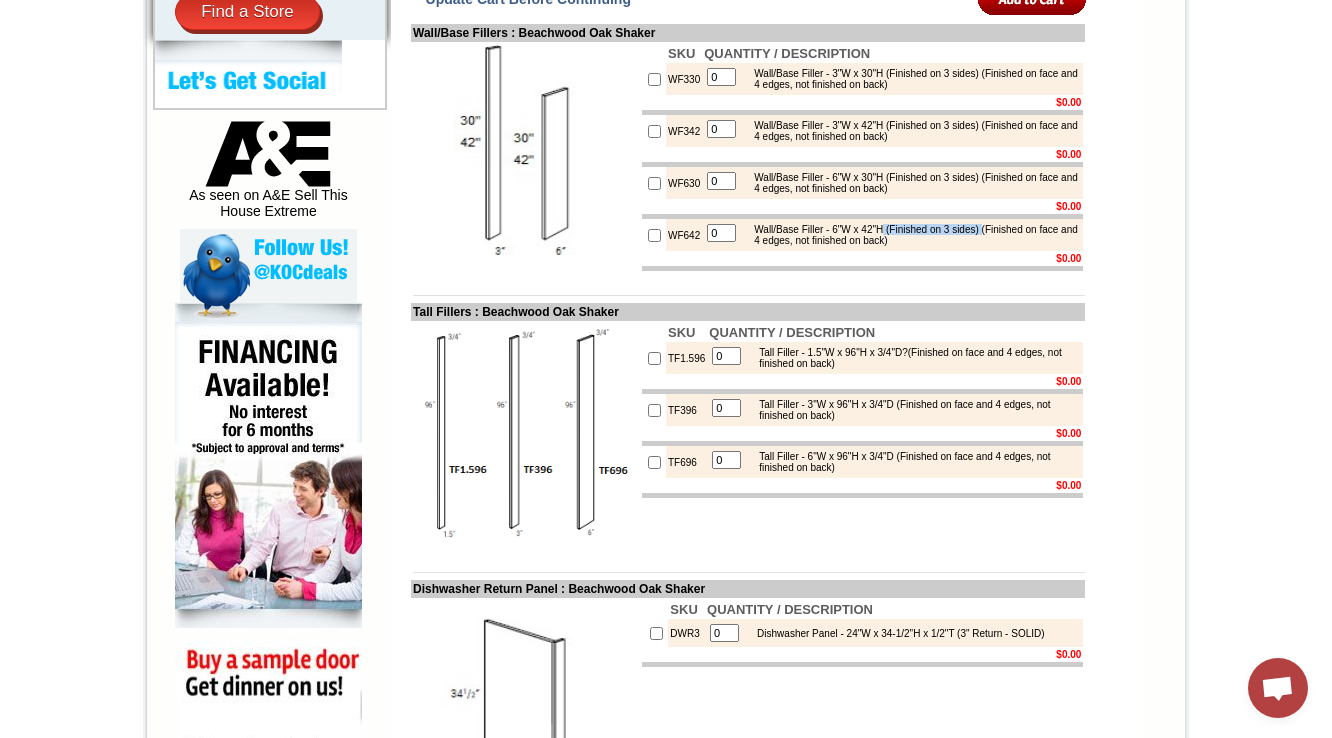 drag, startPoint x: 888, startPoint y: 280, endPoint x: 1004, endPoint y: 278, distance: 116.01724 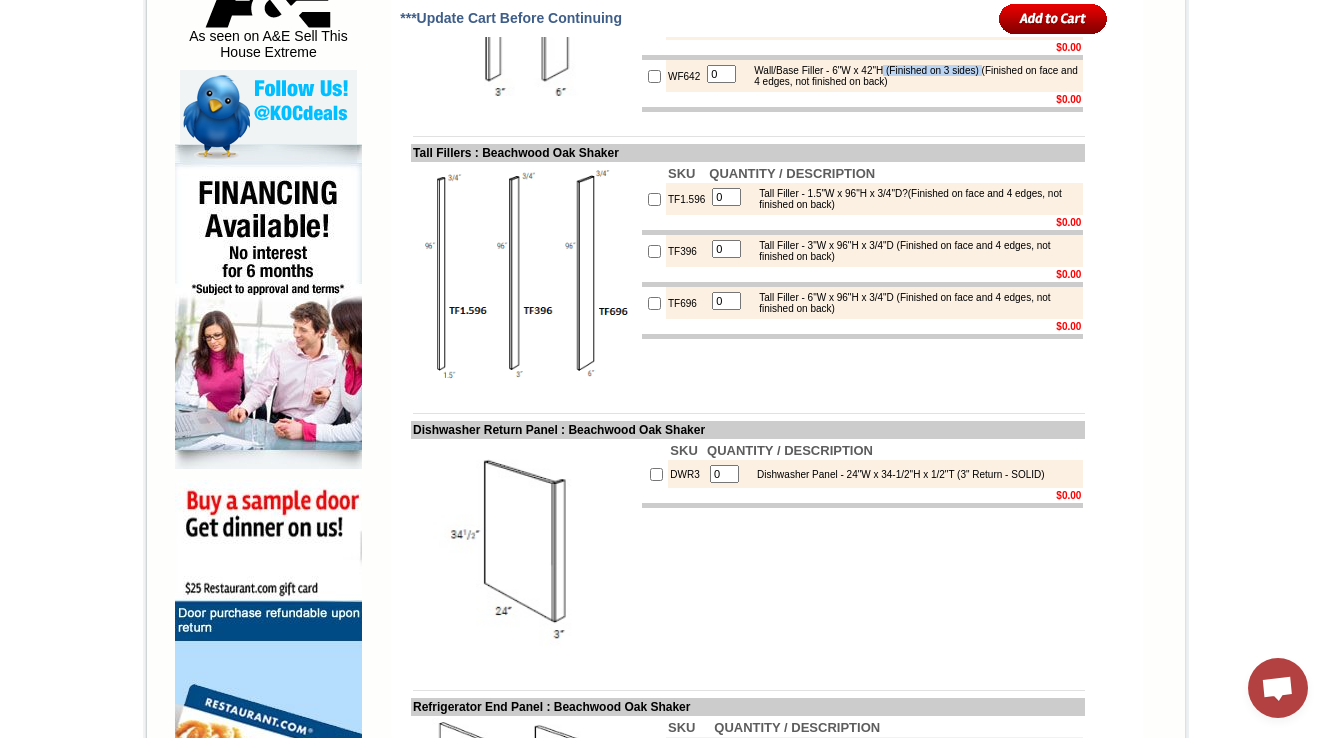 scroll, scrollTop: 1200, scrollLeft: 0, axis: vertical 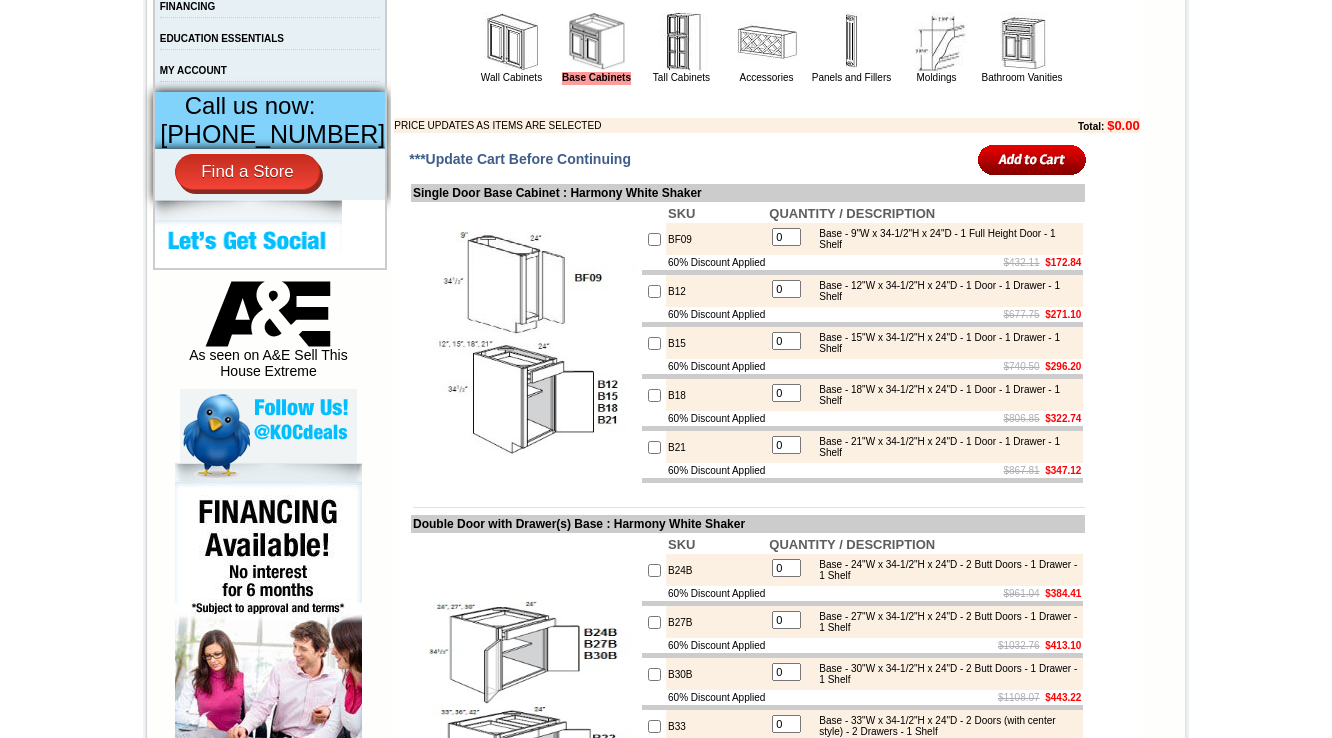 click at bounding box center (852, 42) 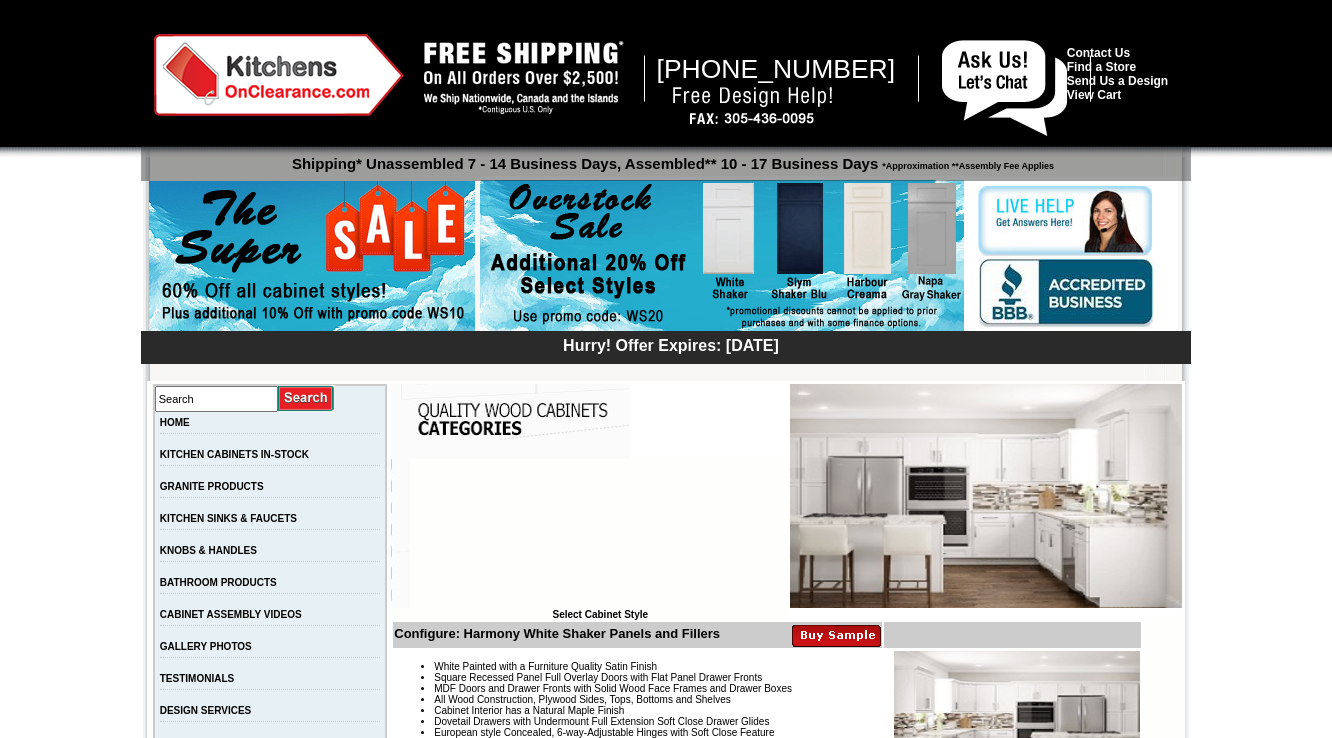 scroll, scrollTop: 0, scrollLeft: 0, axis: both 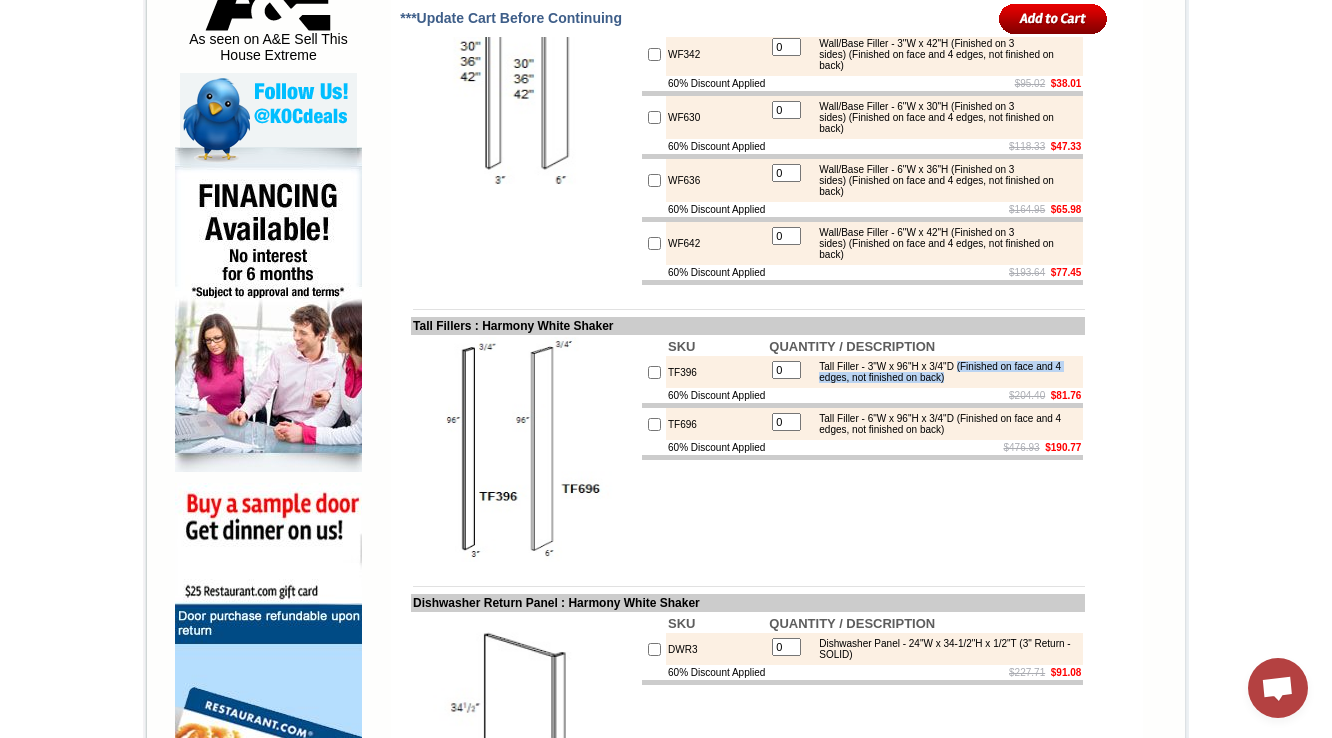 drag, startPoint x: 980, startPoint y: 445, endPoint x: 997, endPoint y: 460, distance: 22.671568 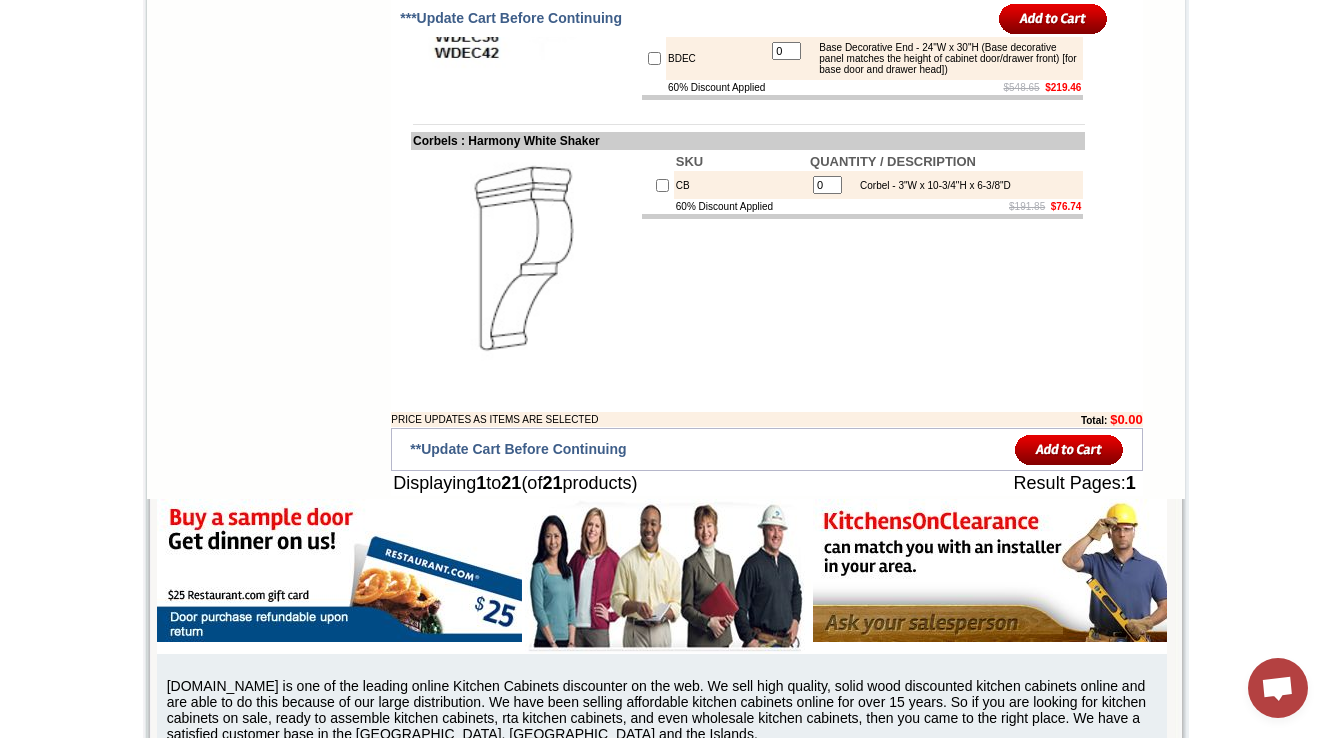 scroll, scrollTop: 2975, scrollLeft: 0, axis: vertical 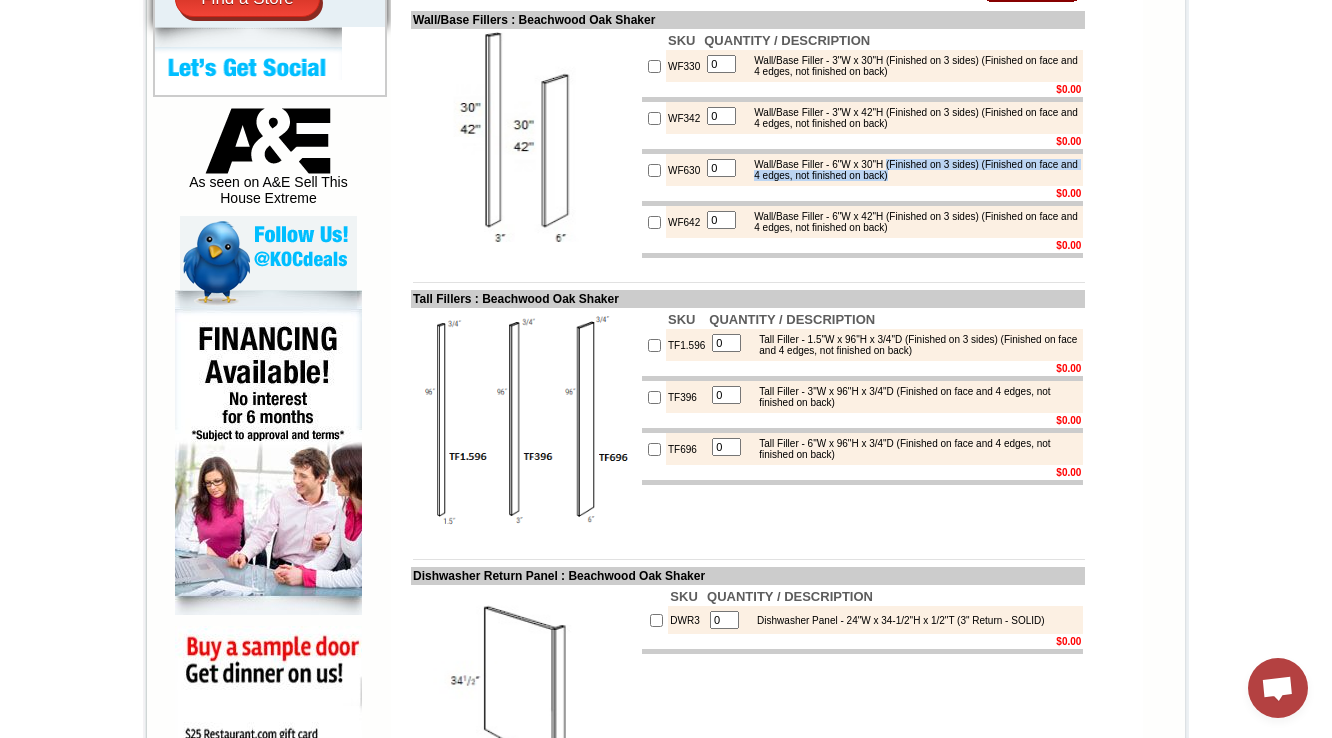 drag, startPoint x: 894, startPoint y: 210, endPoint x: 944, endPoint y: 229, distance: 53.488316 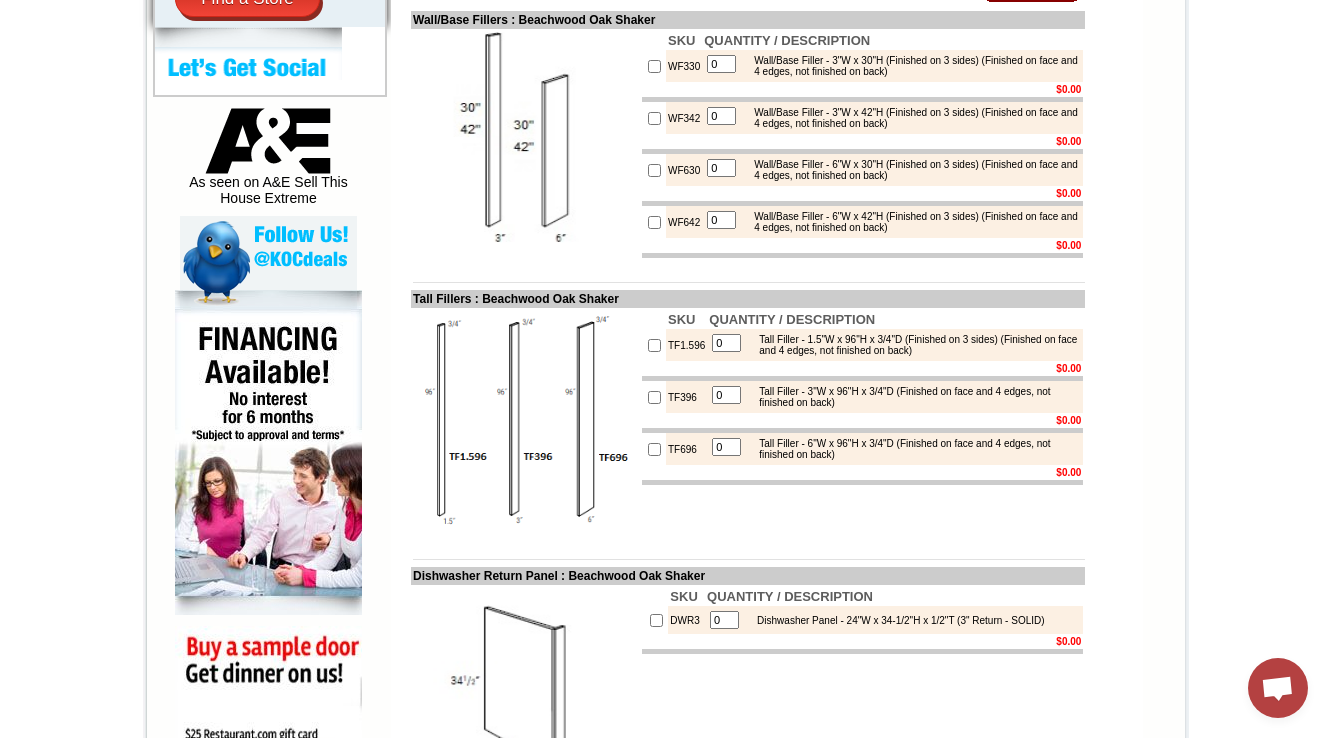 click on "Tall Filler - 3"W x 96"H x 3/4"D (Finished on face and 4 edges, not finished on back)" at bounding box center (913, 397) 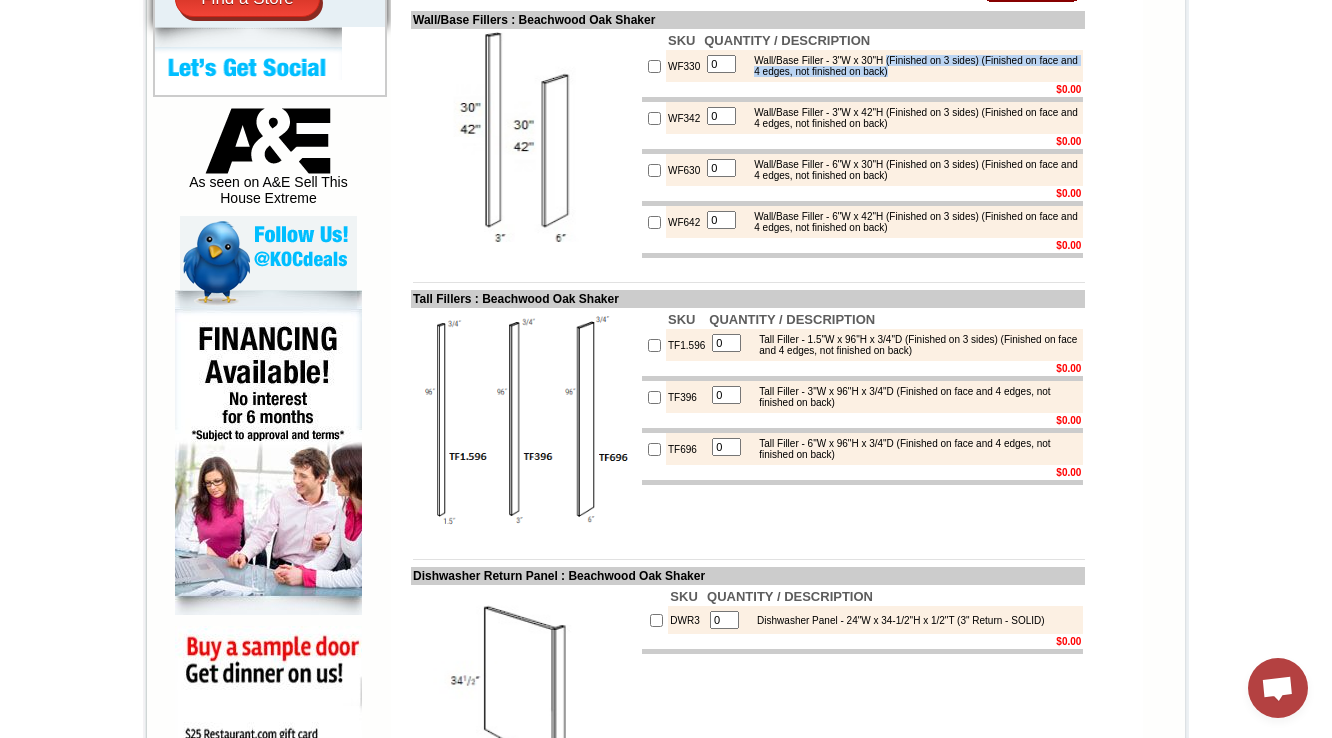 drag, startPoint x: 893, startPoint y: 95, endPoint x: 945, endPoint y: 104, distance: 52.773098 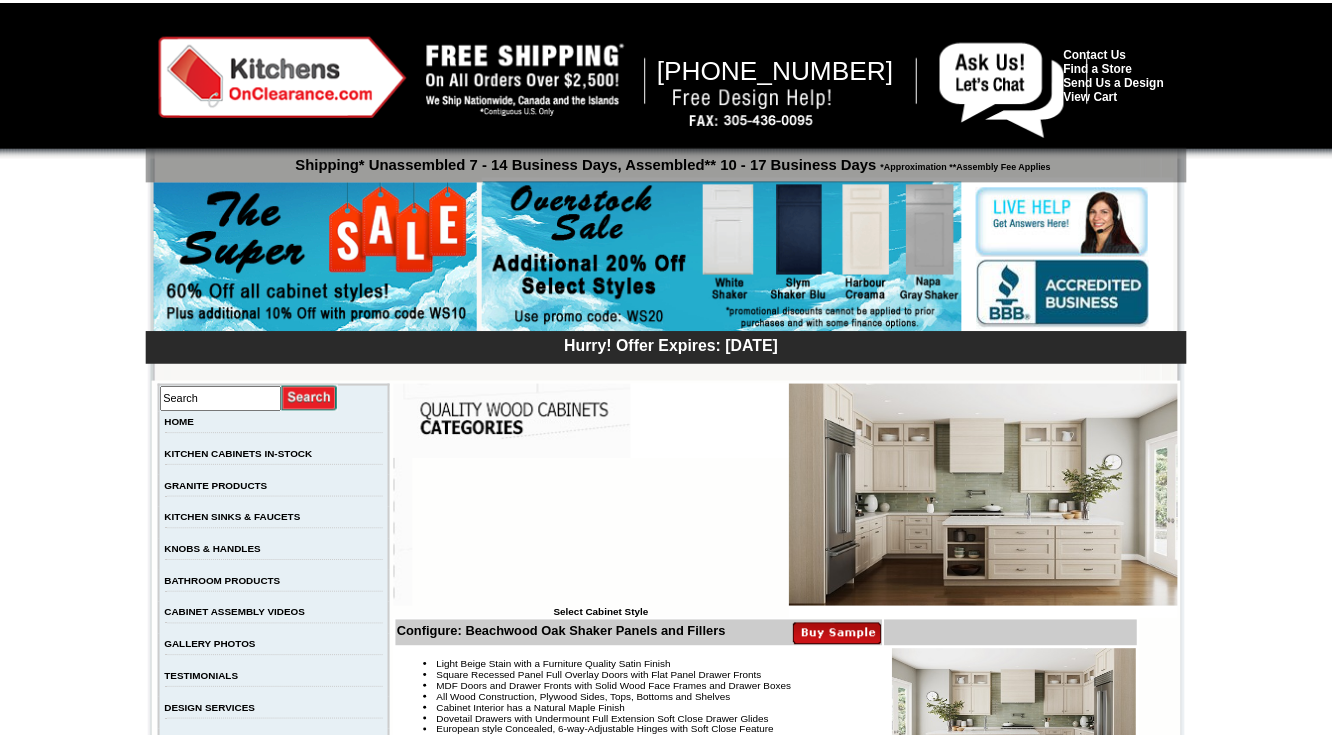 scroll, scrollTop: 973, scrollLeft: 0, axis: vertical 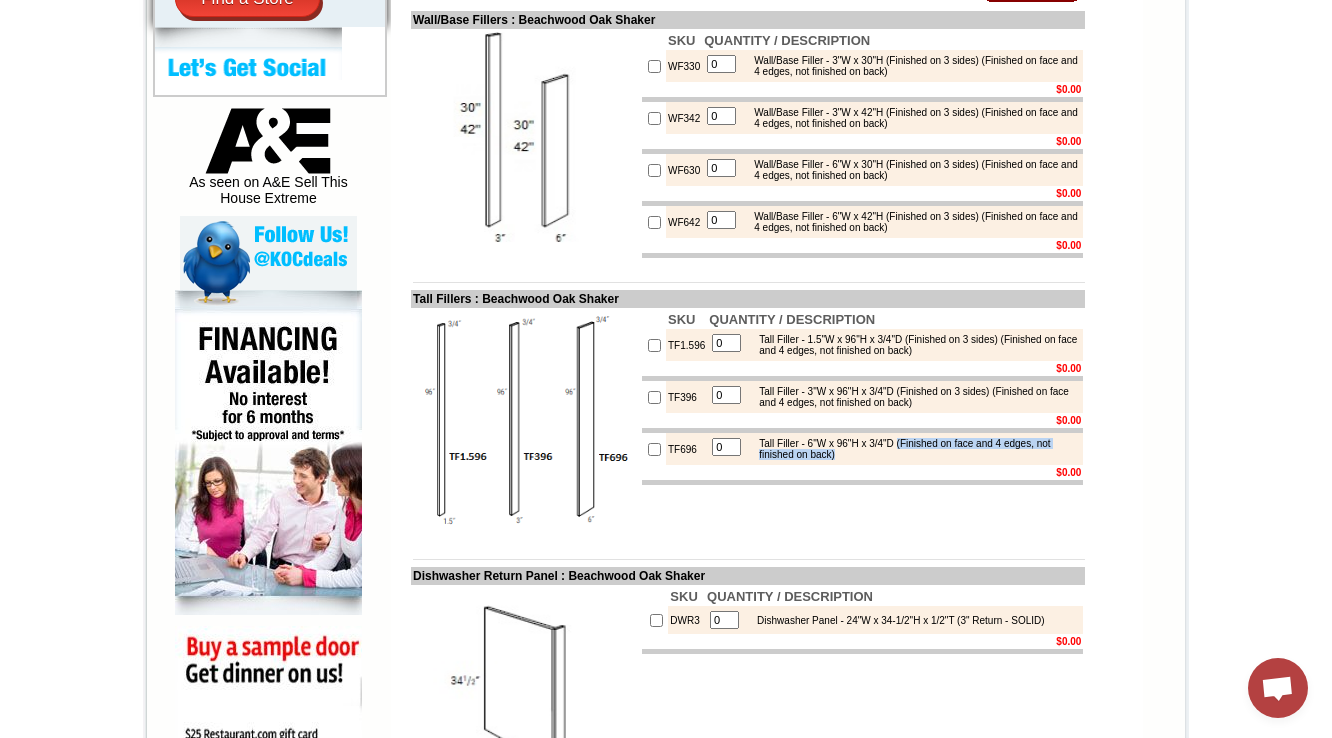 drag, startPoint x: 909, startPoint y: 508, endPoint x: 924, endPoint y: 521, distance: 19.849434 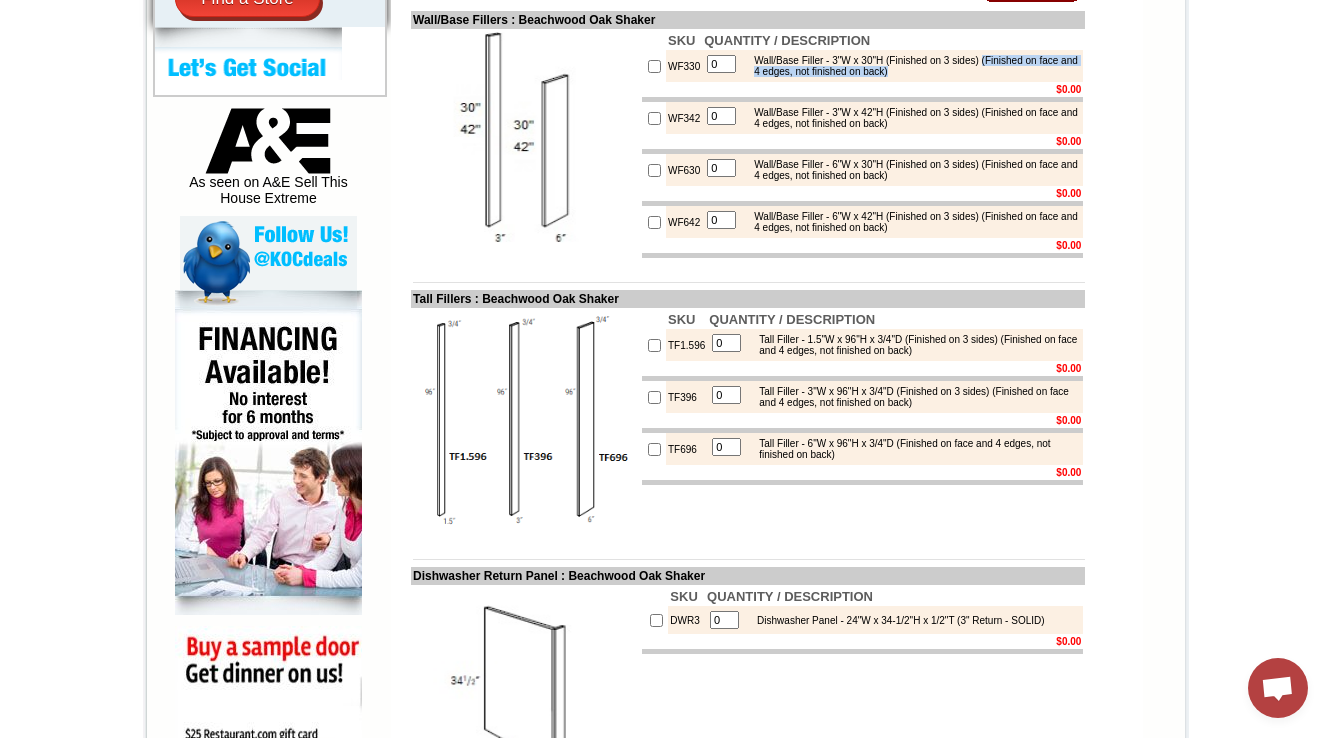 click on "Wall/Base Filler - 3"W x 30"H (Finished on 3 sides) (Finished on face and 4 edges, not finished on back)" at bounding box center (911, 66) 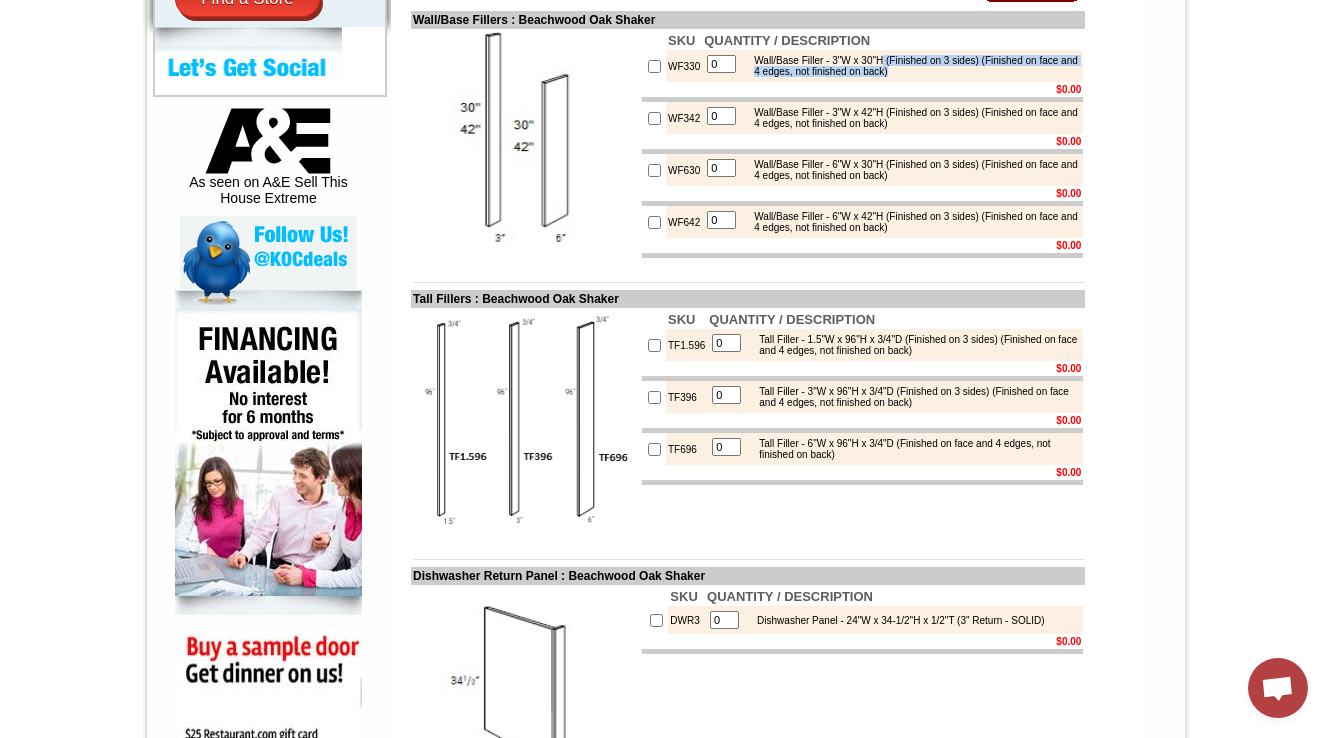 drag, startPoint x: 889, startPoint y: 96, endPoint x: 944, endPoint y: 112, distance: 57.280014 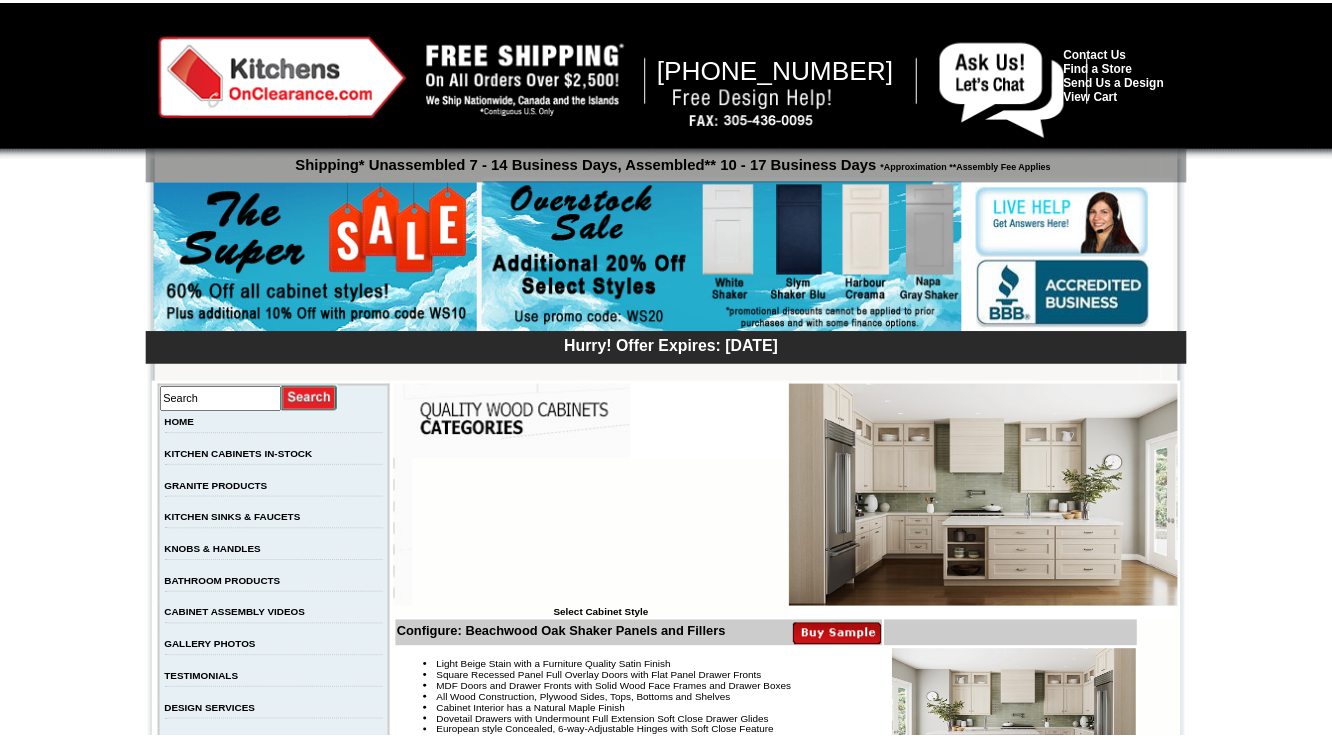 scroll, scrollTop: 973, scrollLeft: 0, axis: vertical 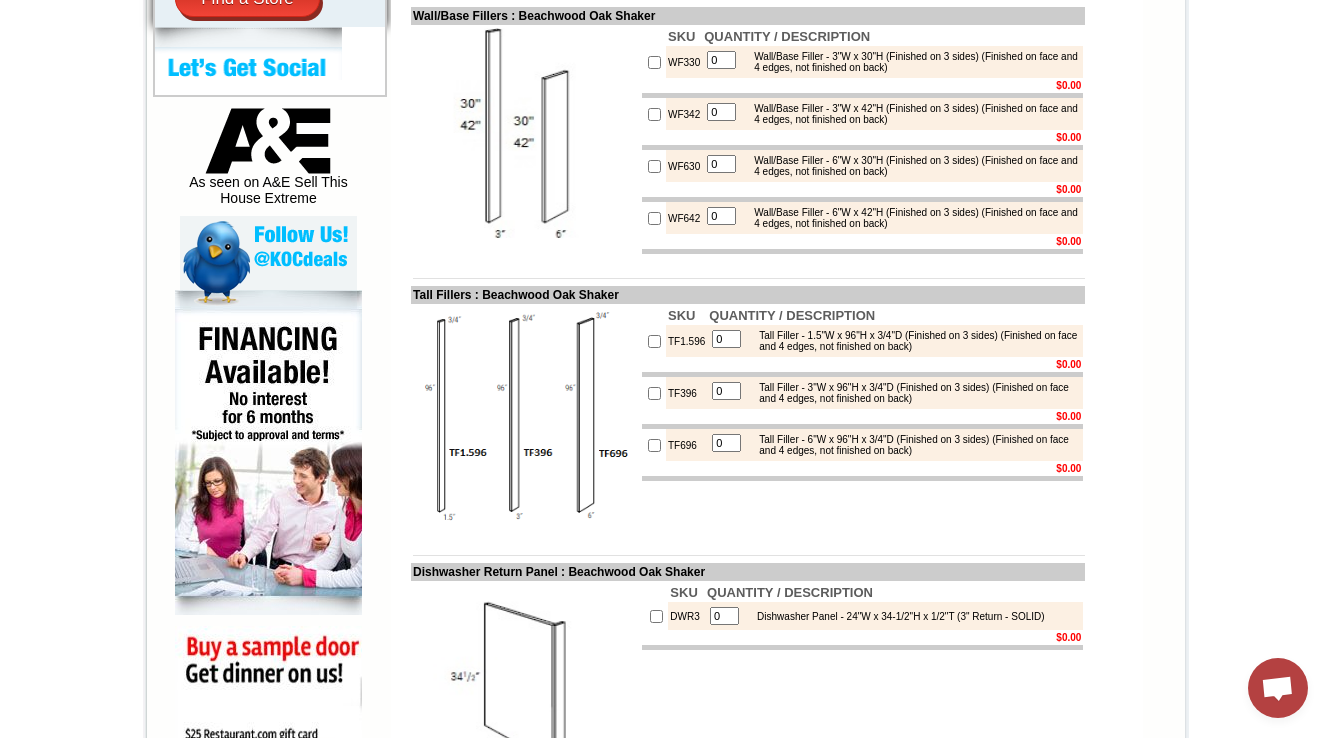 click on "[PHONE_NUMBER]
Contact Us   Find a Store   Send Us a Design   View Cart
Shipping* Unassembled 7 - 14 Business Days, Assembled** 10 - 17 Business Days
*Approximation **Assembly Fee Applies
Hurry! Offer Expires: [DATE]
Search
HOME
KITCHEN CABINETS IN-STOCK
GRANITE PRODUCTS" at bounding box center (666, 1678) 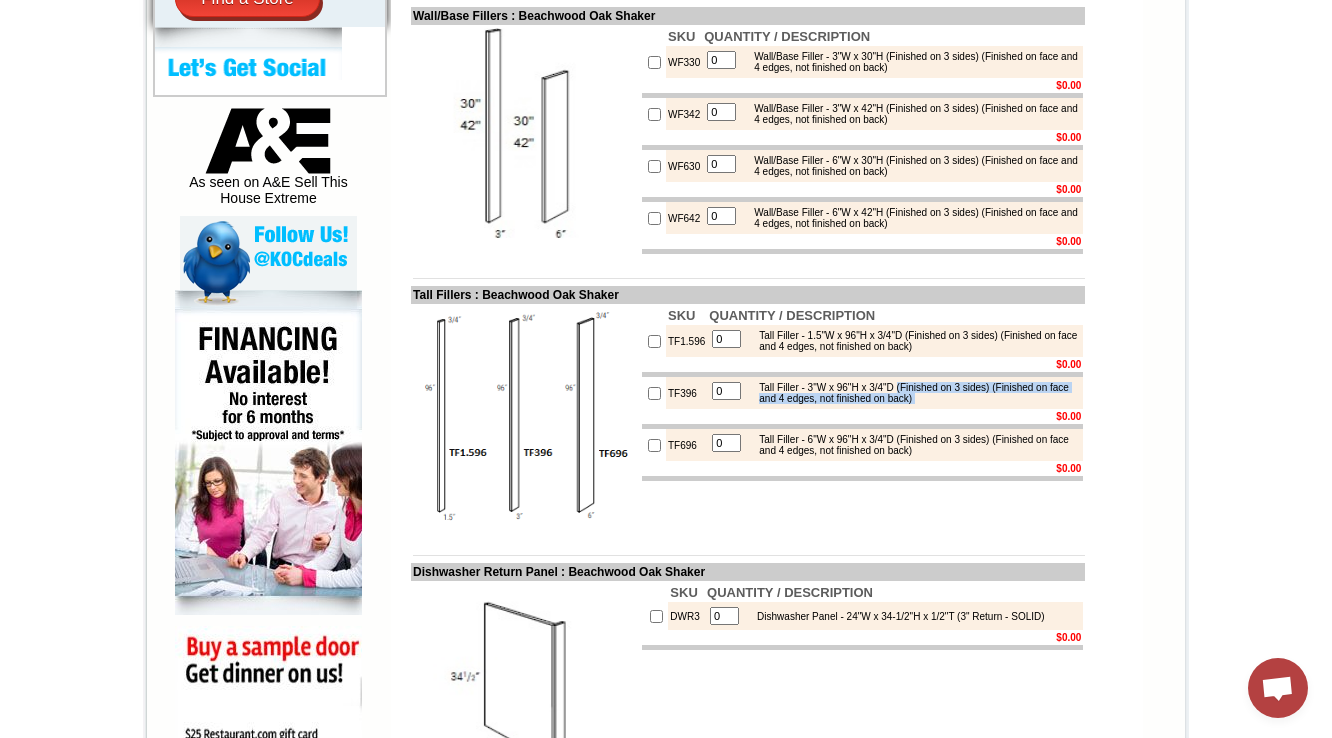 drag, startPoint x: 909, startPoint y: 448, endPoint x: 977, endPoint y: 479, distance: 74.73286 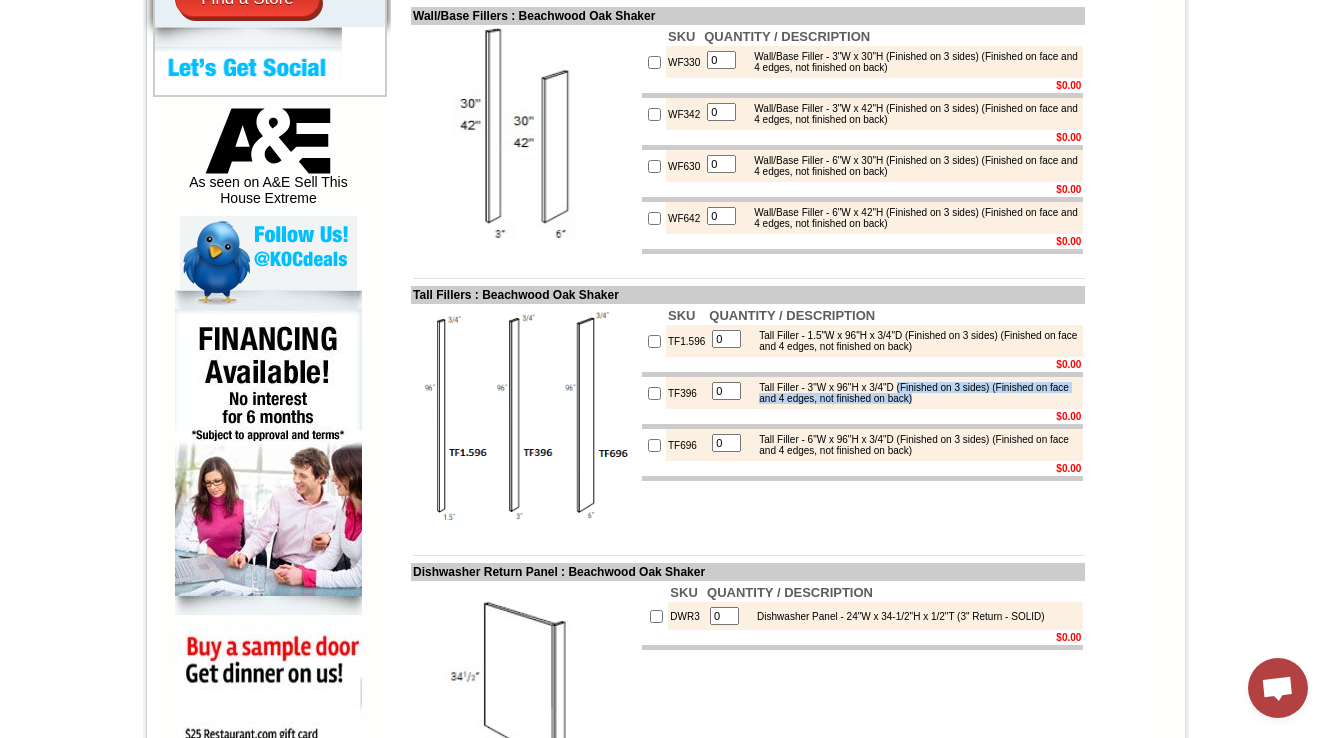 drag, startPoint x: 910, startPoint y: 447, endPoint x: 967, endPoint y: 459, distance: 58.249462 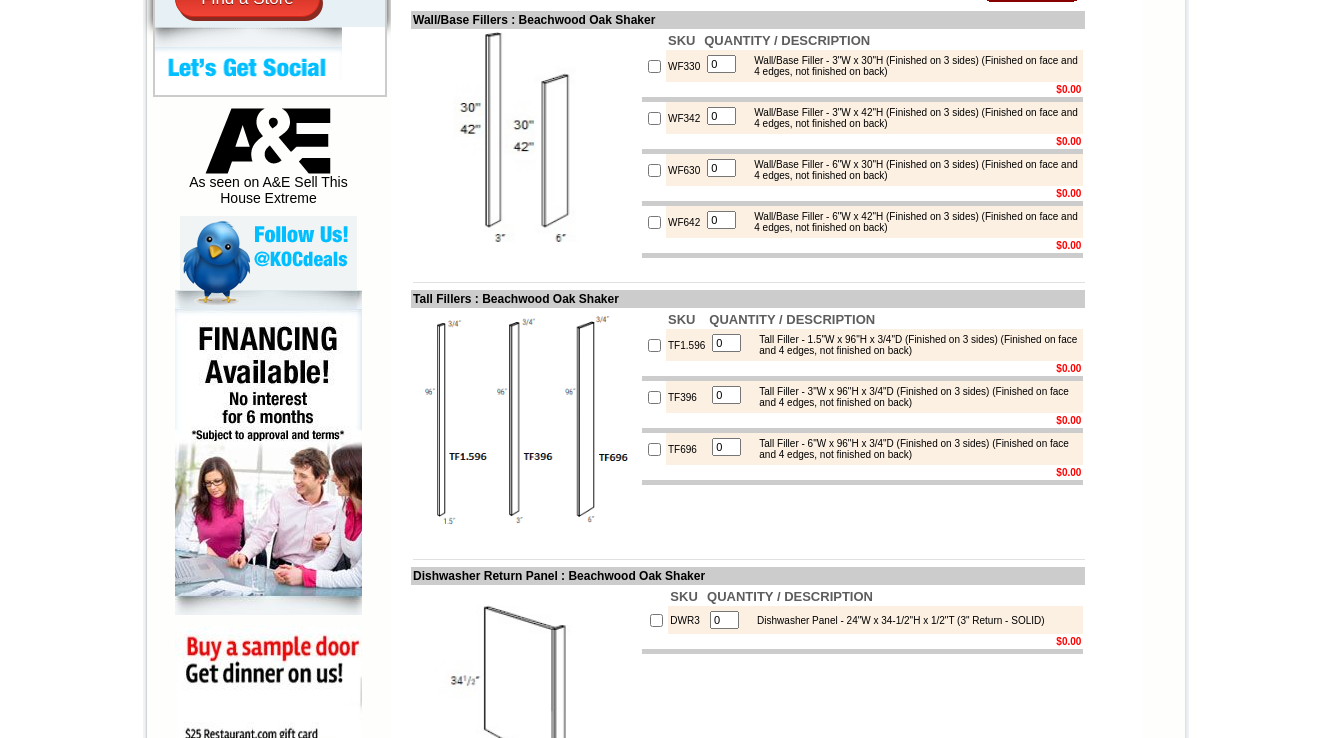 scroll, scrollTop: 0, scrollLeft: 0, axis: both 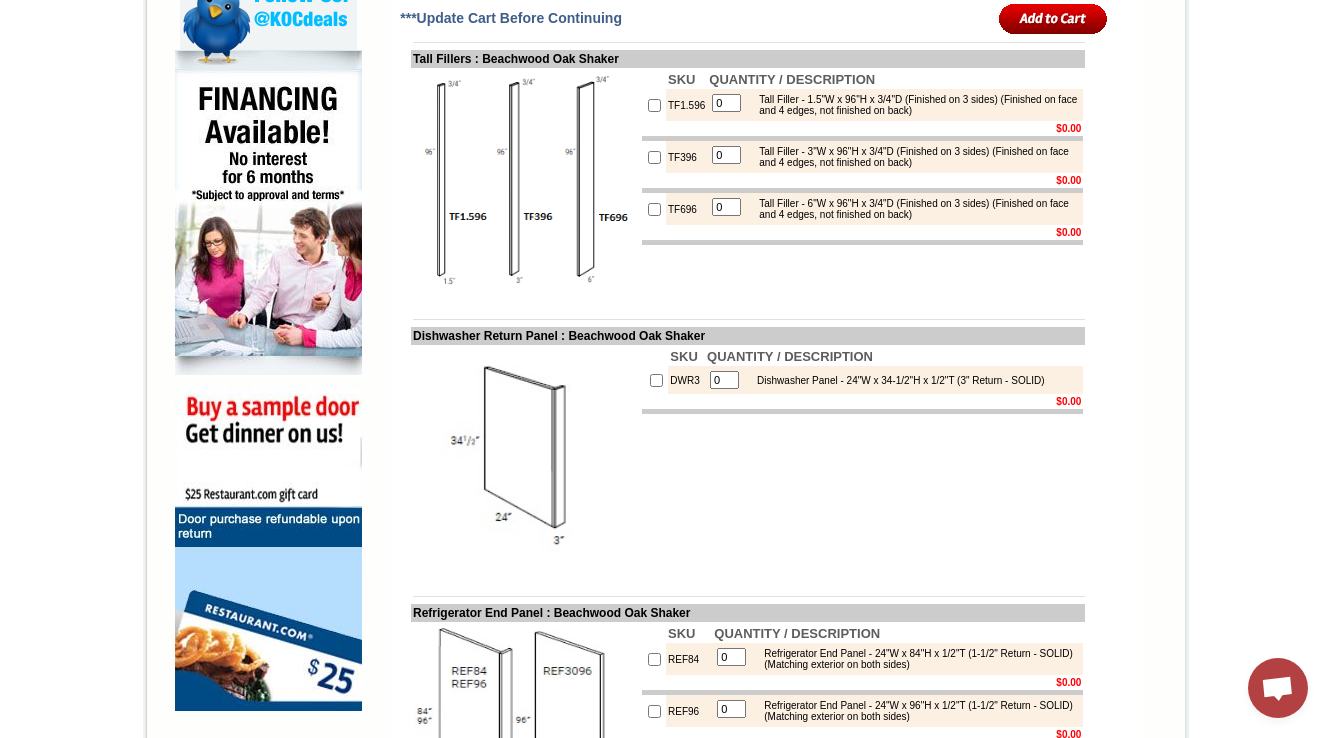 click at bounding box center (748, 304) 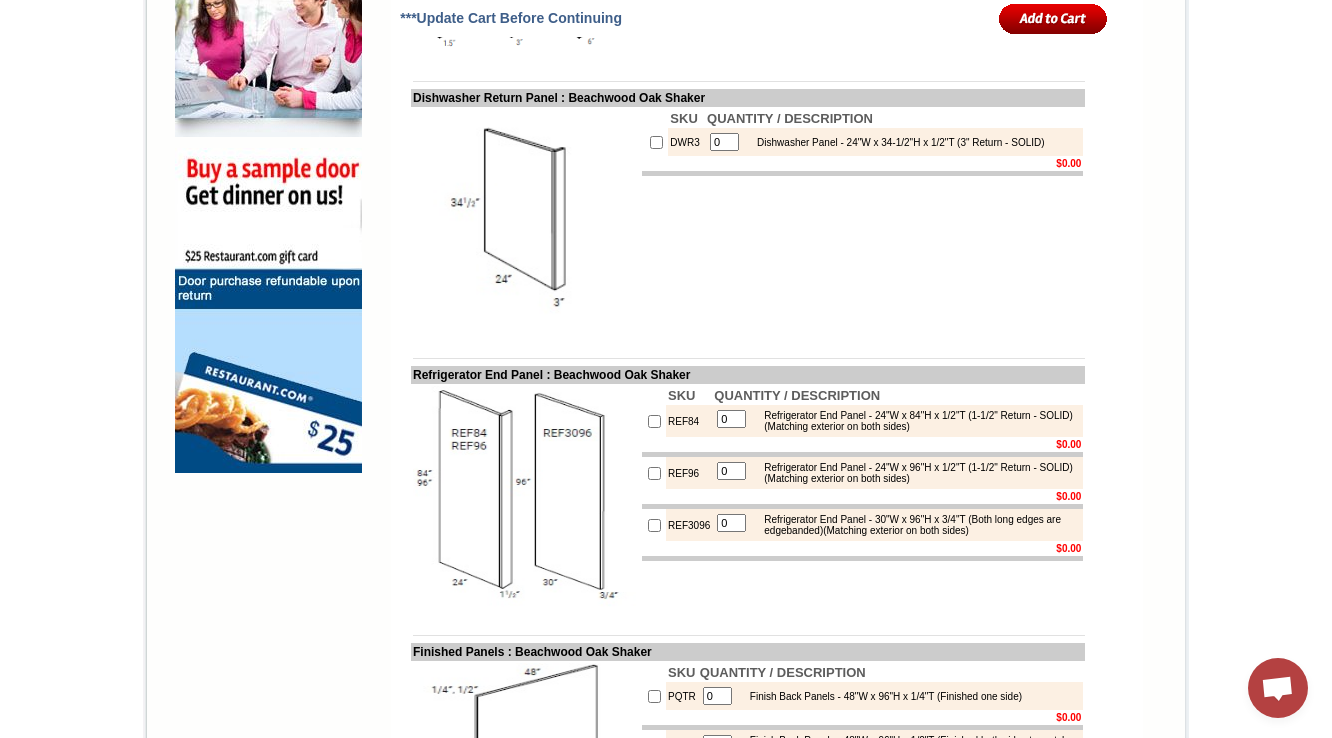 scroll, scrollTop: 1453, scrollLeft: 0, axis: vertical 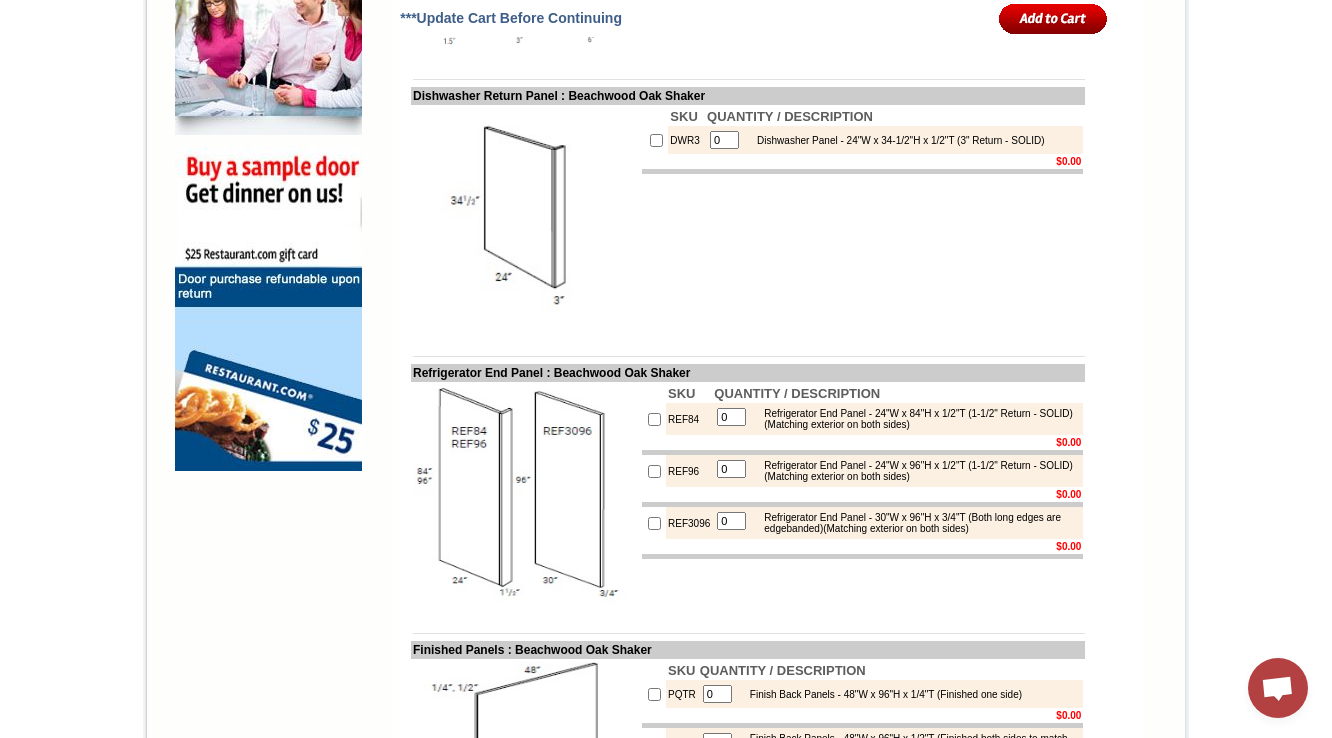 click on "DWR3" at bounding box center (686, 140) 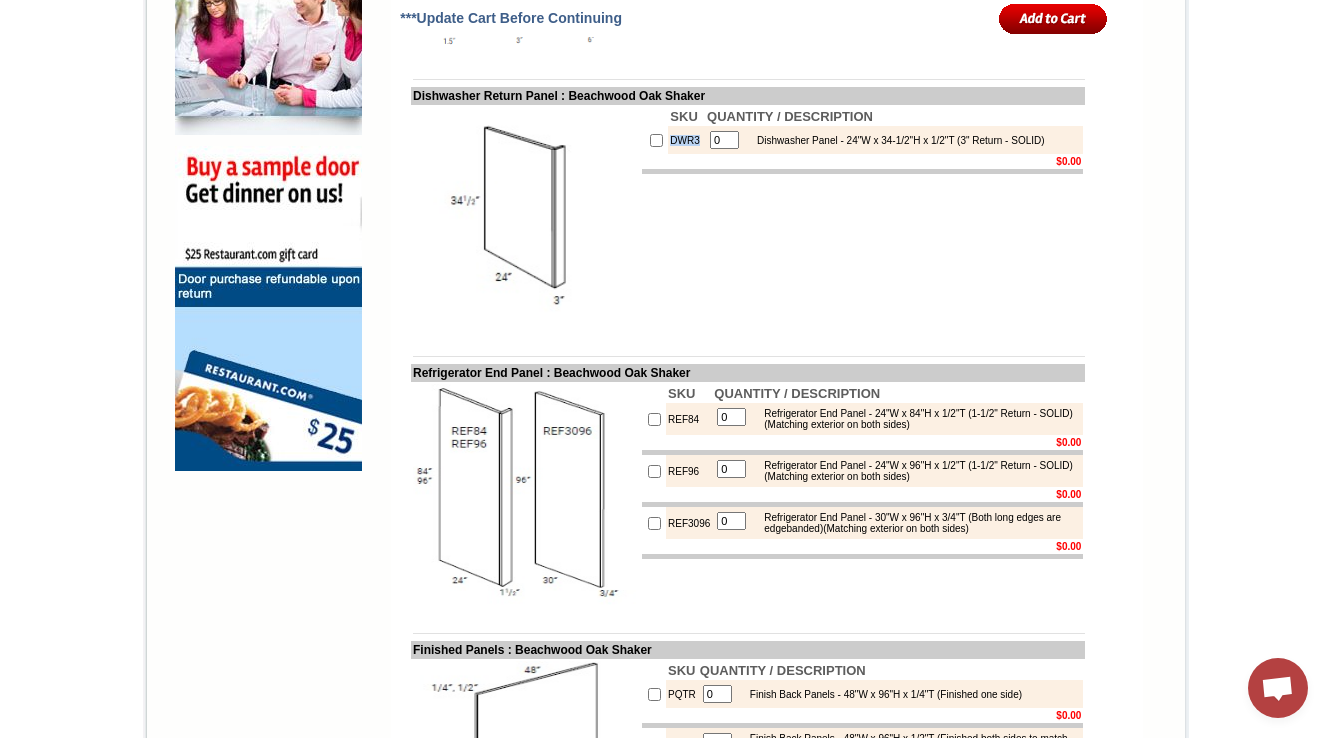 click on "DWR3" at bounding box center (686, 140) 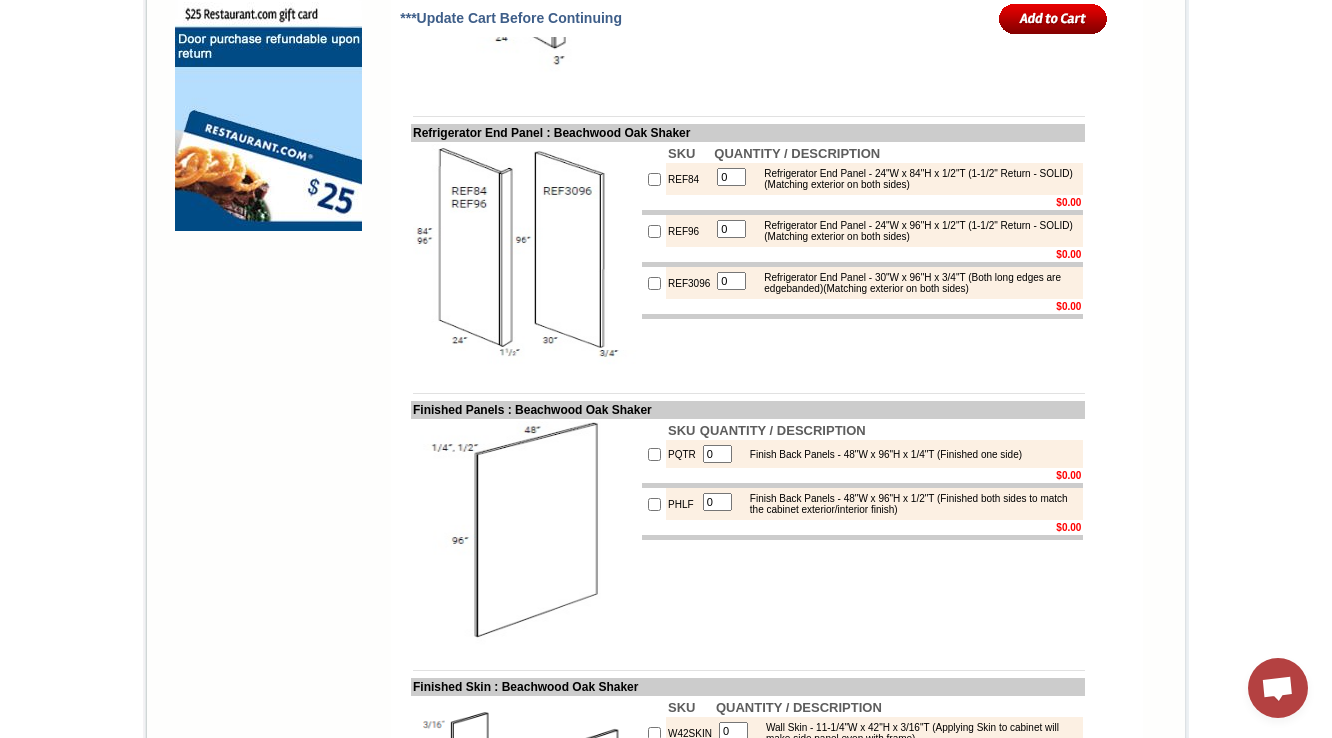 click on "REF84" at bounding box center [689, 179] 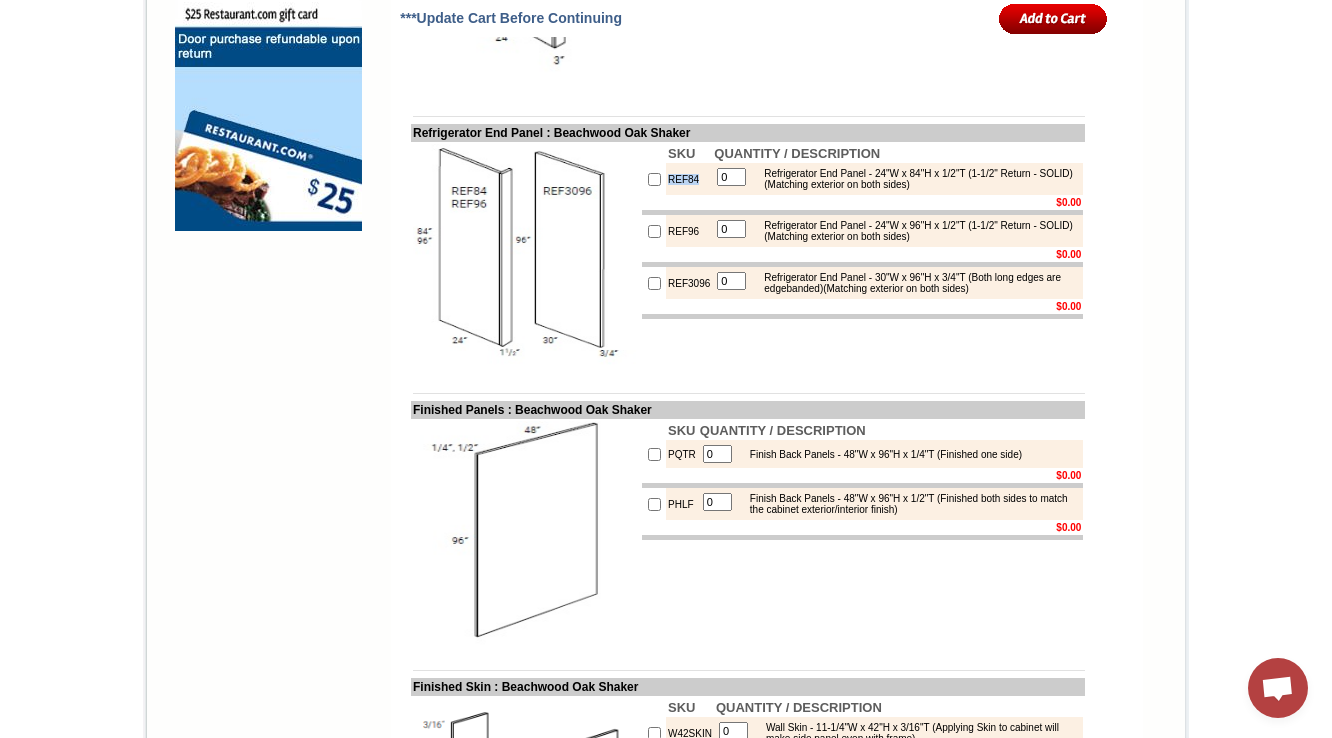click on "REF84" at bounding box center [689, 179] 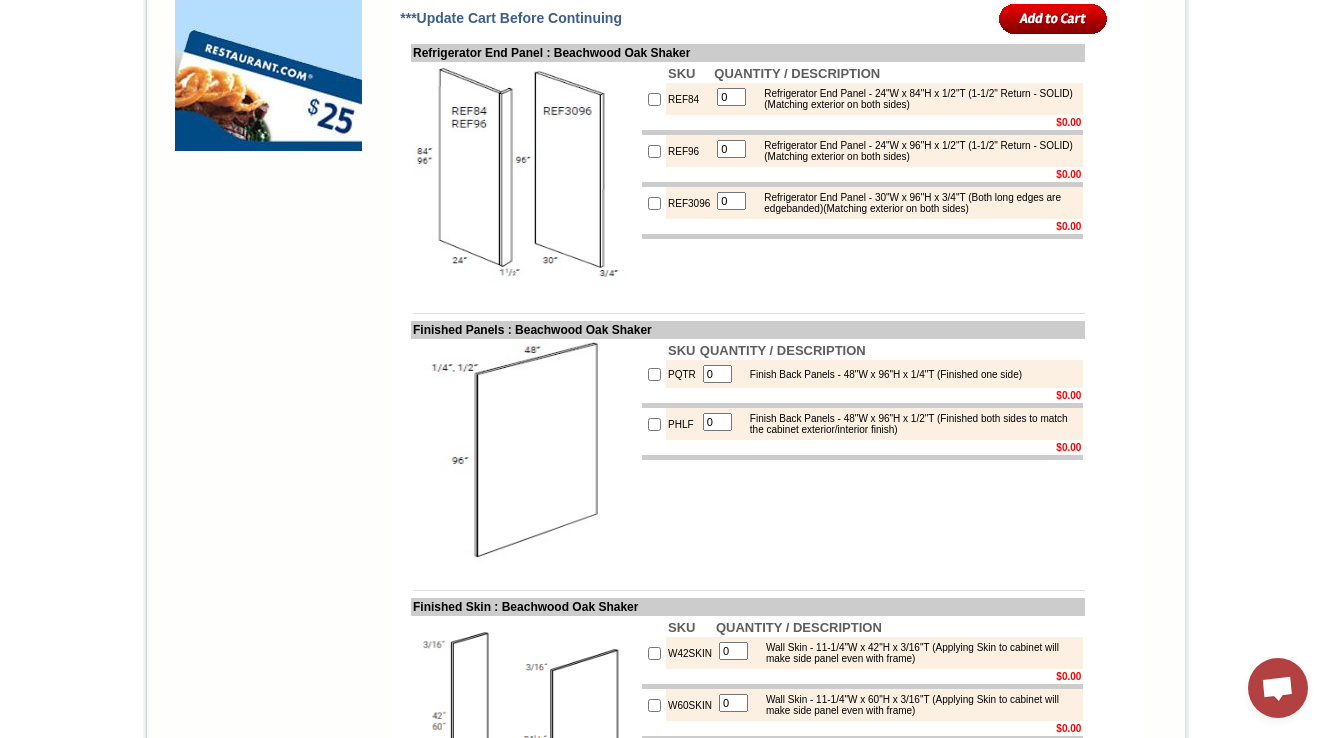 click on "$0.00" at bounding box center (897, 226) 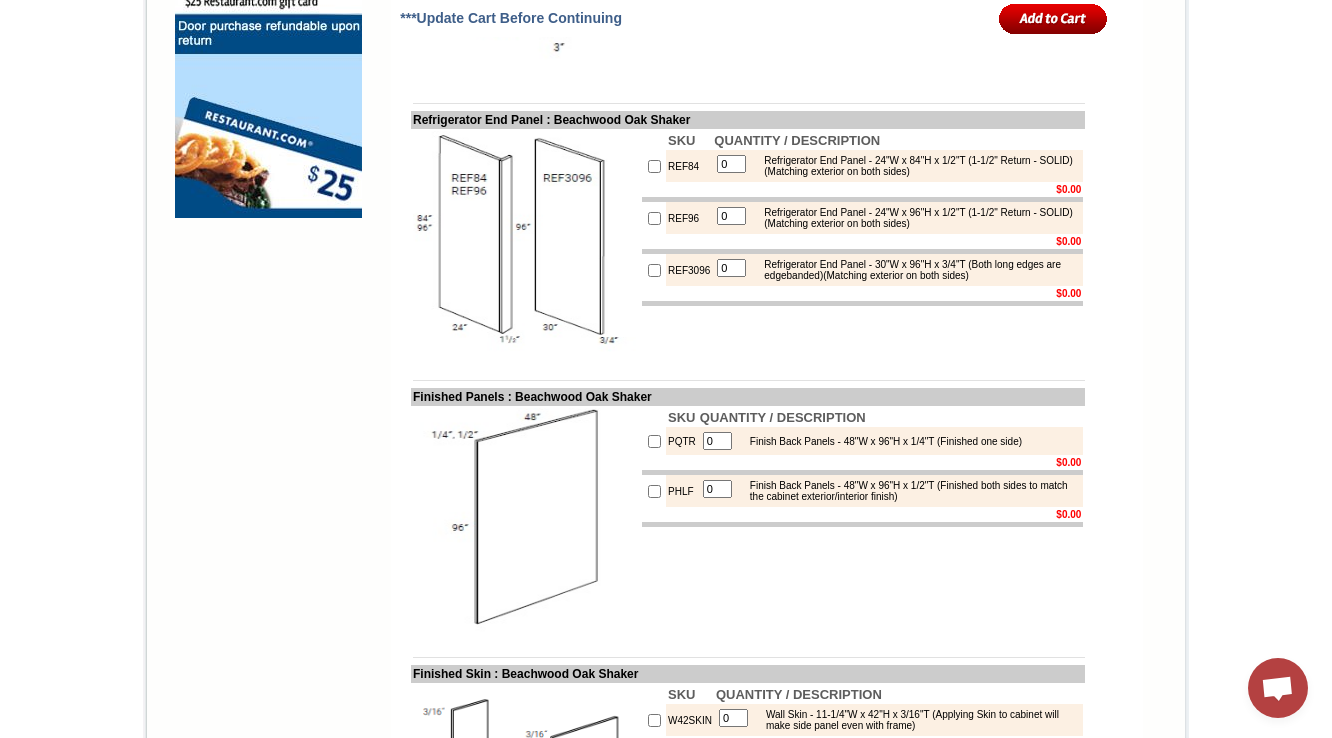 scroll, scrollTop: 1613, scrollLeft: 0, axis: vertical 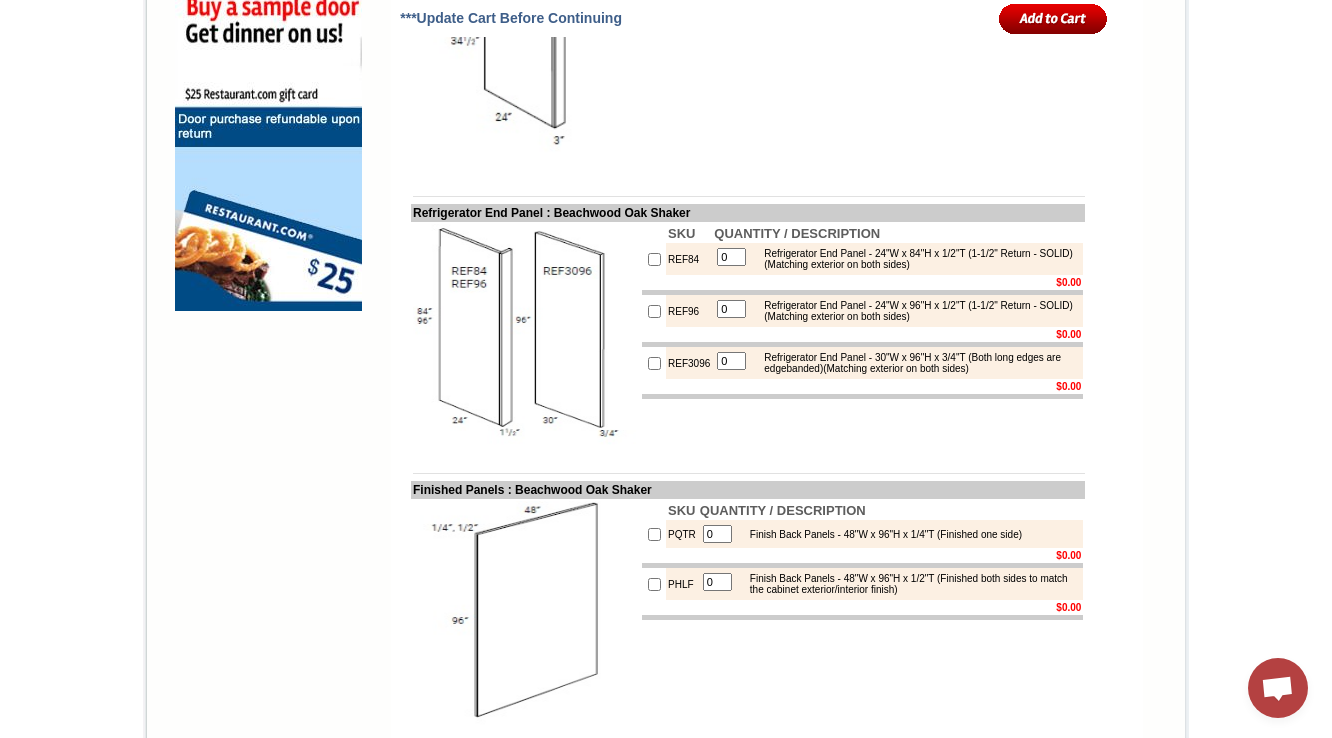 click on "REF84" at bounding box center (689, 259) 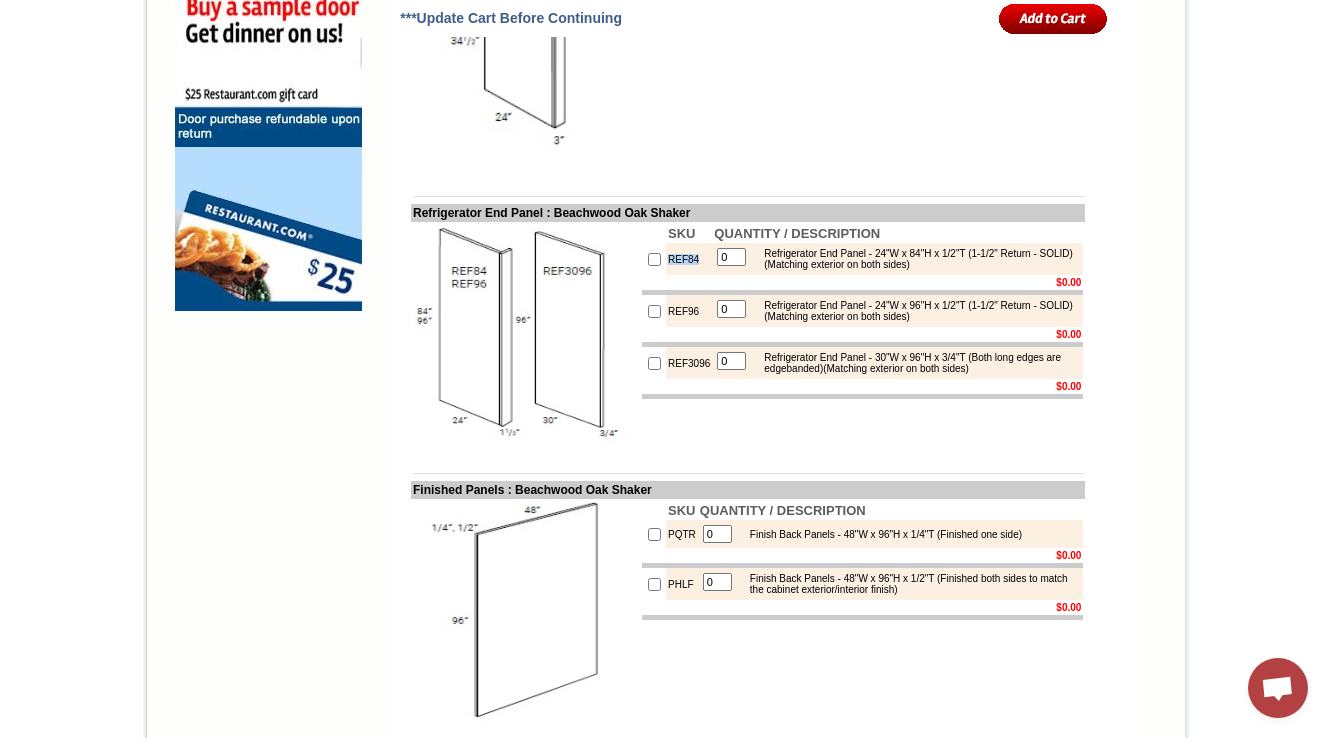 click on "REF84" at bounding box center (689, 259) 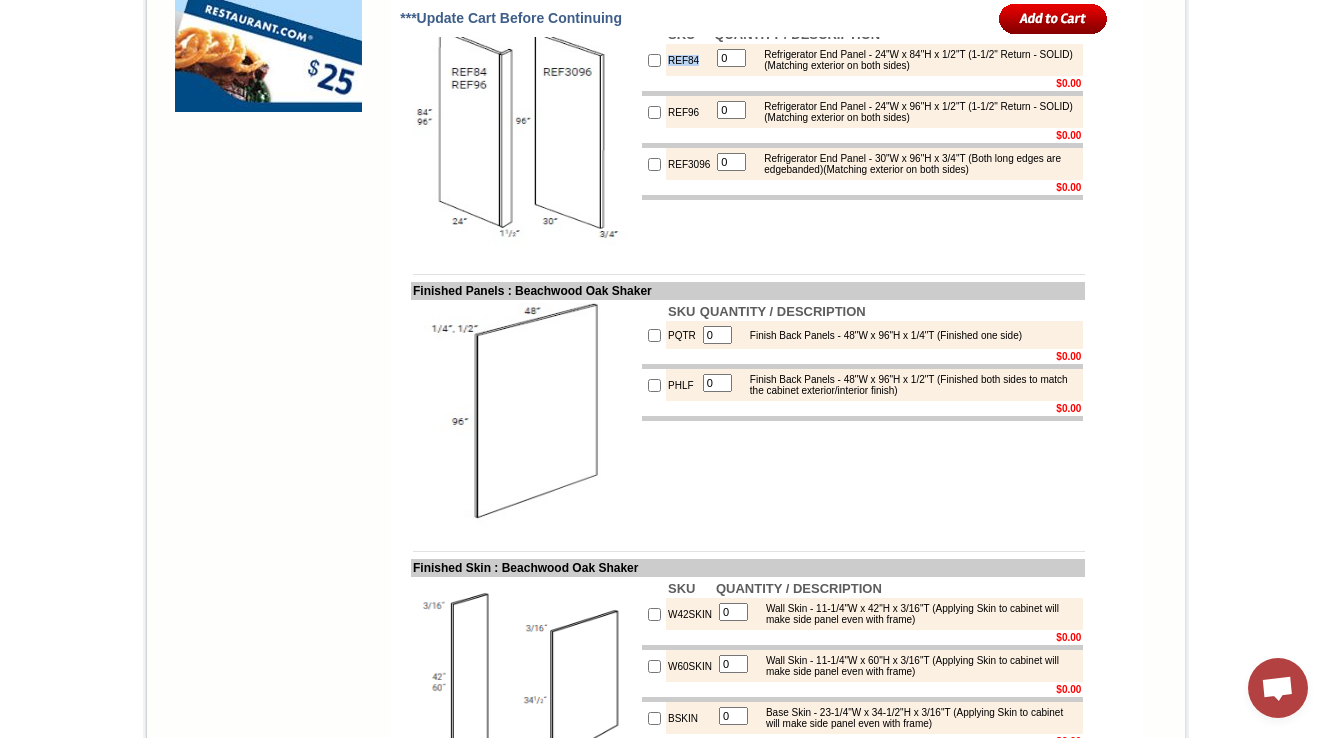 scroll, scrollTop: 1773, scrollLeft: 0, axis: vertical 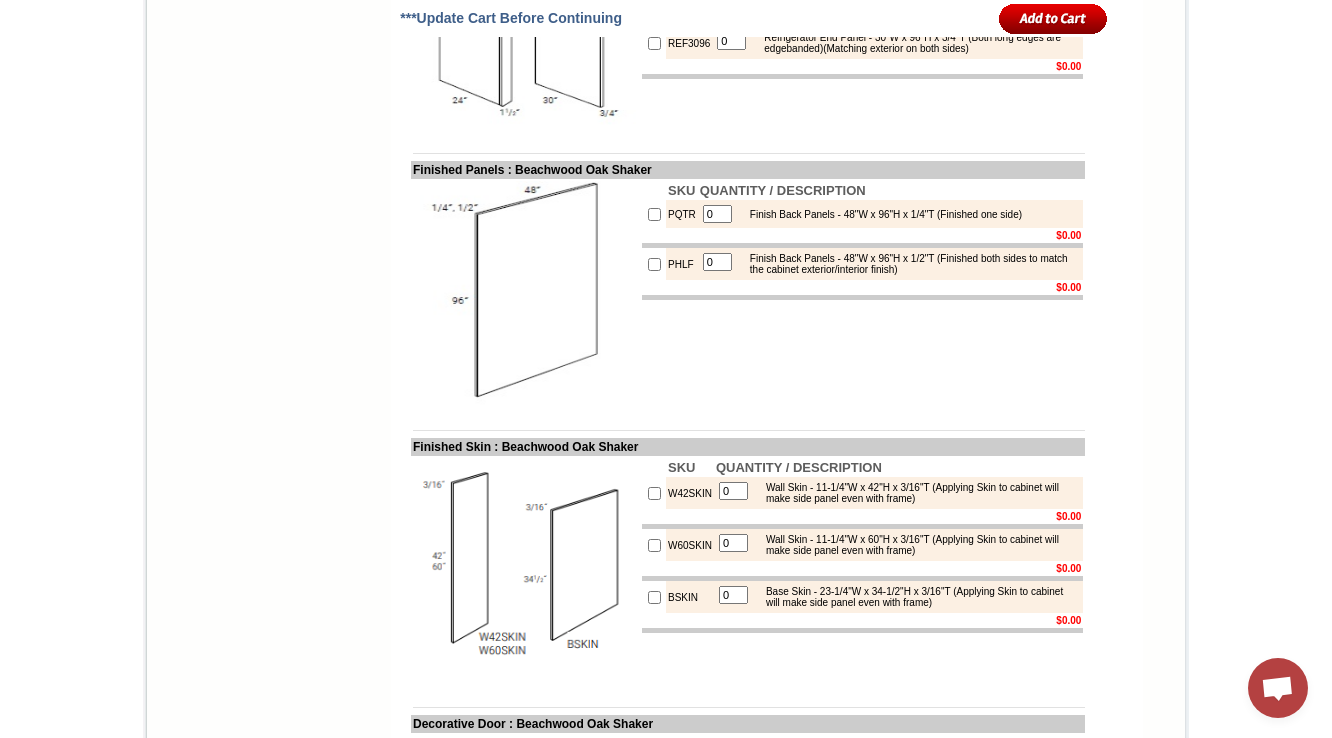 click on "PQTR" at bounding box center [682, 214] 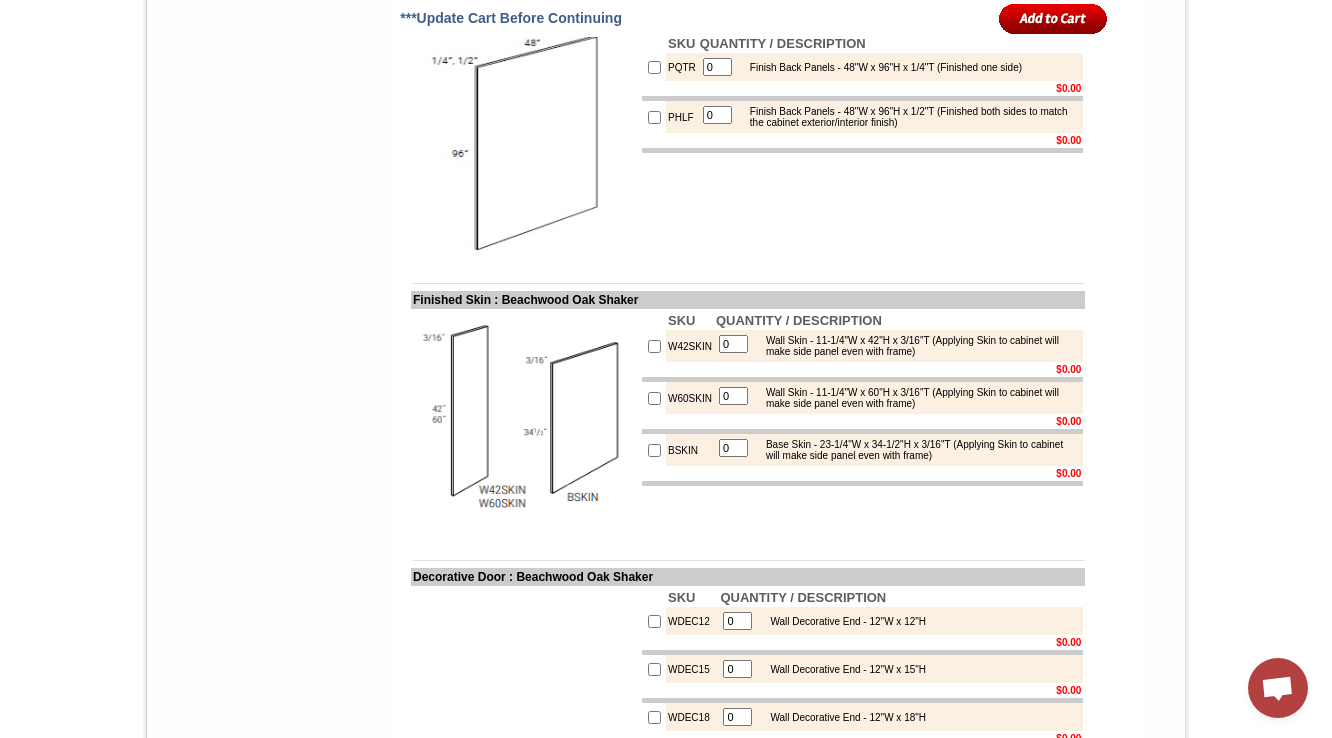 scroll, scrollTop: 2173, scrollLeft: 0, axis: vertical 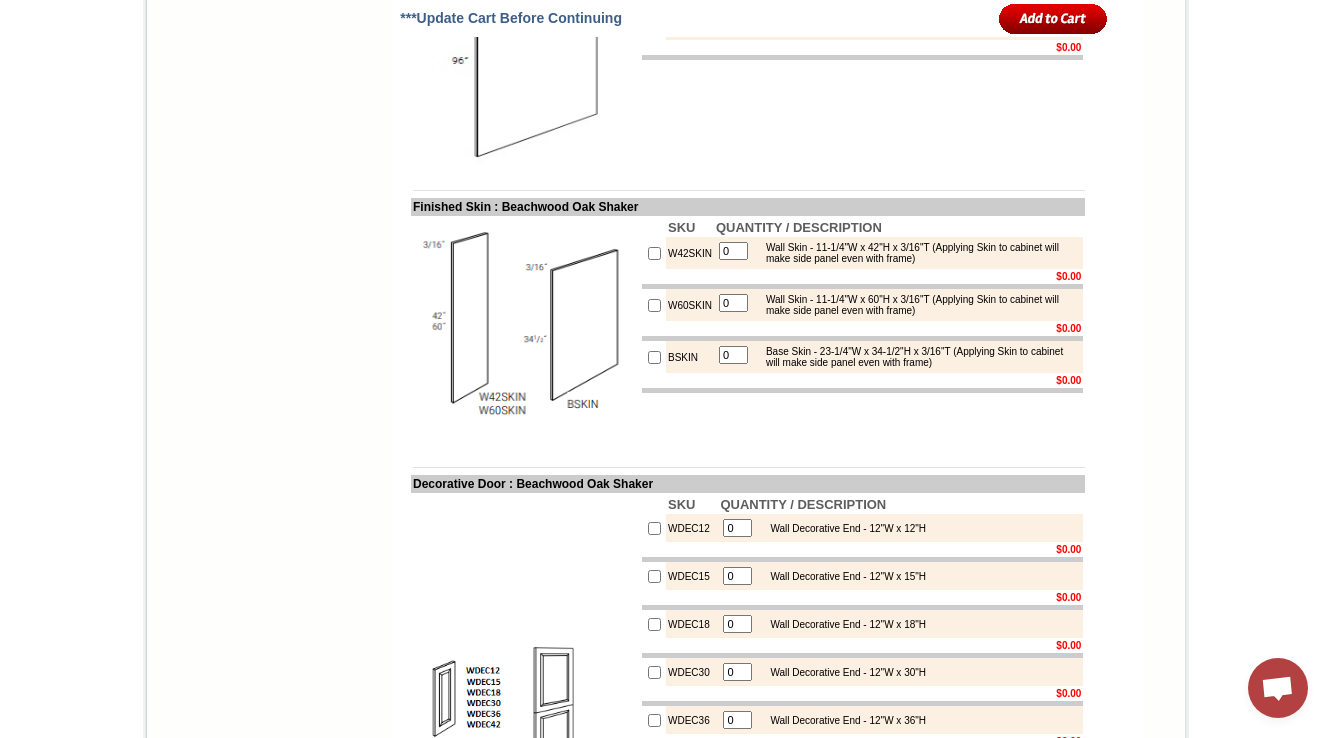click on "W42SKIN" at bounding box center (690, 253) 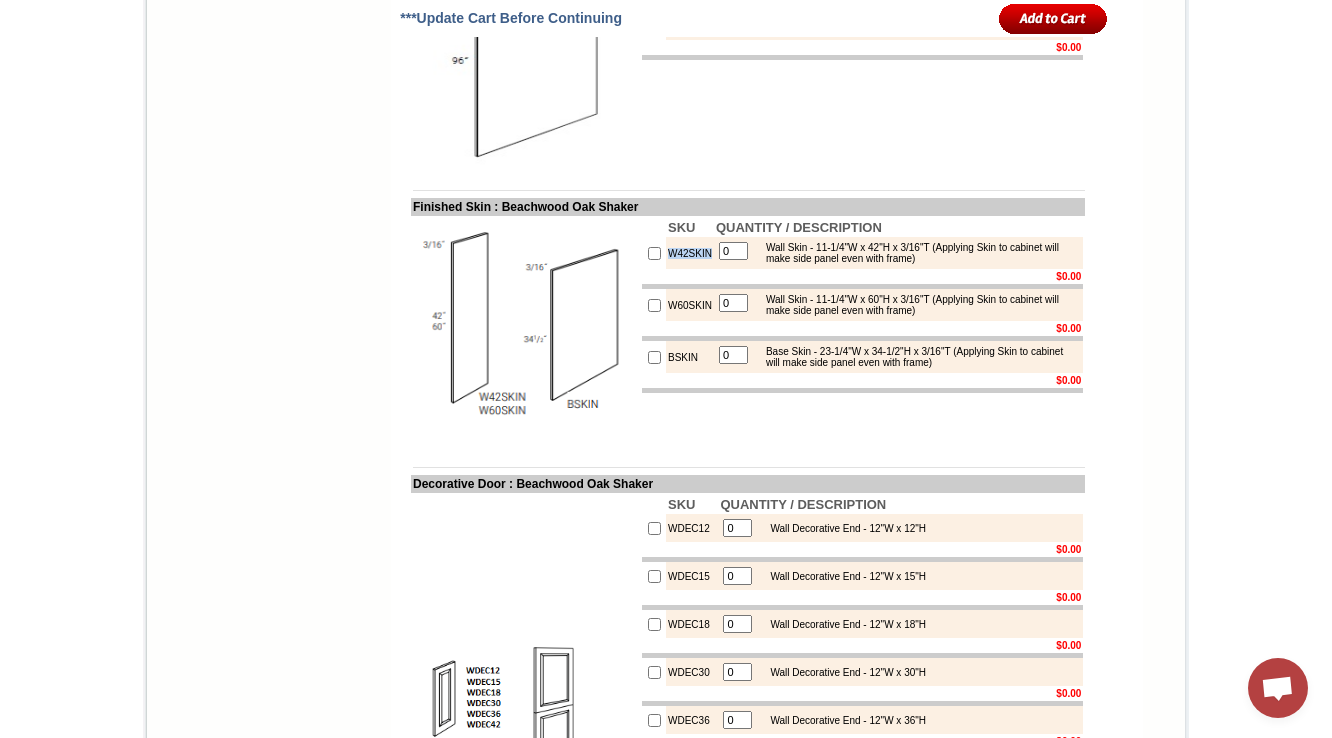 click on "W42SKIN" at bounding box center [690, 253] 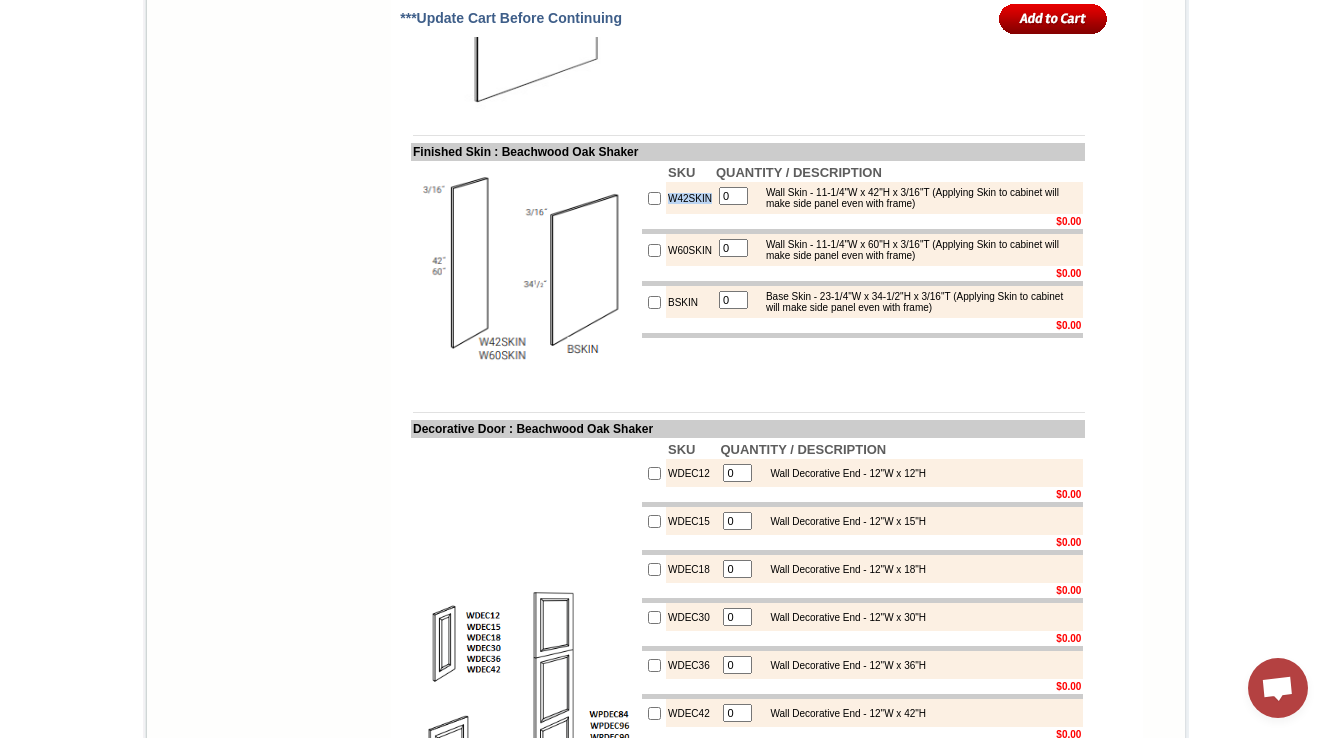 scroll, scrollTop: 2253, scrollLeft: 0, axis: vertical 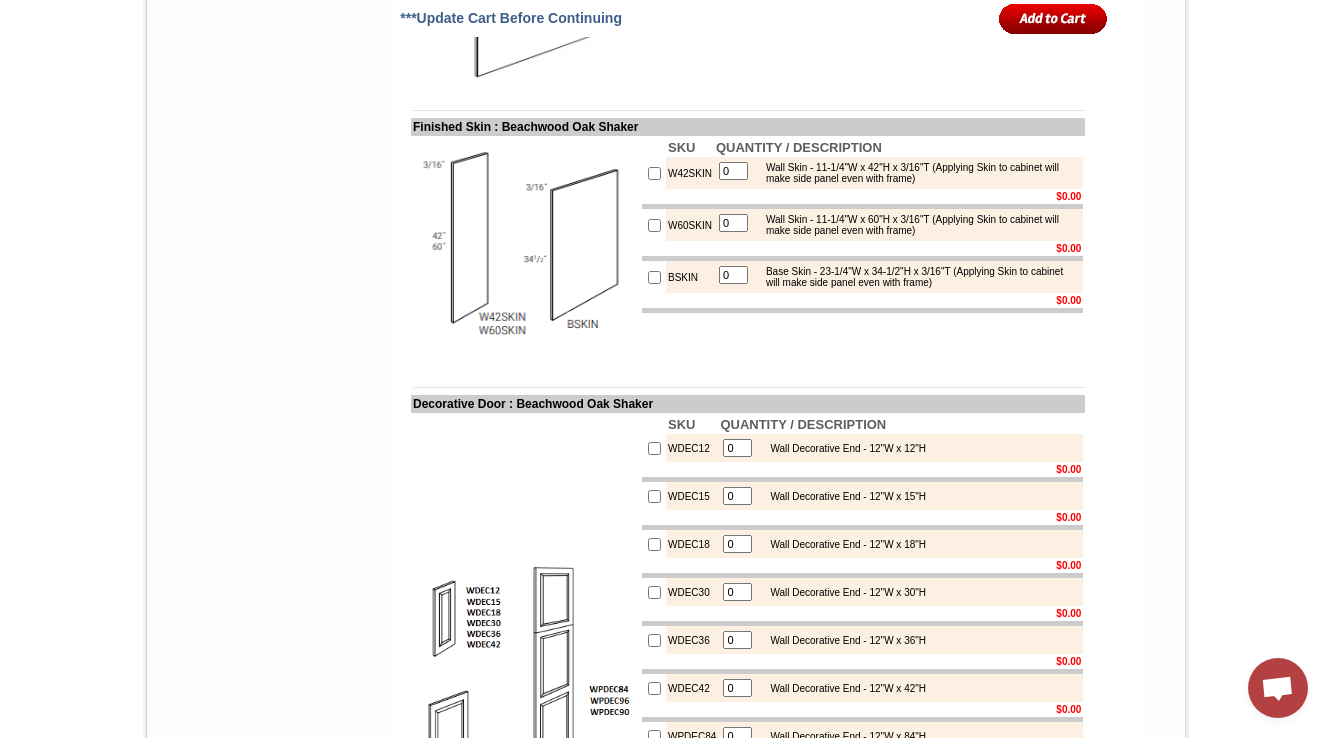 click on "1-888-620-7953
Contact Us   Find a Store   Send Us a Design   View Cart
Shipping* Unassembled 7 - 14 Business Days, Assembled** 10 - 17 Business Days
*Approximation **Assembly Fee Applies
Hurry! Offer Expires: Friday July 18th, 2025
Search
HOME
KITCHEN CABINETS IN-STOCK
GRANITE PRODUCTS" at bounding box center [666, 400] 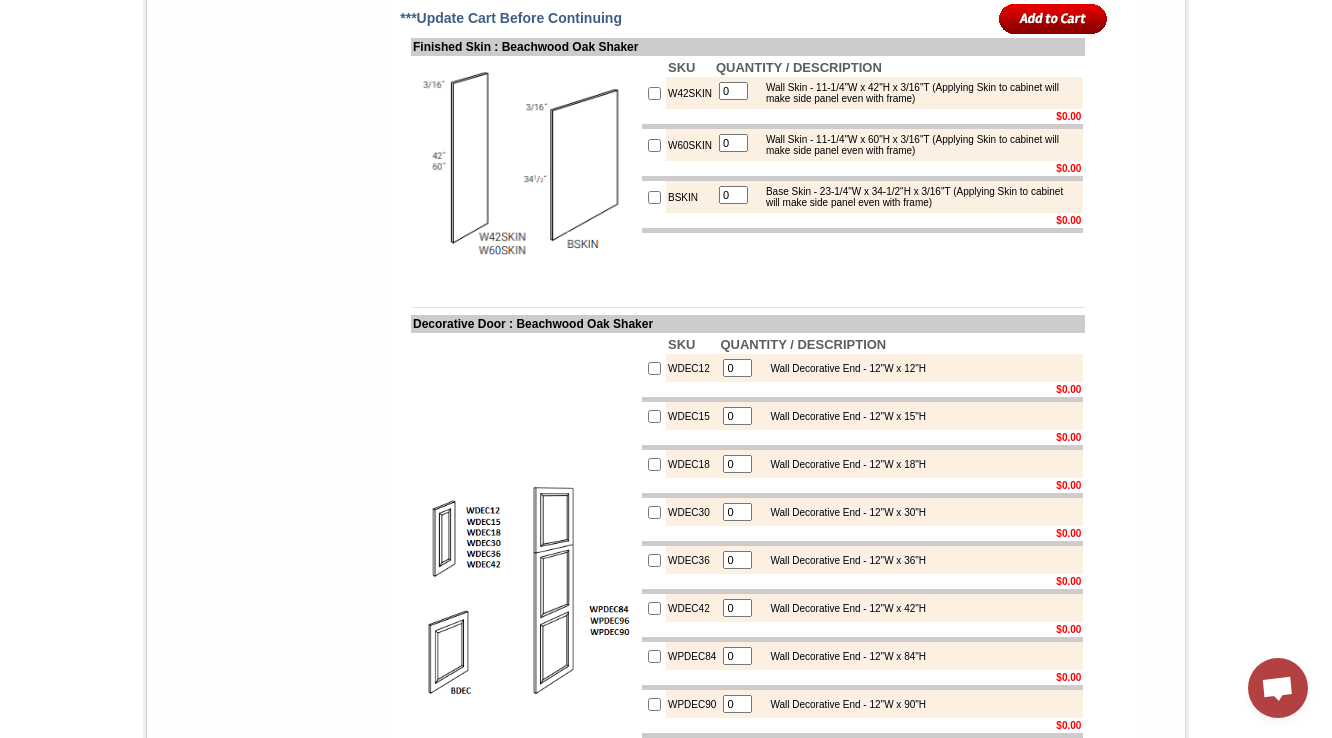 scroll, scrollTop: 2413, scrollLeft: 0, axis: vertical 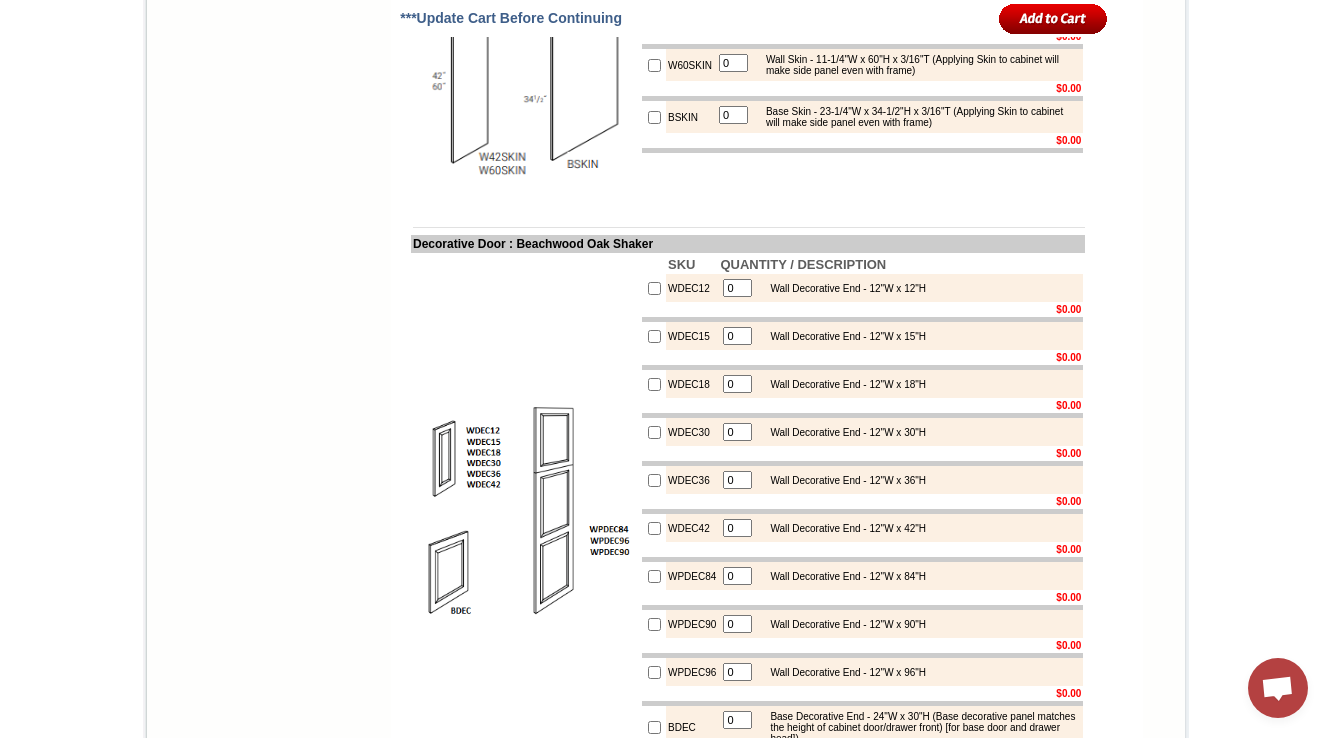click on "WDEC12" at bounding box center (692, 288) 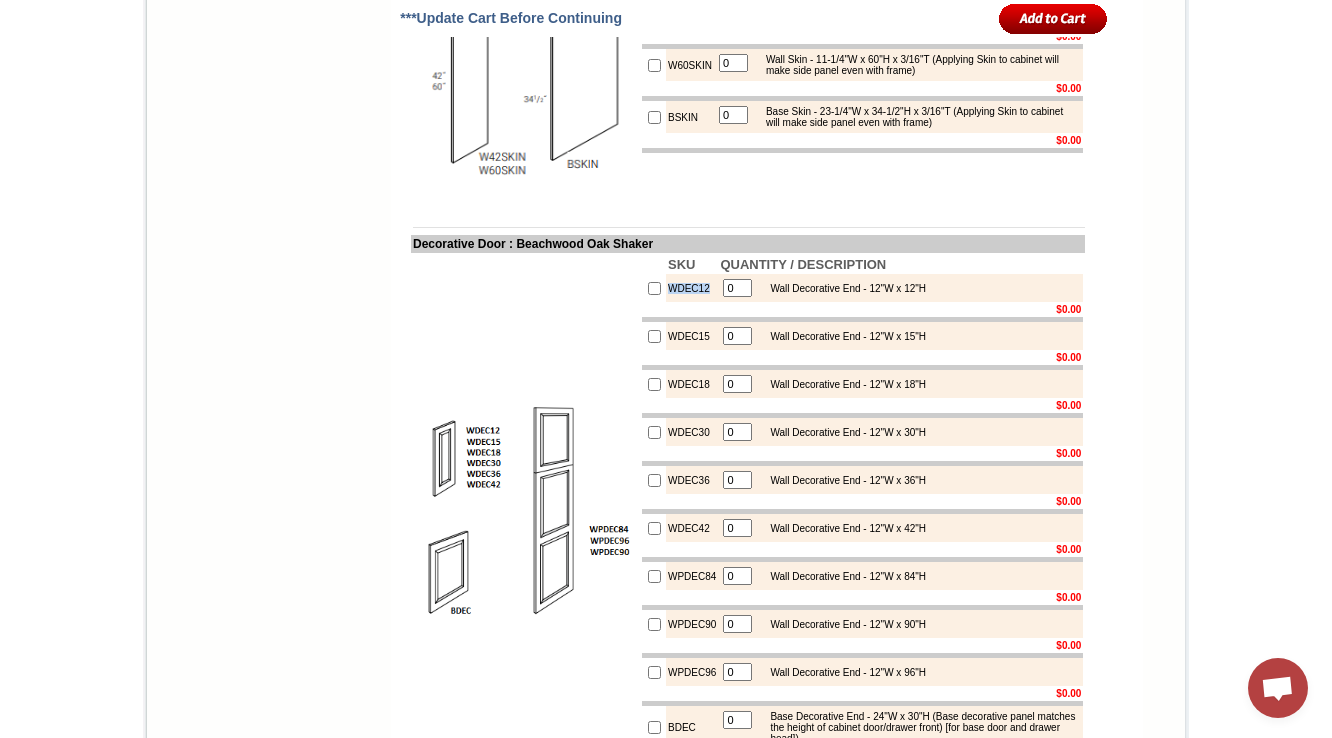 click on "WDEC12" at bounding box center (692, 288) 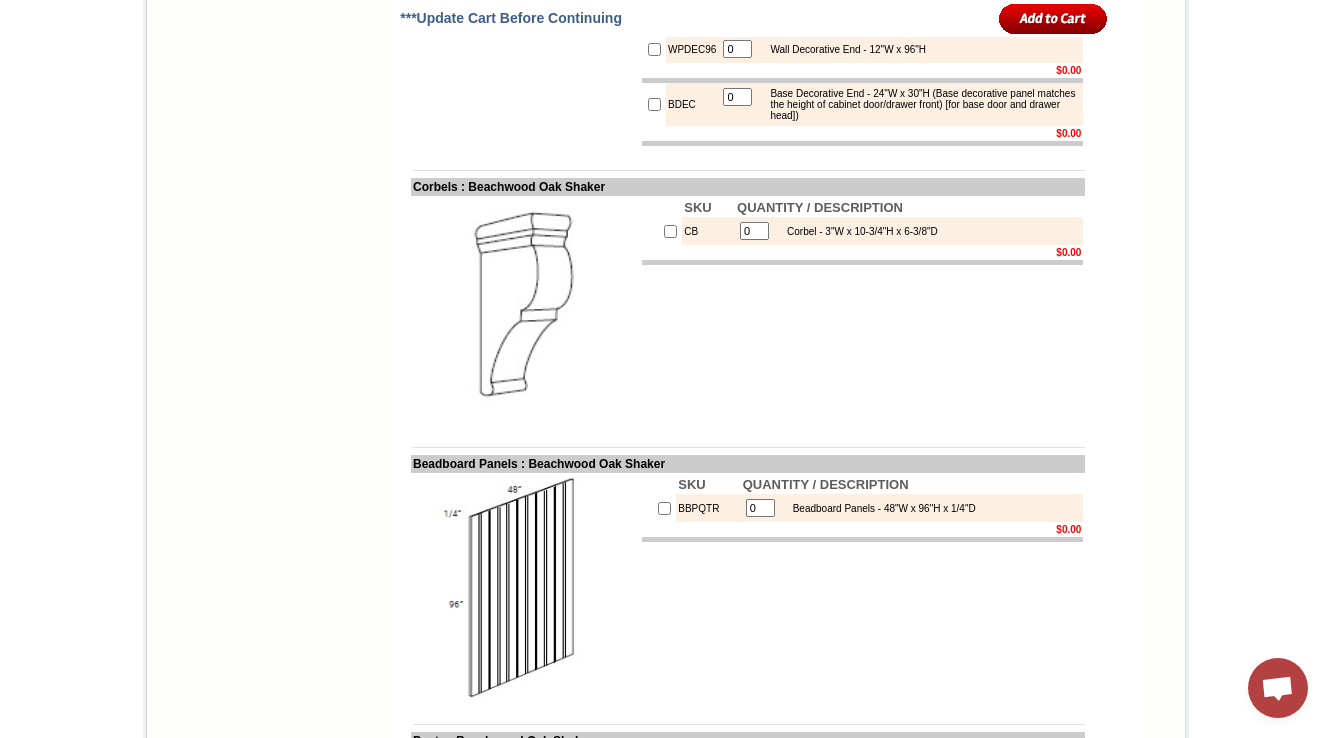 scroll, scrollTop: 3053, scrollLeft: 0, axis: vertical 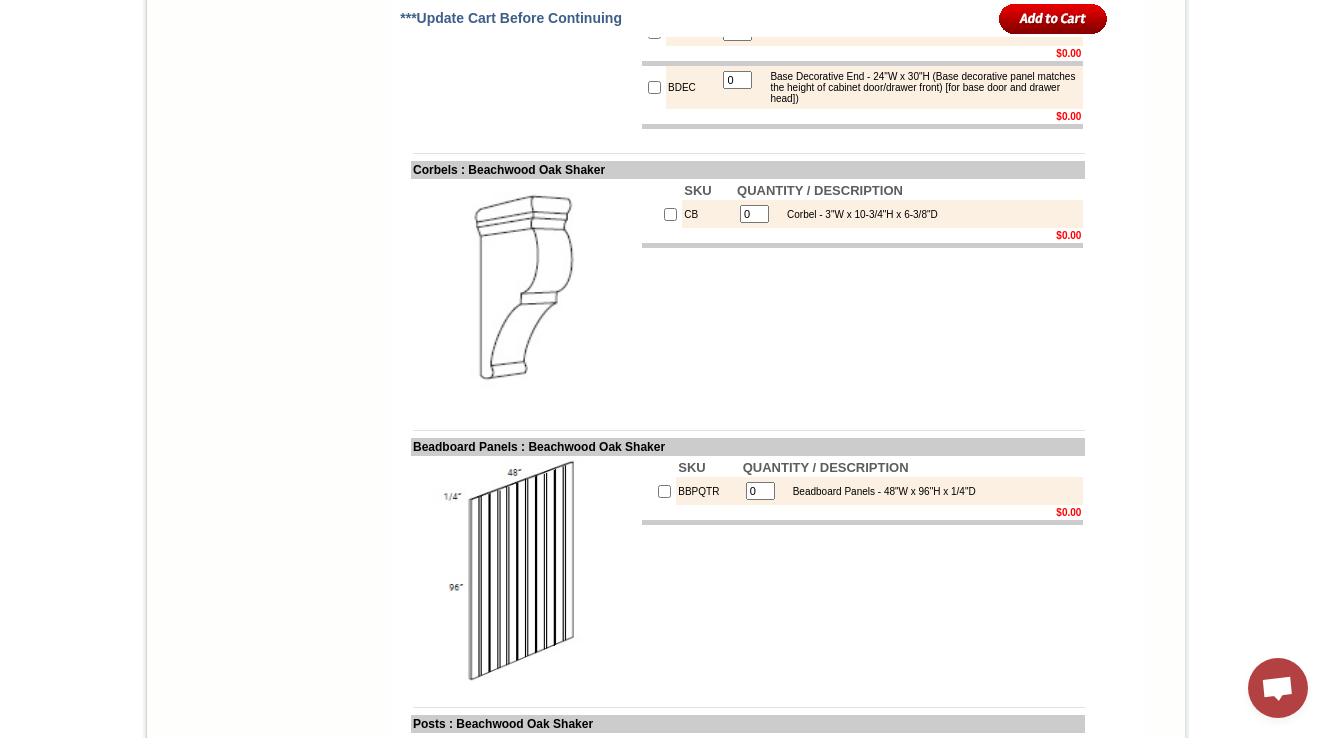 click on "CB" at bounding box center [708, 214] 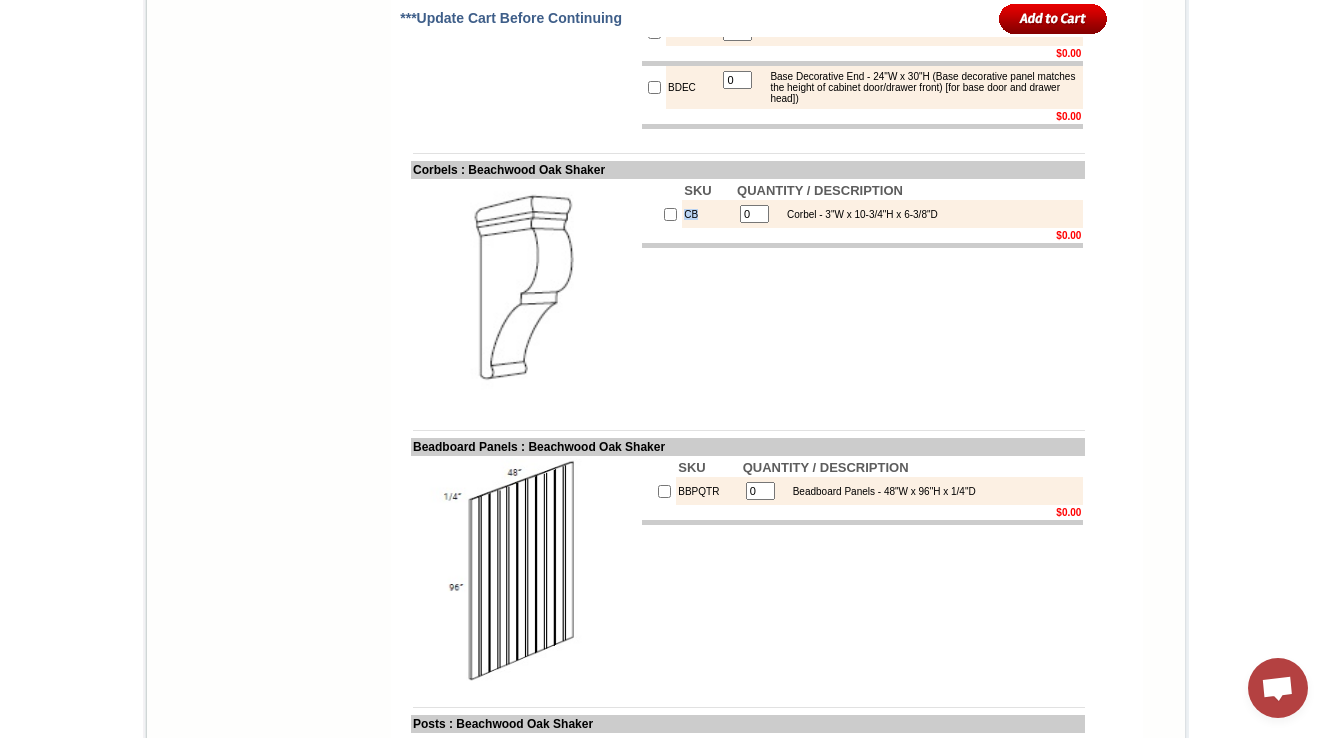 click on "CB" at bounding box center [708, 214] 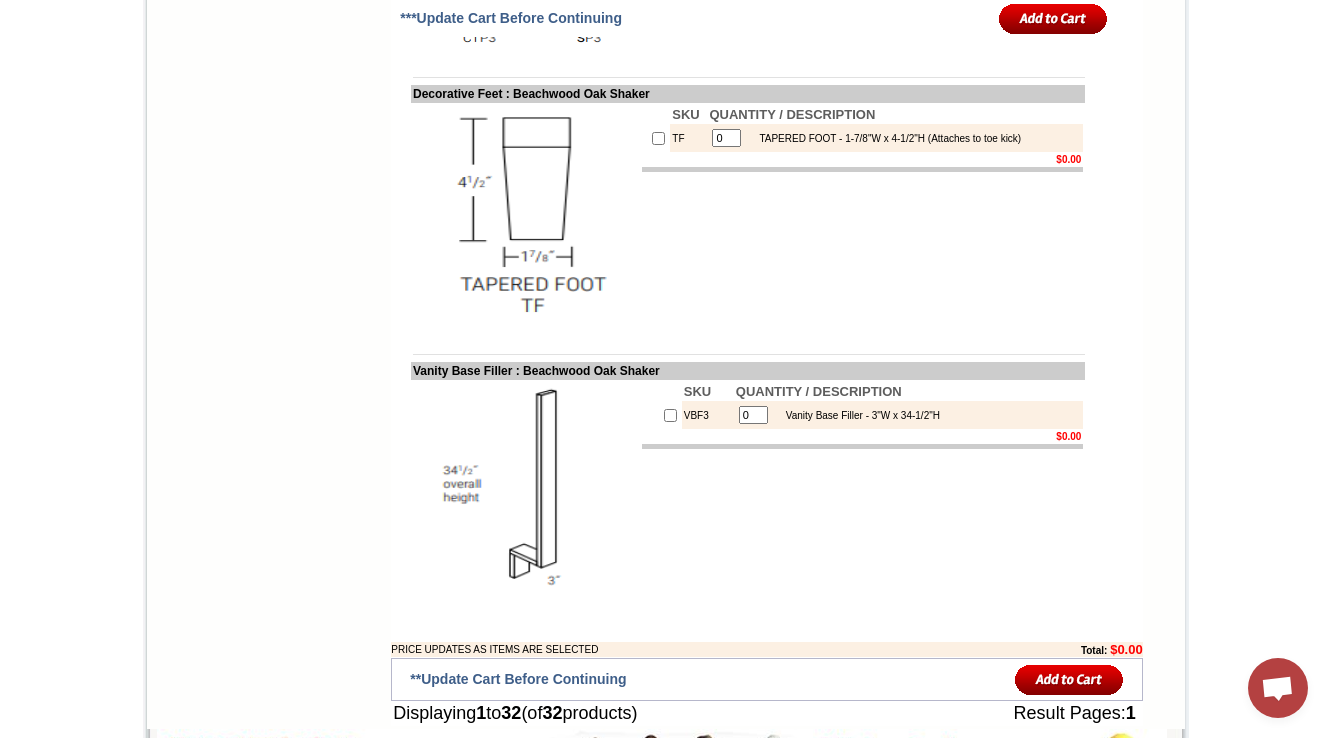 scroll, scrollTop: 3985, scrollLeft: 0, axis: vertical 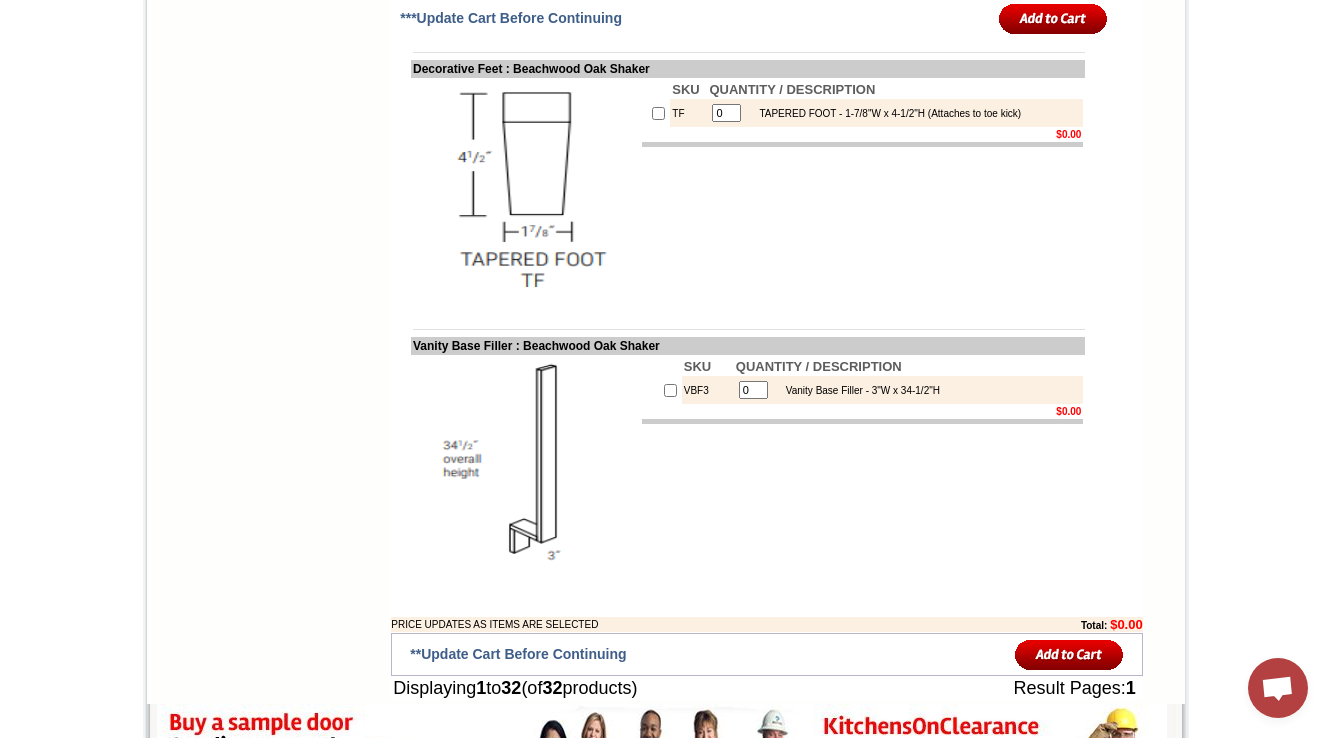 click on "SKU
QUANTITY / DESCRIPTION
TF
0 TAPERED FOOT - 1-7/8"W x 4-1/2"H (Attaches to toe kick)
$0.00" at bounding box center (862, 192) 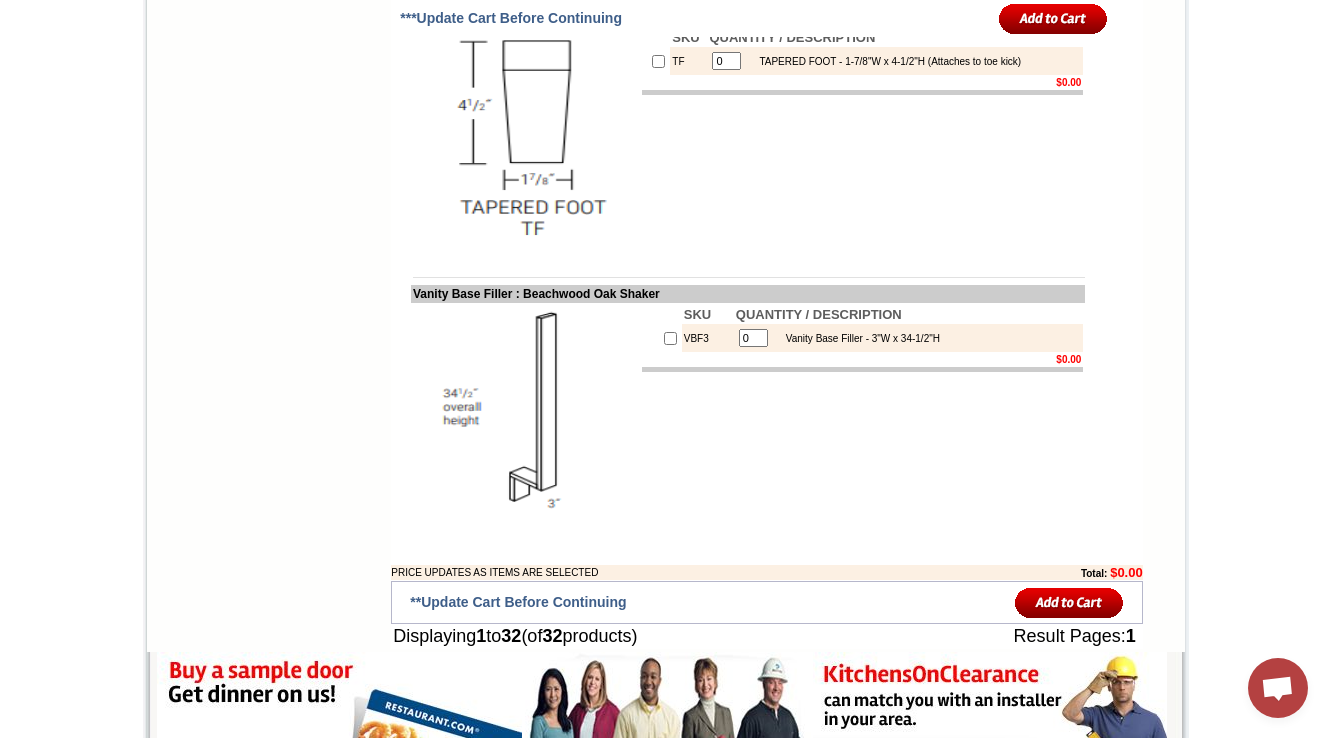 scroll, scrollTop: 4065, scrollLeft: 0, axis: vertical 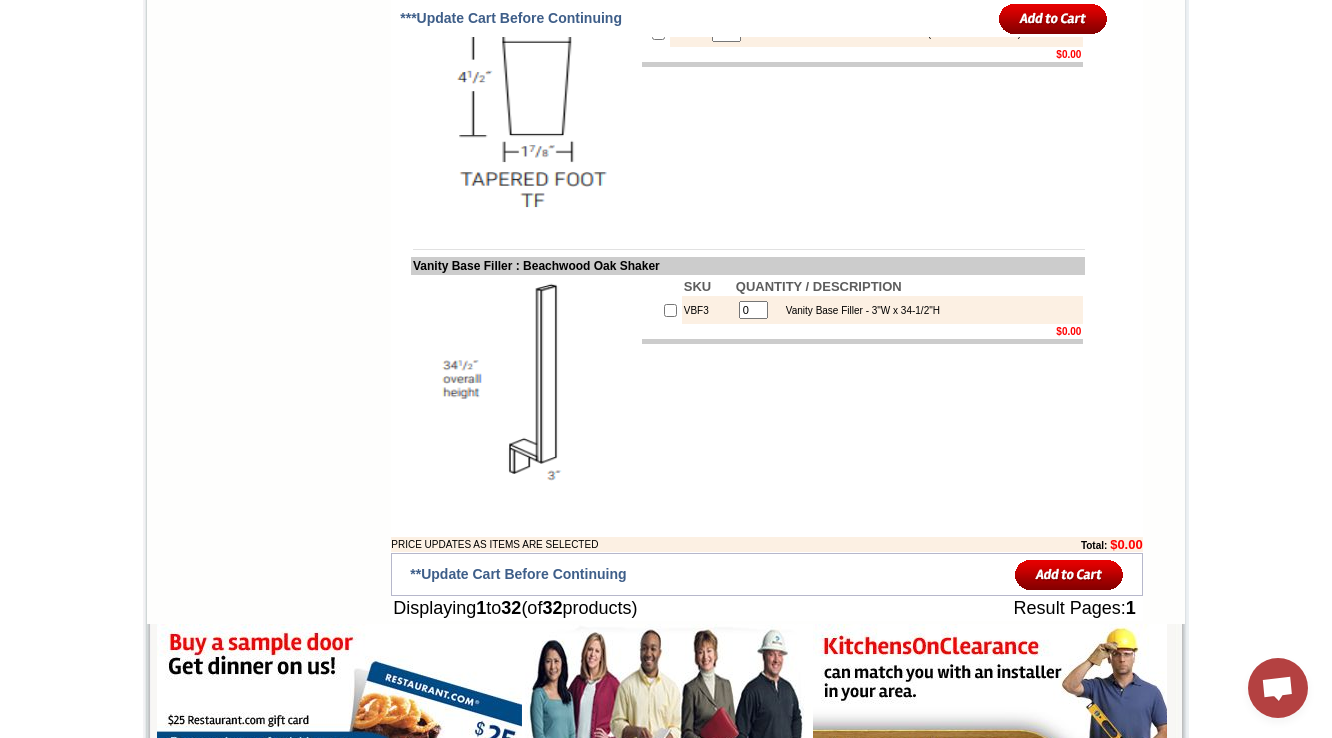 click on "VBF3" at bounding box center [708, 310] 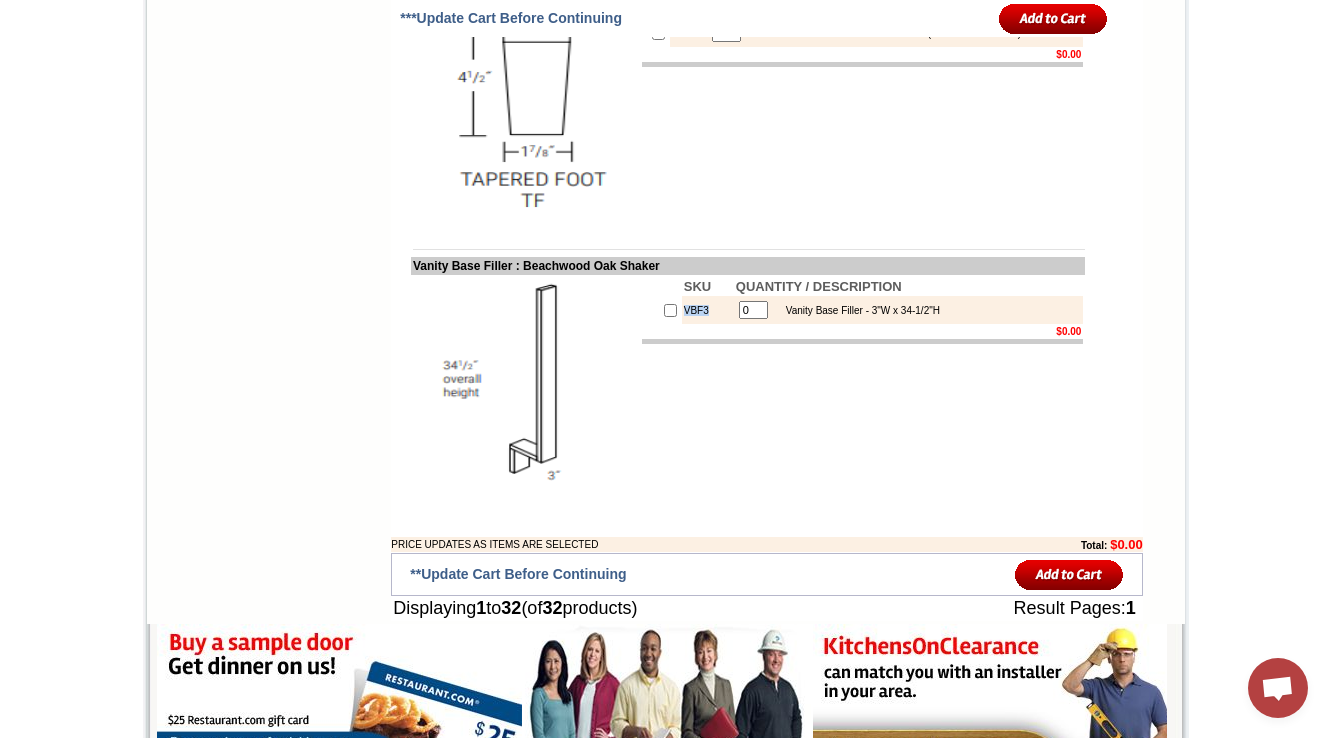 click on "VBF3" at bounding box center (708, 310) 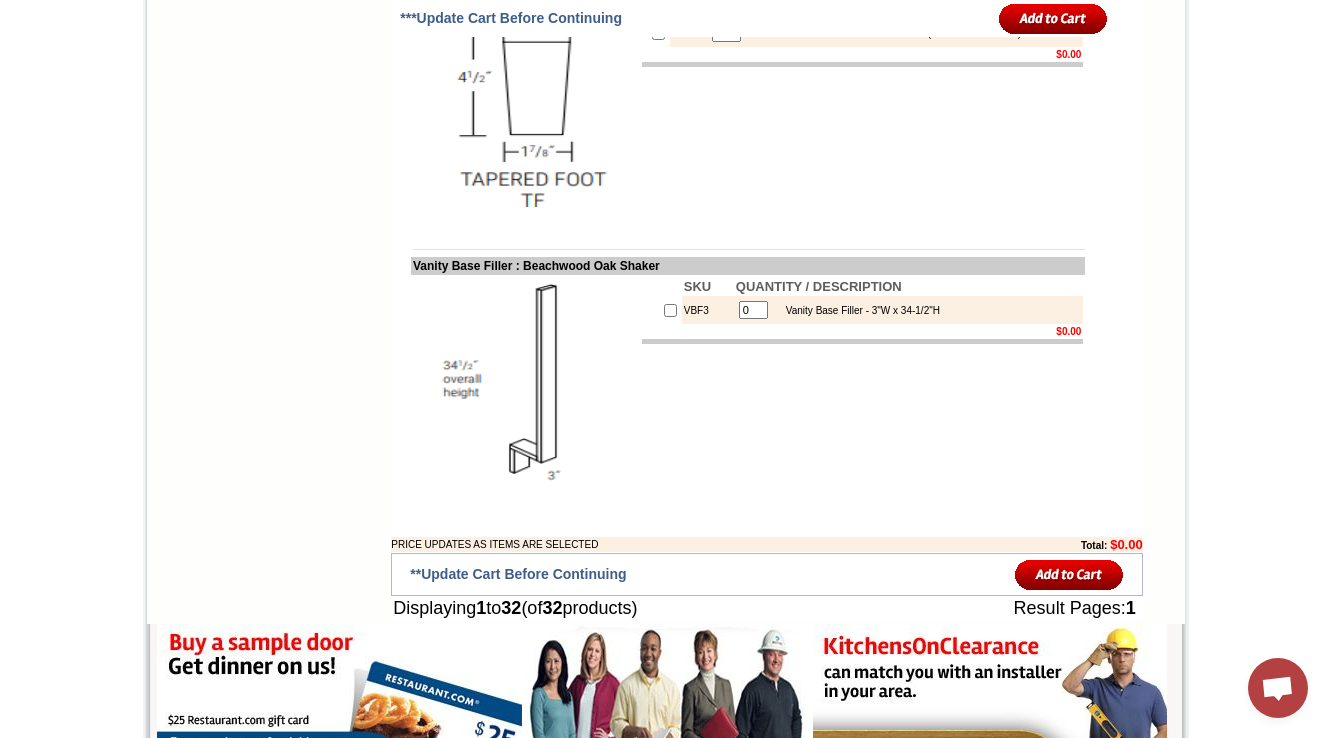 click on "SKU
QUANTITY / DESCRIPTION
VBF3
0 Vanity Base Filler - 3"W x 34-1/2"H
$0.00" at bounding box center [862, 389] 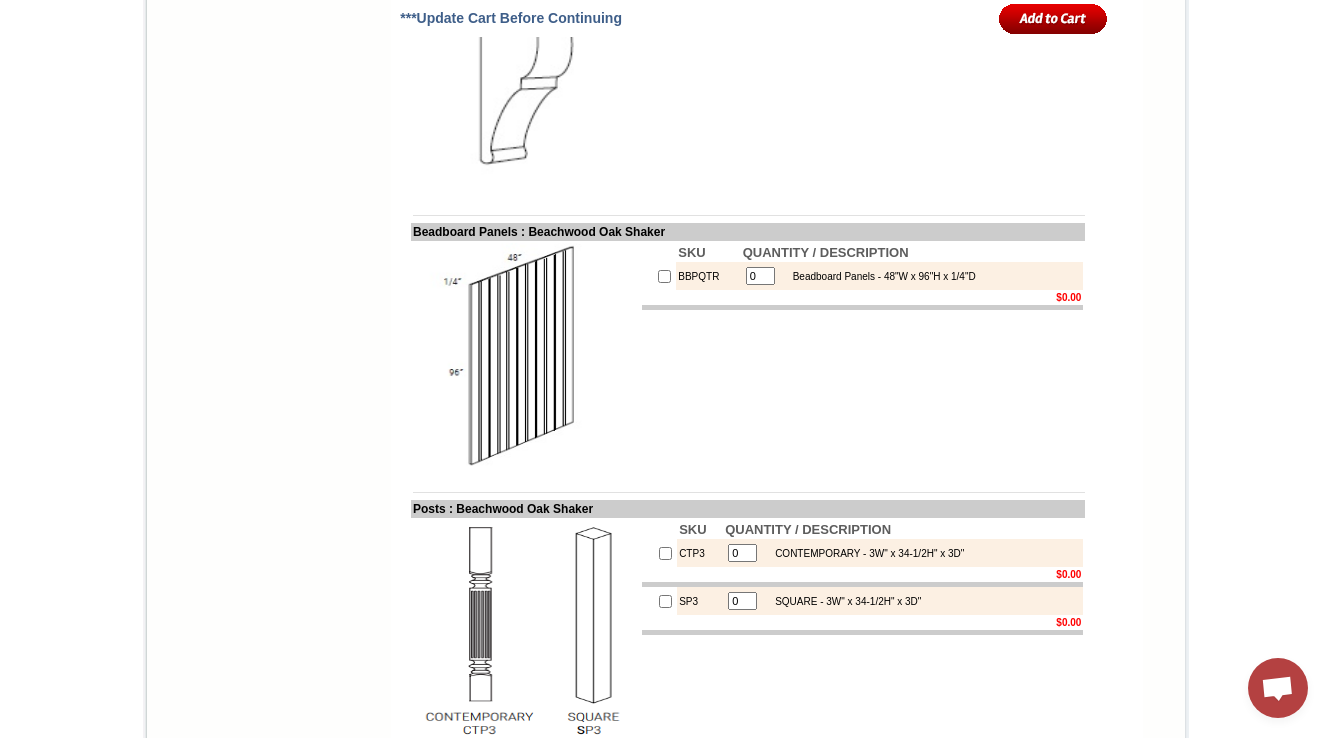 scroll, scrollTop: 3265, scrollLeft: 0, axis: vertical 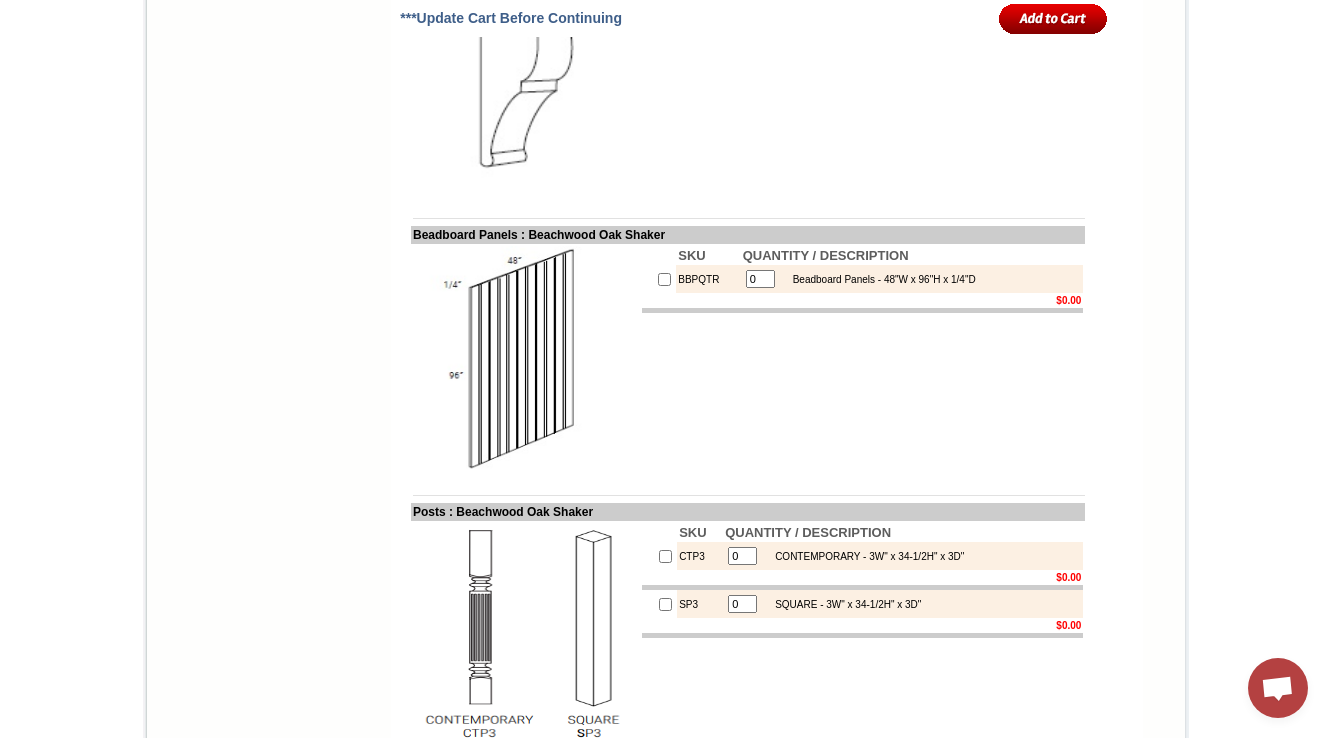 drag, startPoint x: 1330, startPoint y: 498, endPoint x: 1325, endPoint y: -70, distance: 568.02203 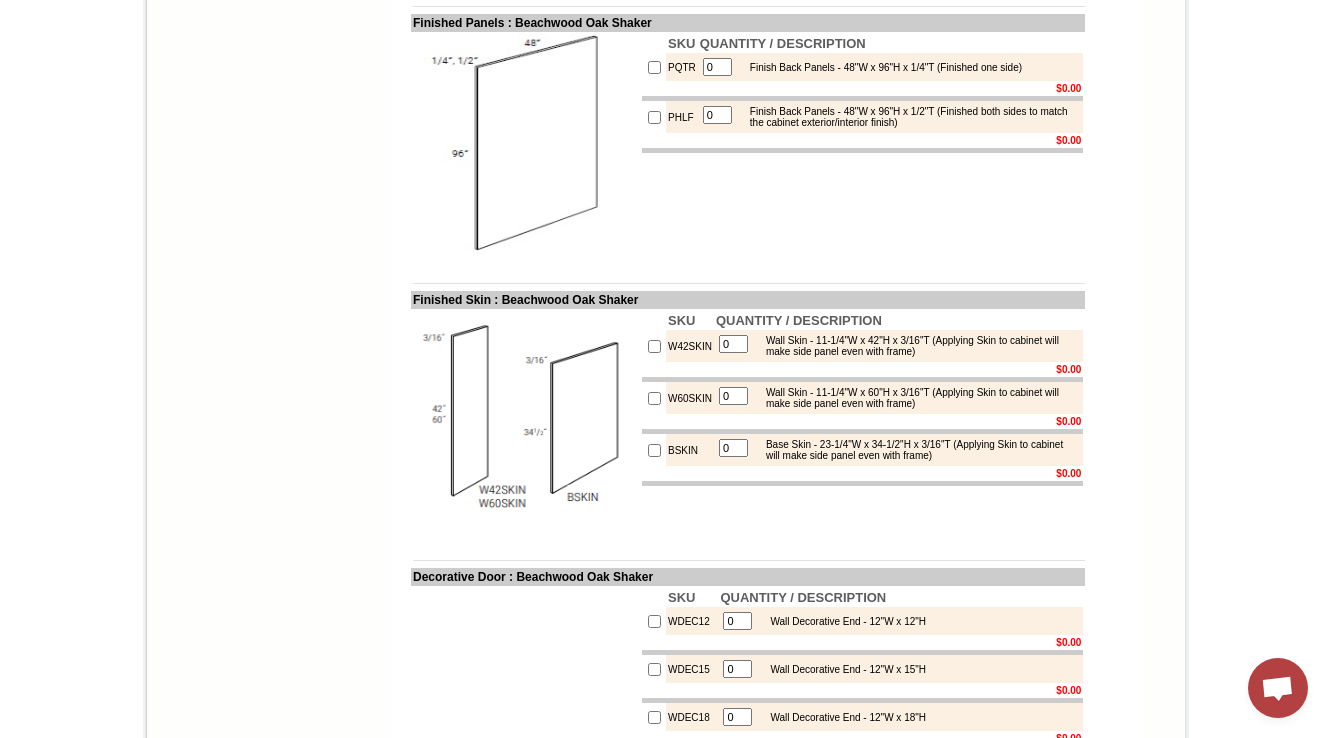 scroll, scrollTop: 0, scrollLeft: 0, axis: both 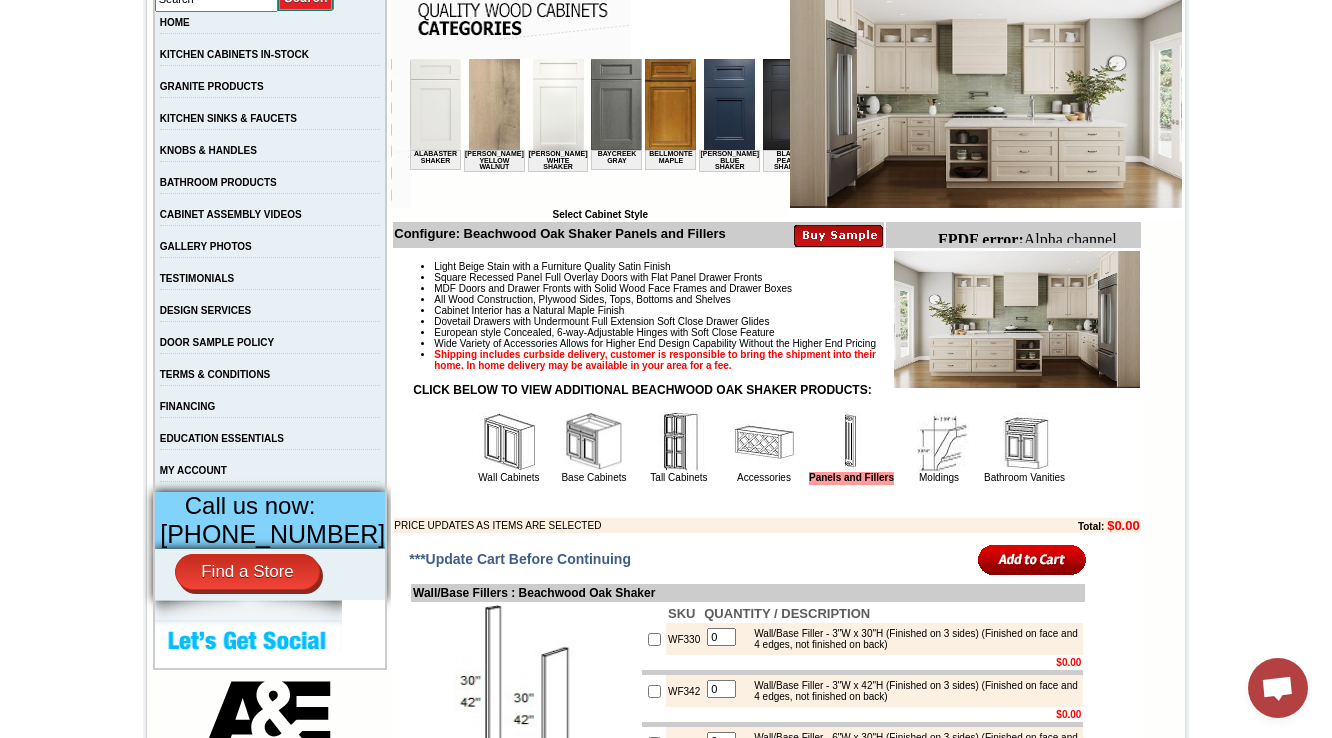 click at bounding box center [939, 442] 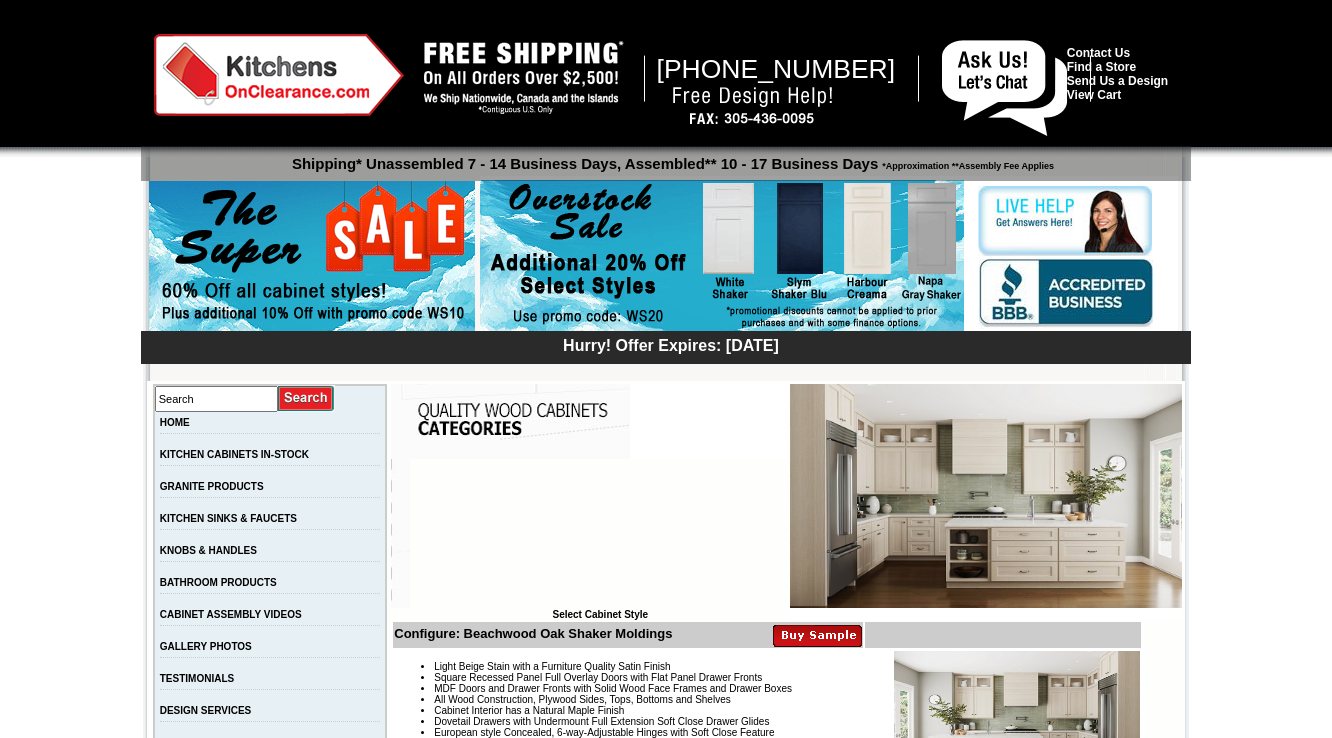 scroll, scrollTop: 320, scrollLeft: 0, axis: vertical 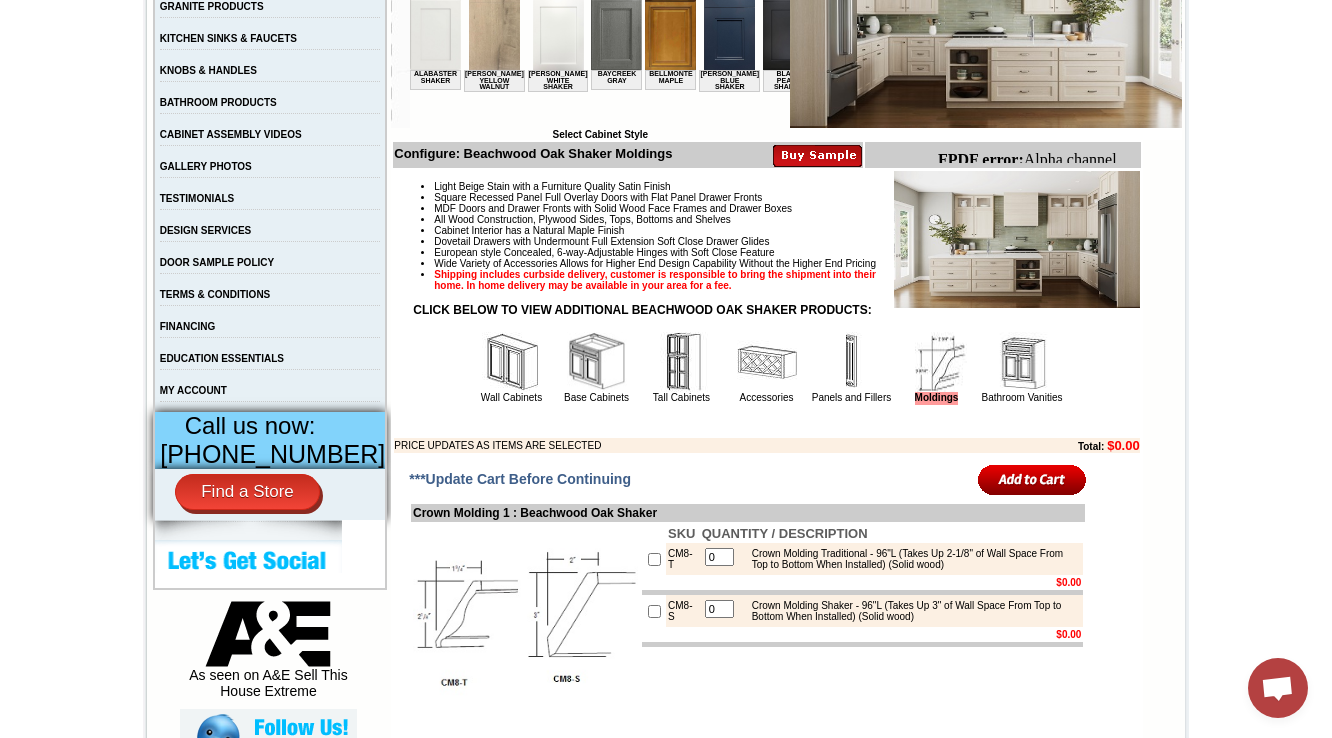 click at bounding box center (767, 362) 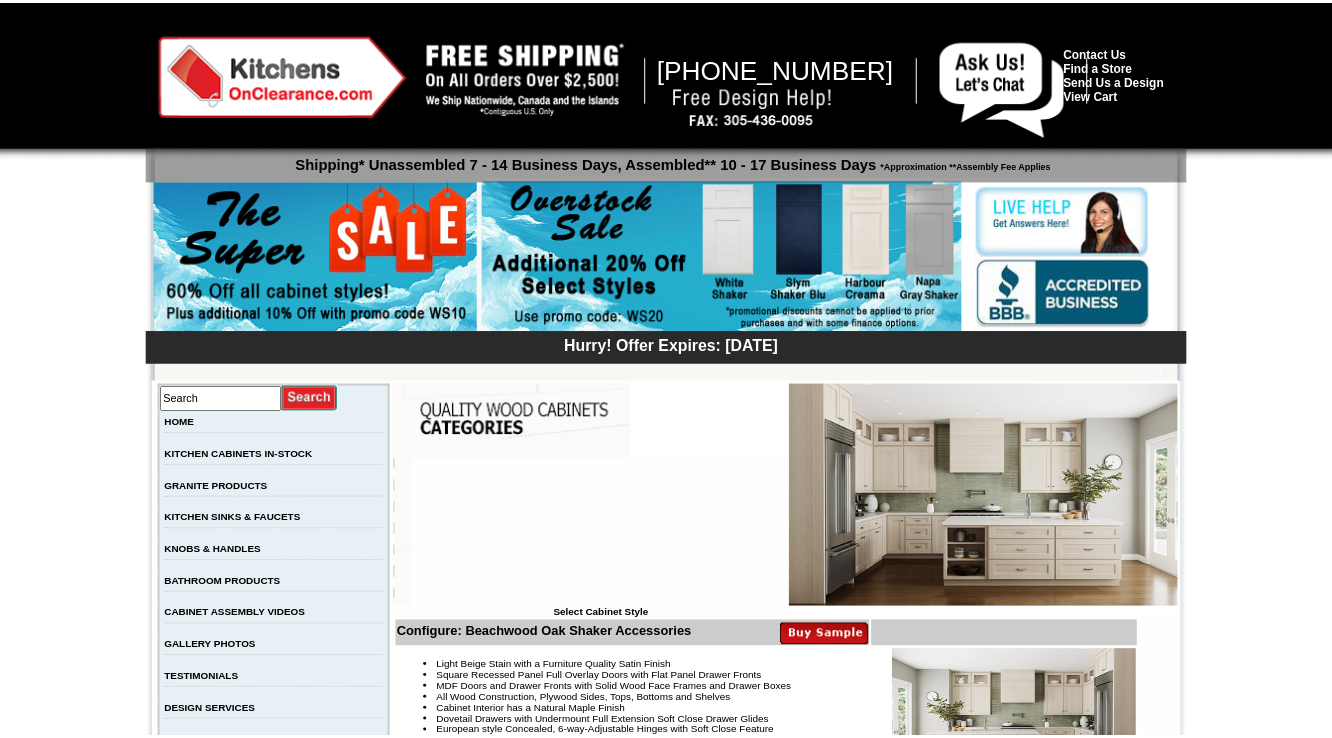 scroll, scrollTop: 0, scrollLeft: 0, axis: both 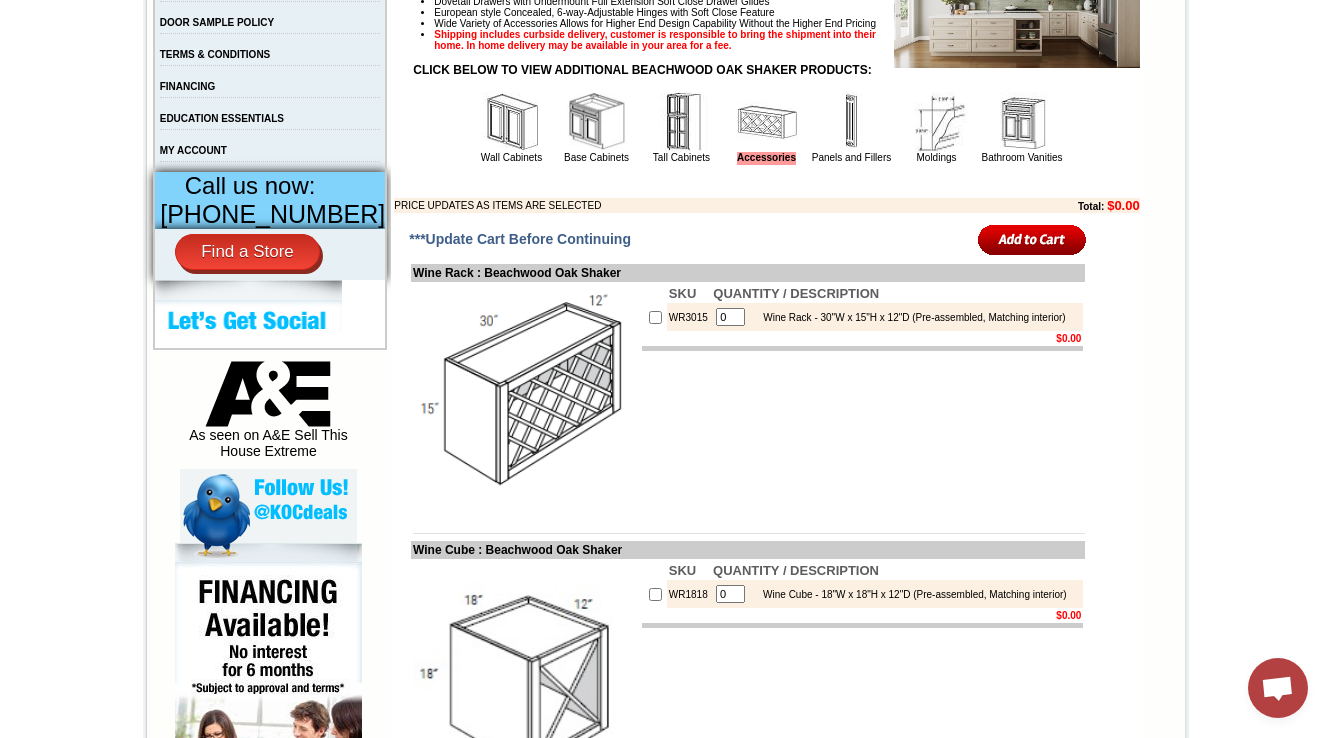 click on "WR3015" at bounding box center (689, 317) 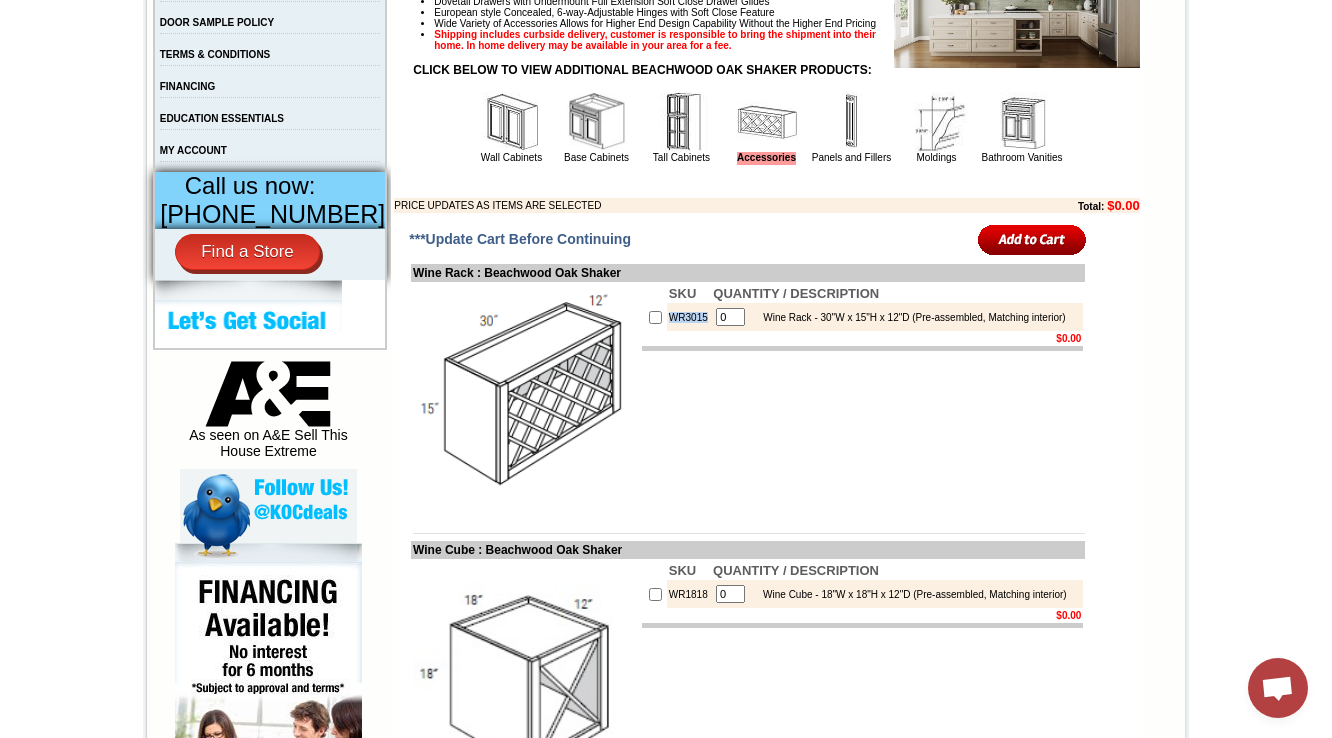 click on "WR3015" at bounding box center (689, 317) 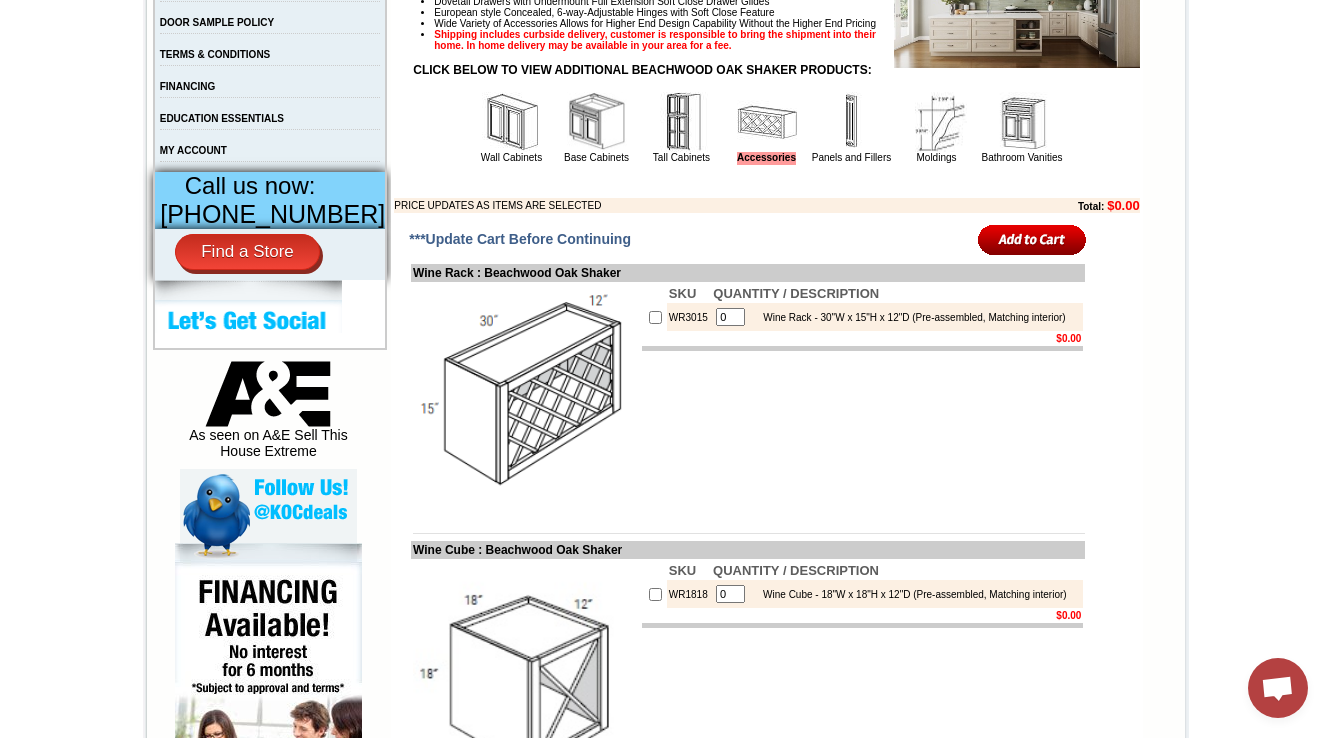 click on "***Update Cart Before Continuing
Wine Rack : Beachwood Oak Shaker
SKU
QUANTITY / DESCRIPTION
WR3015
0 Wine Rack -  30"W x 15"H x 12"D (Pre-assembled, Matching interior)
$0.00
Wine Cube : Beachwood Oak Shaker
SKU" at bounding box center (766, 6810) 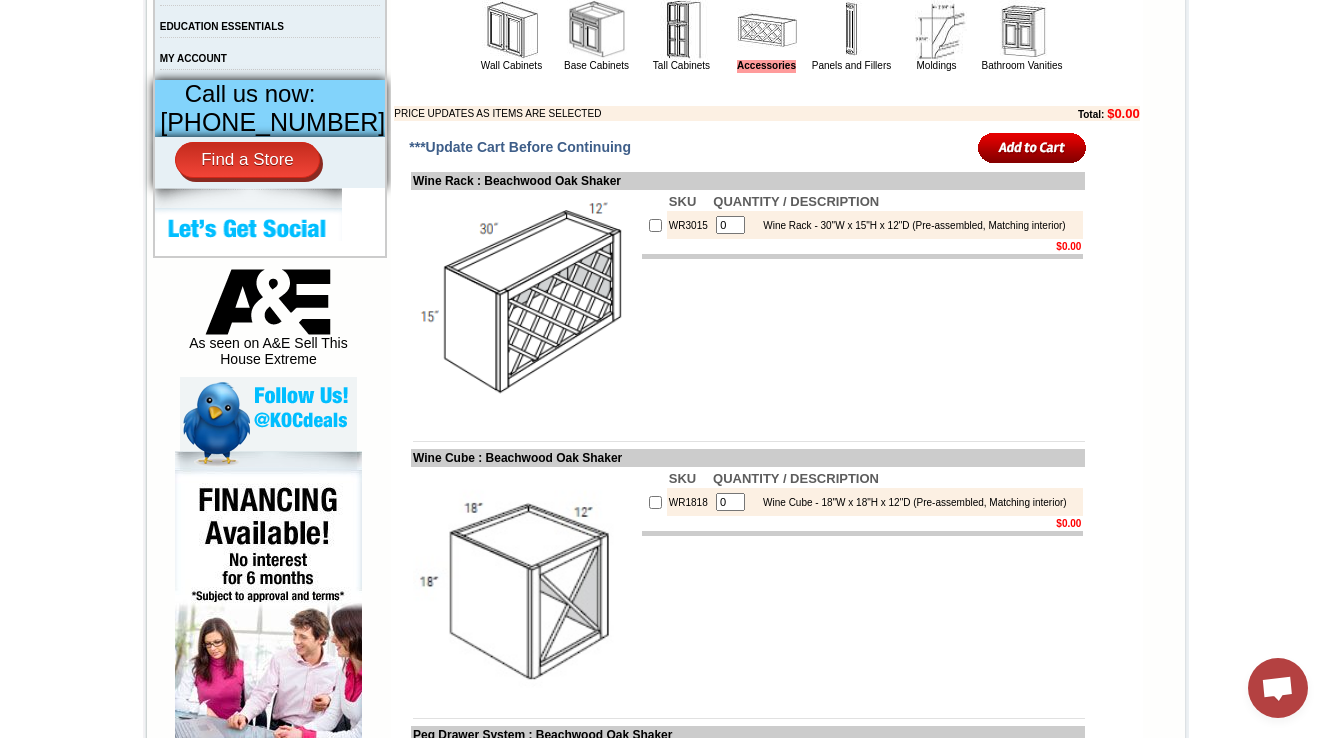 scroll, scrollTop: 1120, scrollLeft: 0, axis: vertical 